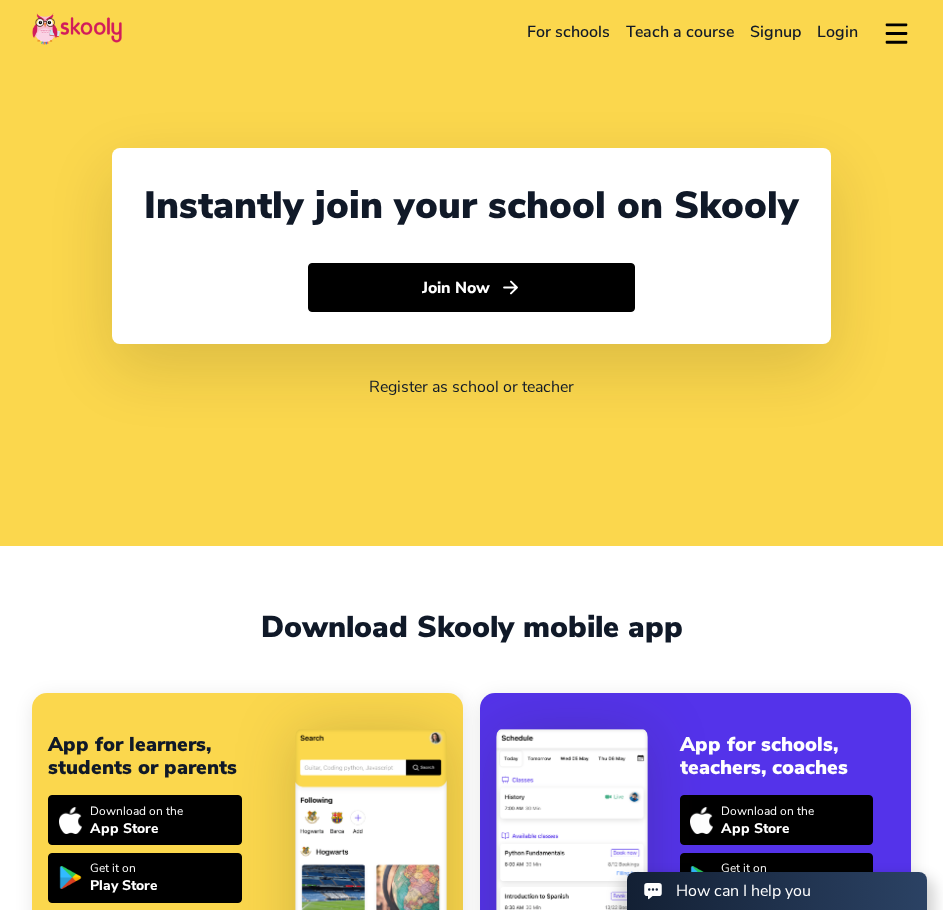 select on "60" 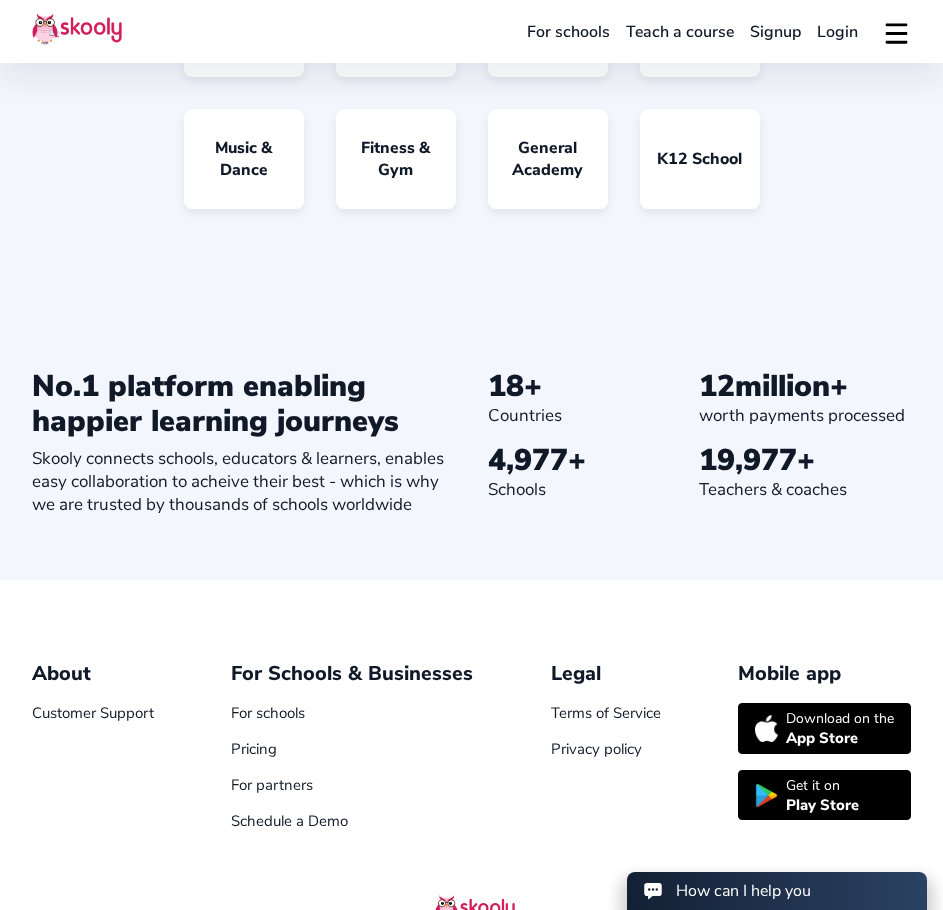 scroll, scrollTop: 1700, scrollLeft: 0, axis: vertical 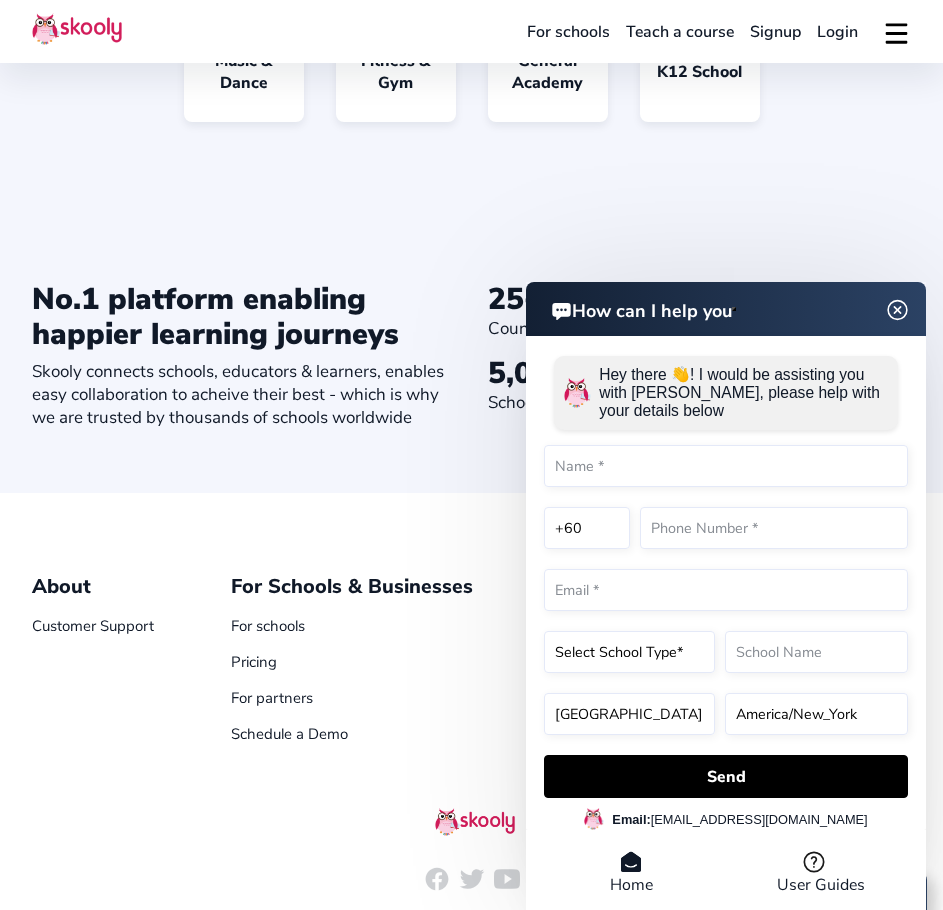 click on "How can I help you" at bounding box center [726, 309] 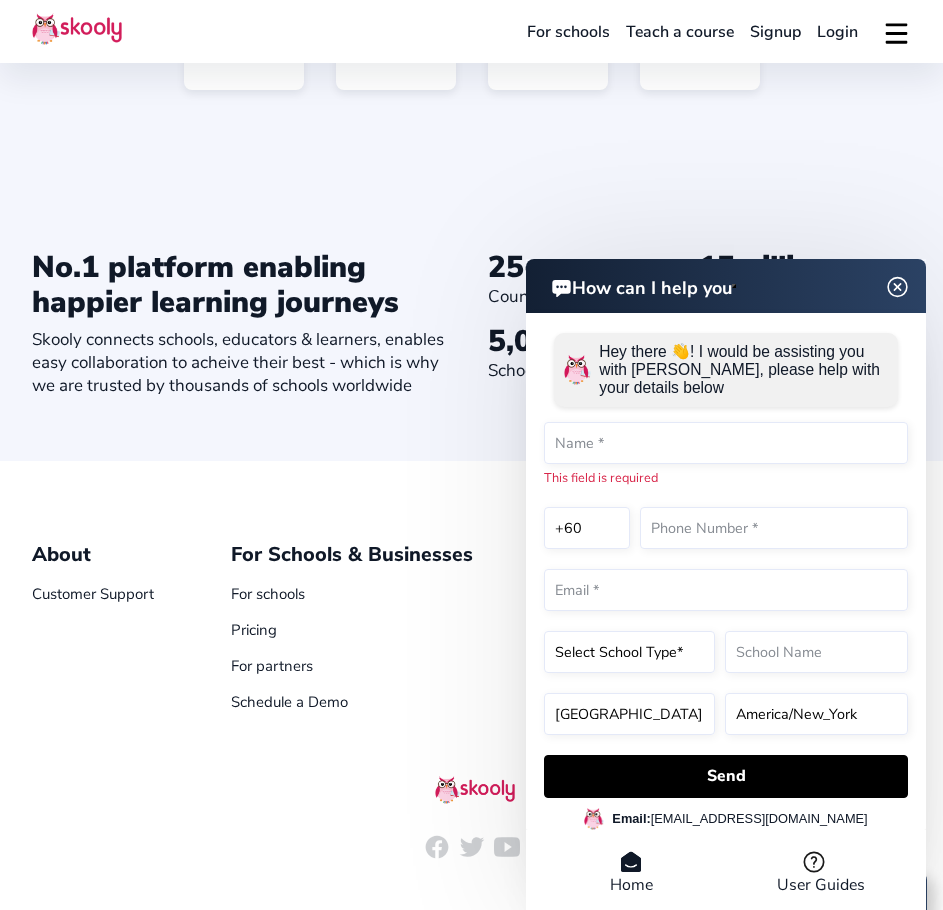 scroll, scrollTop: 1788, scrollLeft: 0, axis: vertical 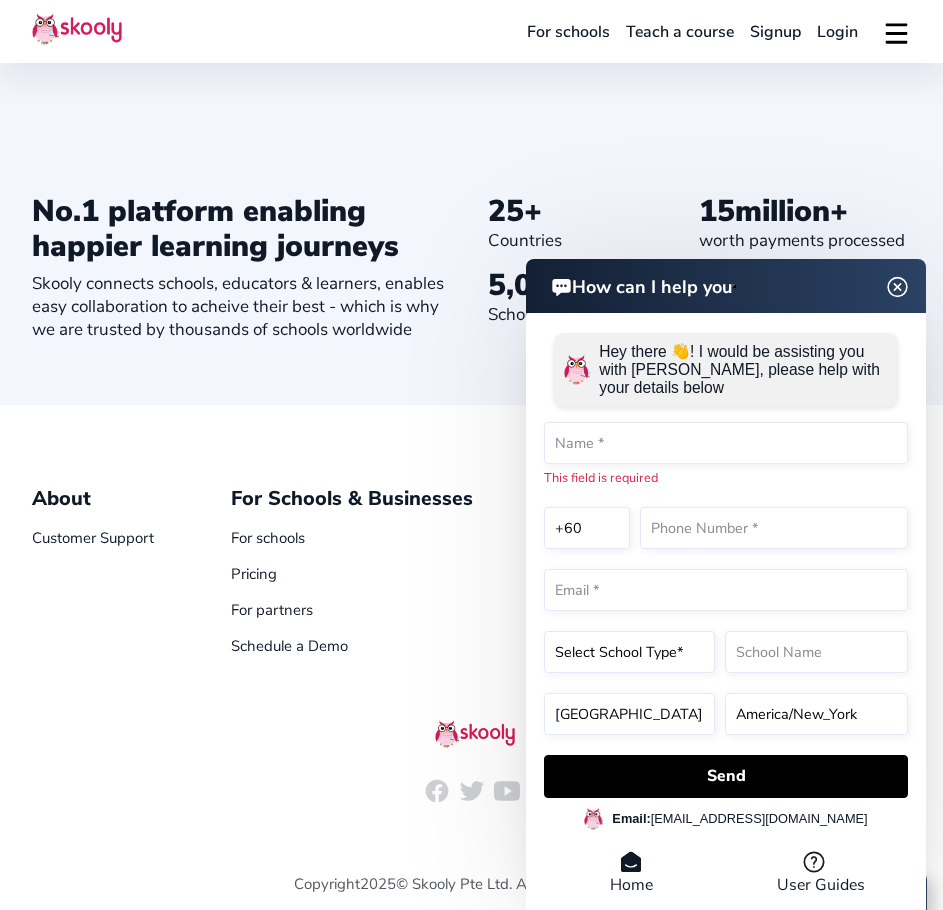 click at bounding box center (897, 287) 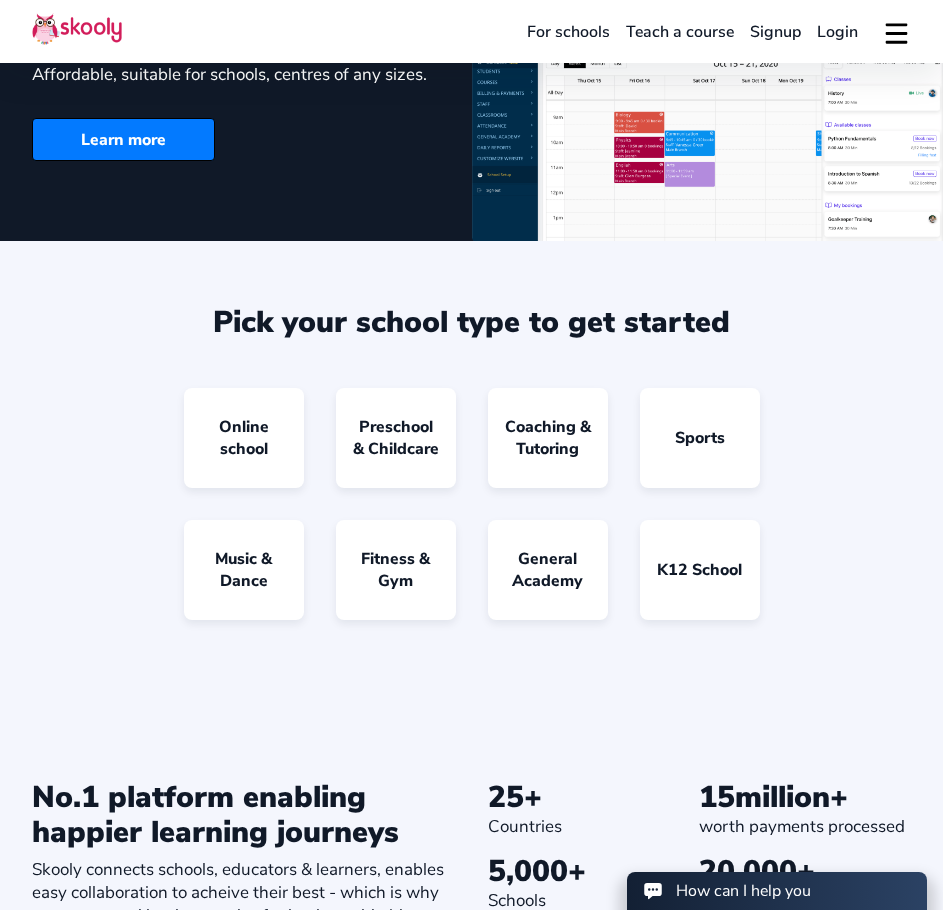 scroll, scrollTop: 1188, scrollLeft: 0, axis: vertical 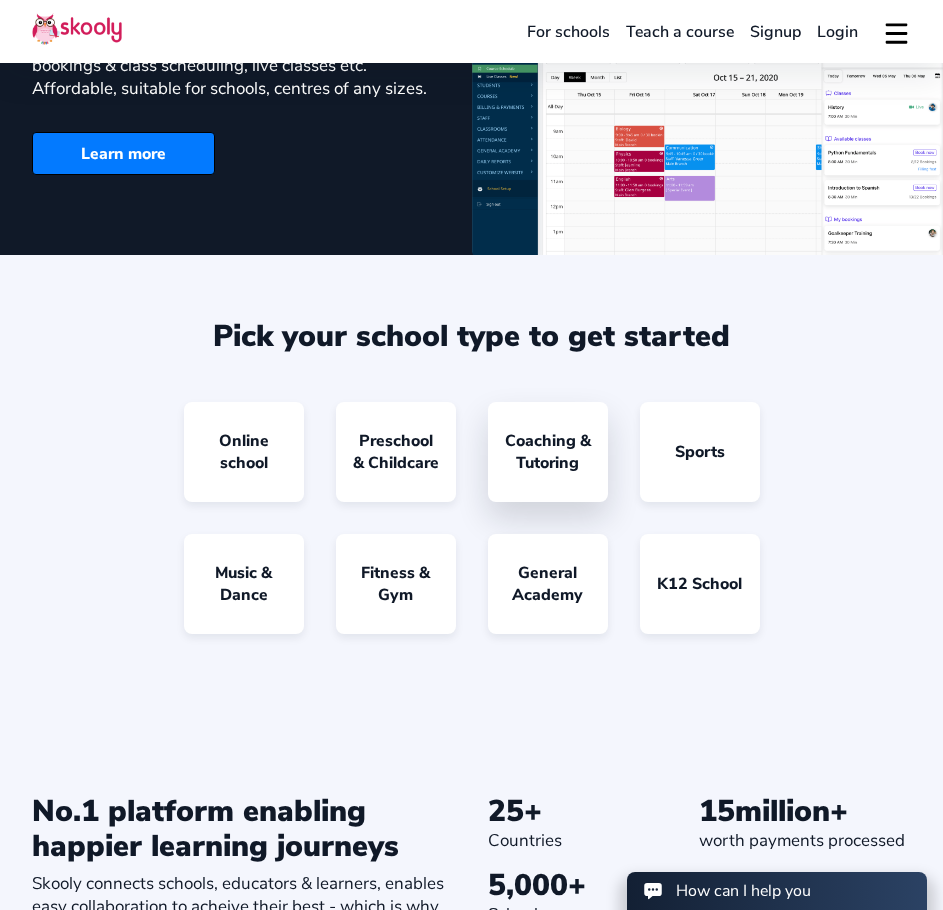 click on "Coaching & Tutoring" at bounding box center [548, 452] 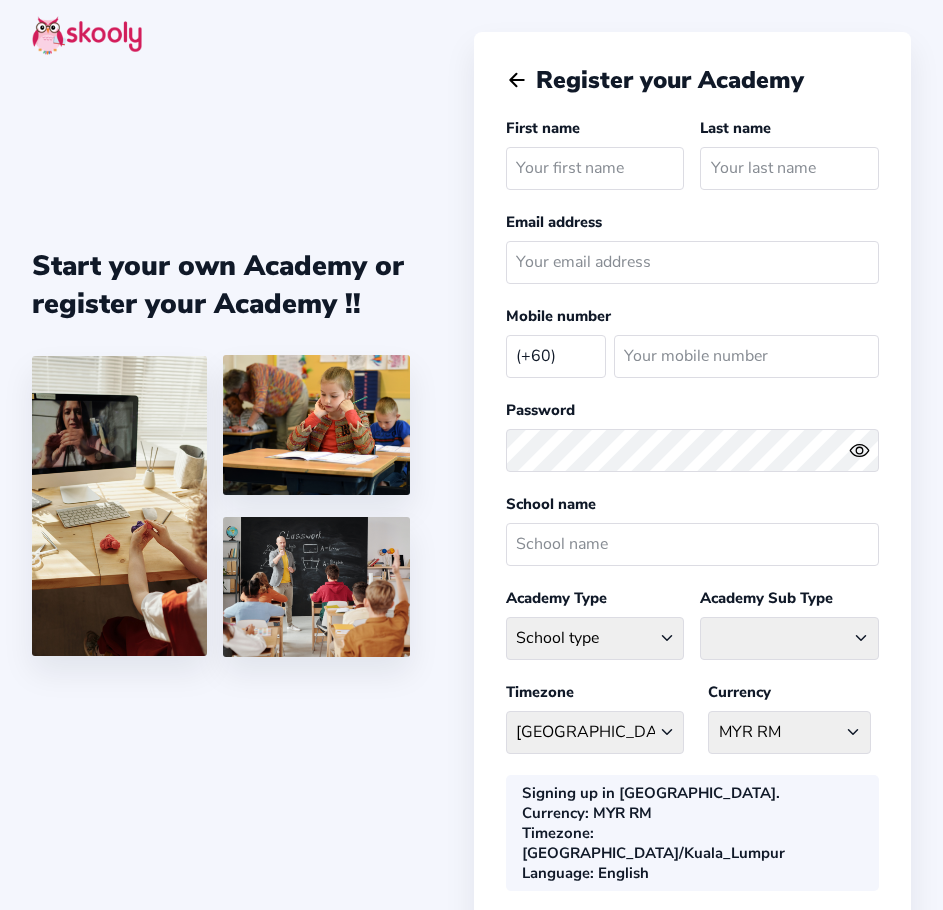 select on "MY" 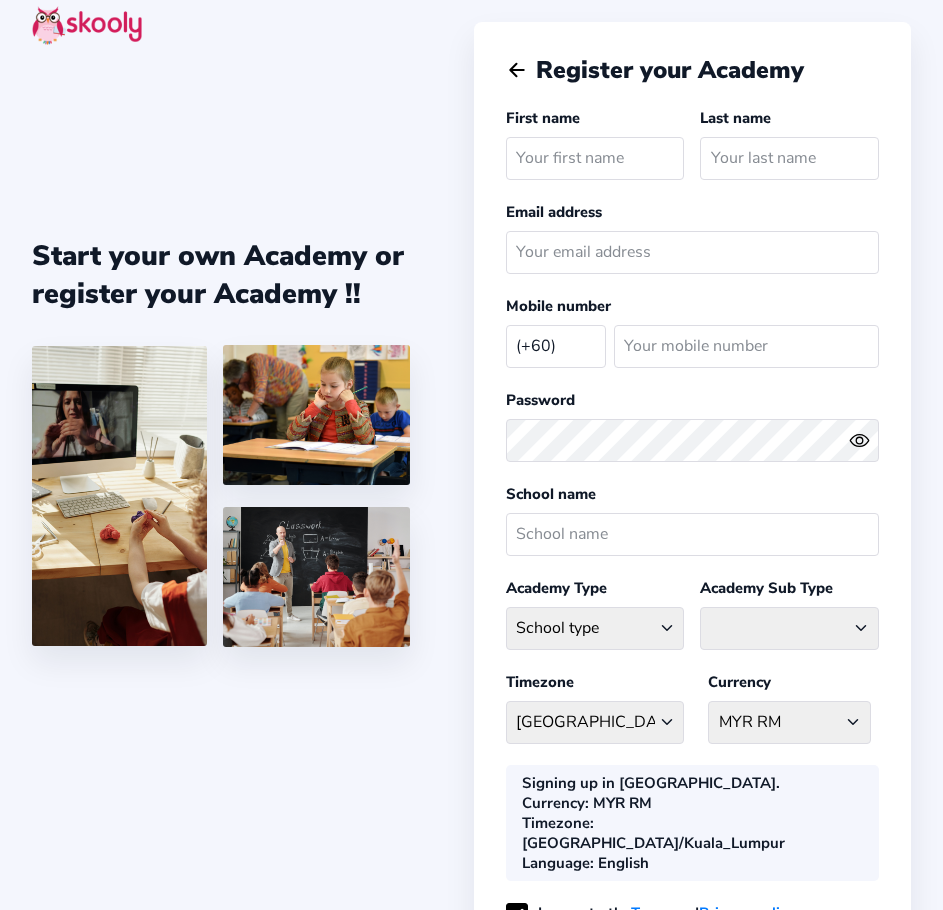 scroll, scrollTop: 0, scrollLeft: 0, axis: both 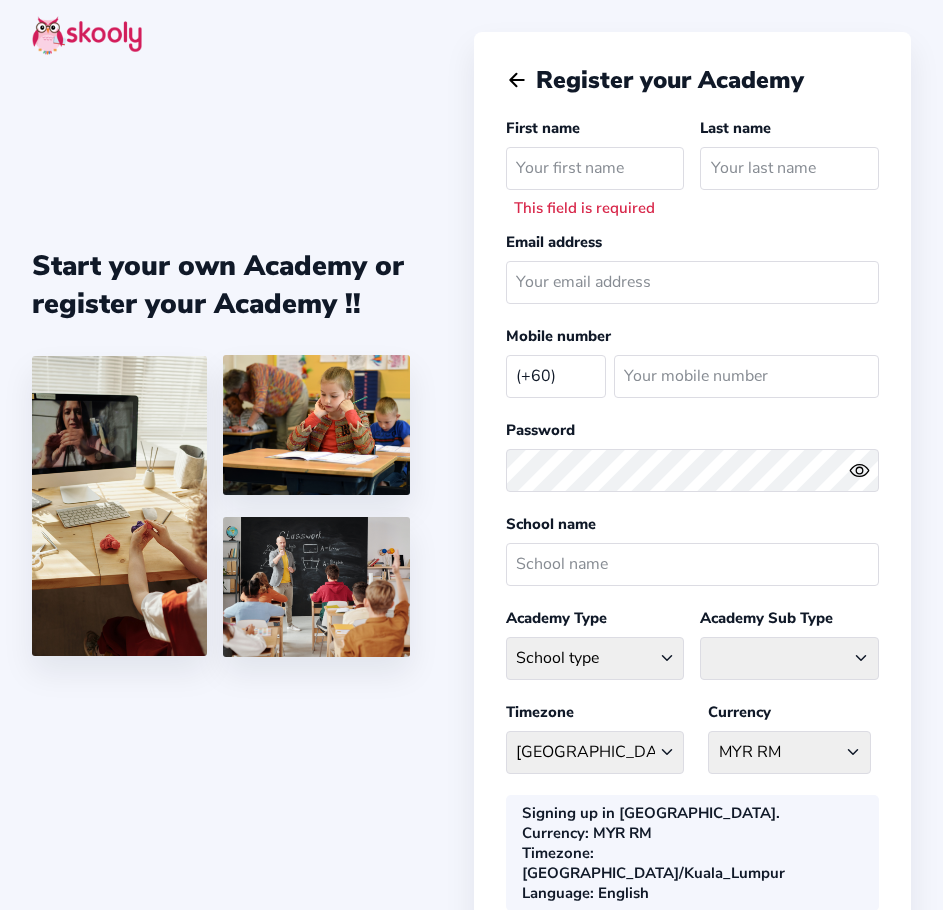 click on "Arrow Back" 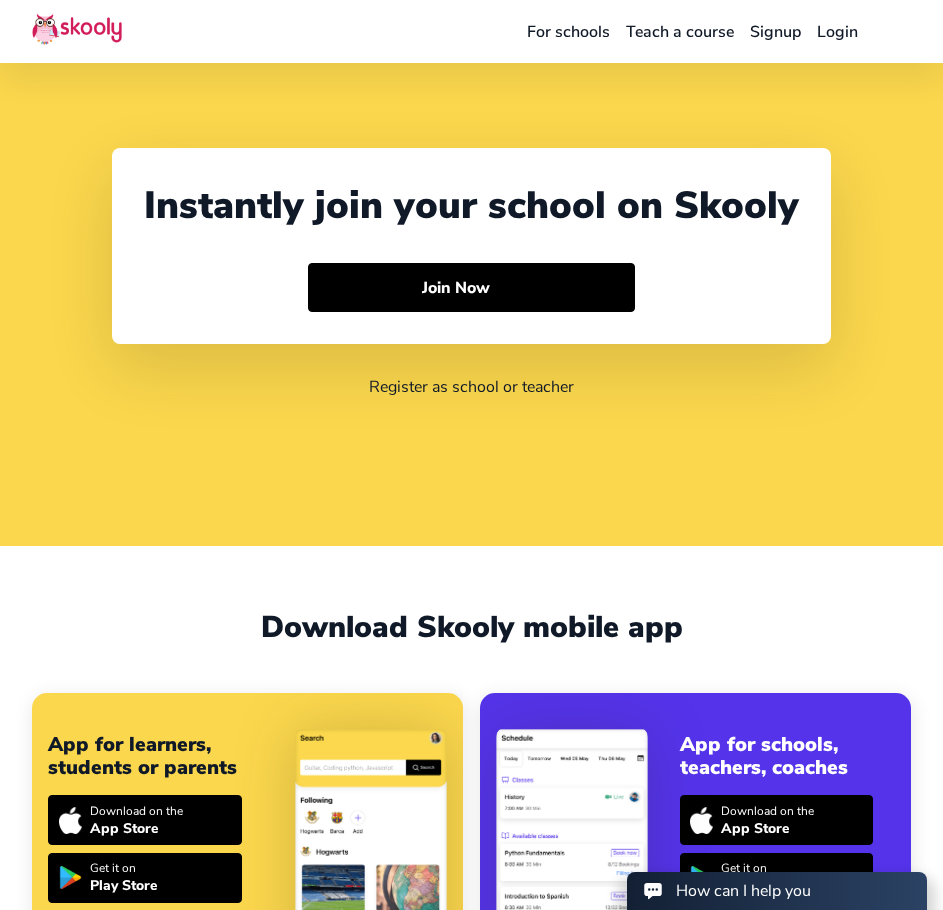 scroll, scrollTop: 230, scrollLeft: 0, axis: vertical 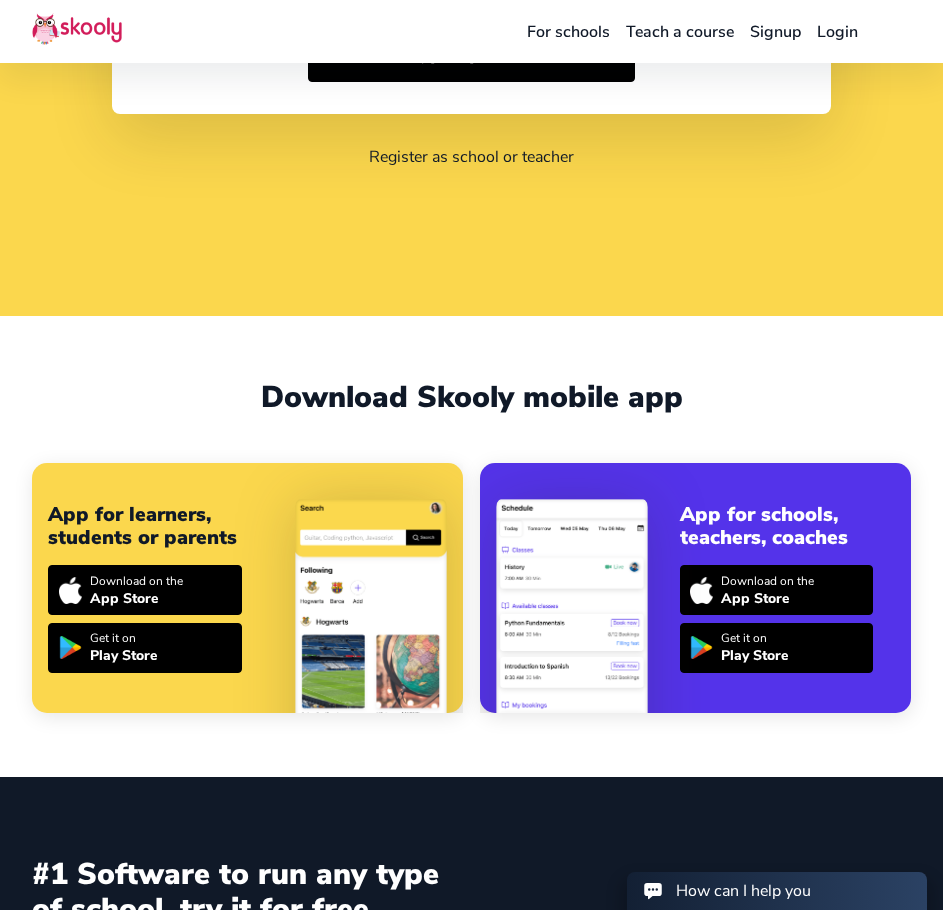 select on "60" 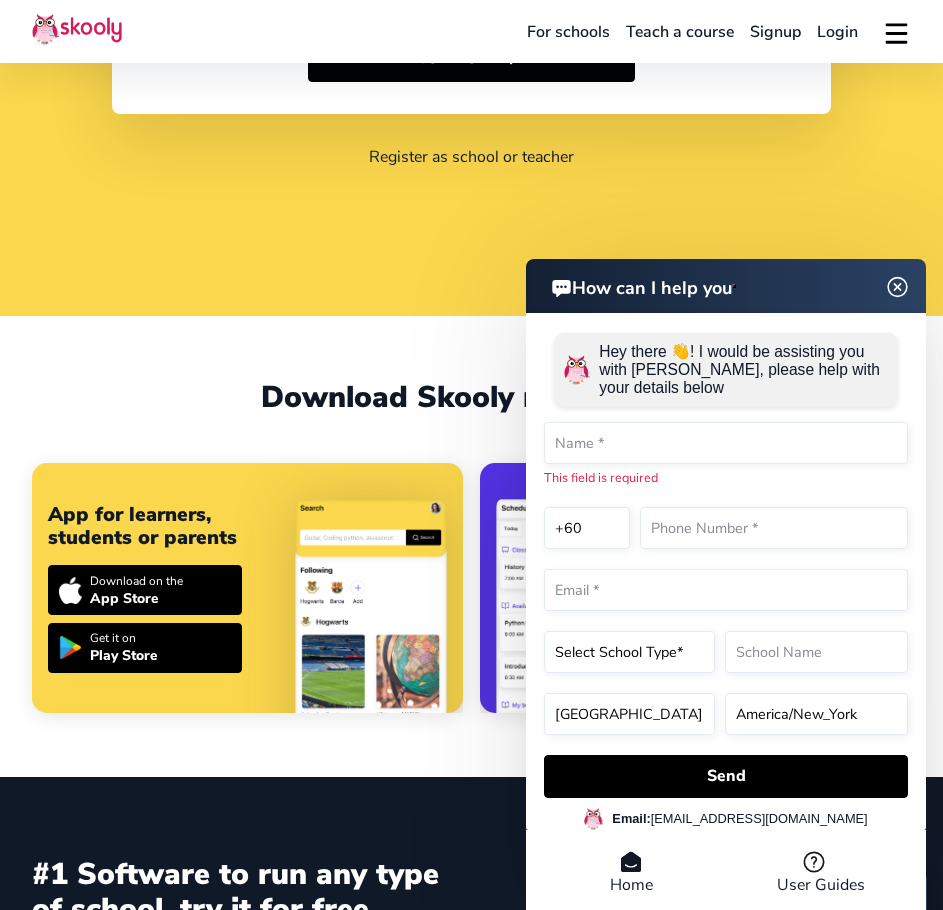 click on "How can I help you  Hey there 👋!  I would be assisting you with Skooly, please help with your details below  This field is required   +1   +7   +20   +27   +30   +31   +32   +33   +34   +36   +39   +40   +41   +43   +44   +45   +46   +47   +48   +49   +51   +52   +53   +54   +55   +56   +57   +58   +60   +61   +62   +63   +64   +65   +66   +77   +81   +82   +84   +86   +90   +91   +92   +93   +94   +95   +98   +212   +213   +216   +218   +220   +221   +222   +223   +224   +225   +226   +227   +228   +229   +230   +231   +232   +233   +234   +235   +236   +237   +238   +239   +240   +241   +242   +243   +244   +245   +246   +248   +249   +250   +251   +252   +253   +254   +255   +256   +257   +258   +260   +261   +262   +263   +264   +265   +266   +267   +268   +269   +290   +291   +297   +298   +299   +350   +351   +352   +353   +354   +355   +356   +357   +358   +359   +370   +371   +372   +373   +374   +375   +376   +377   +378   +379   +380   +381   +382   +385   +386   +387   +389   +420   +421   +1" at bounding box center (726, 587) 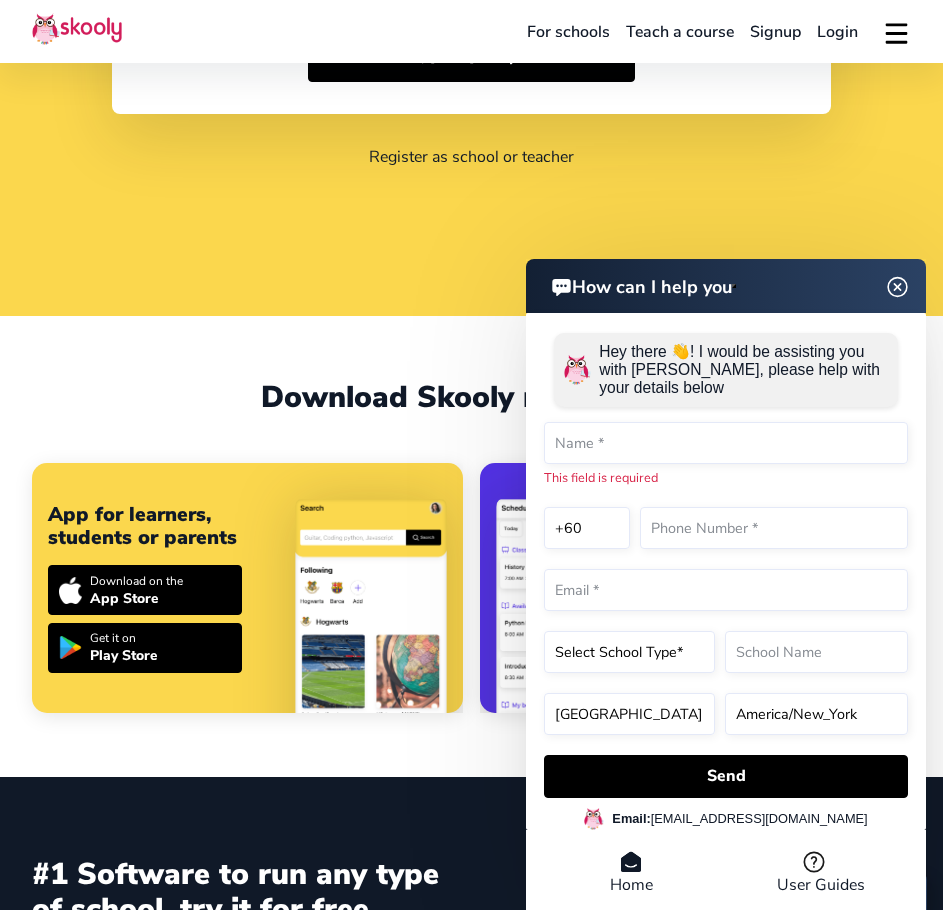 click at bounding box center [898, 286] 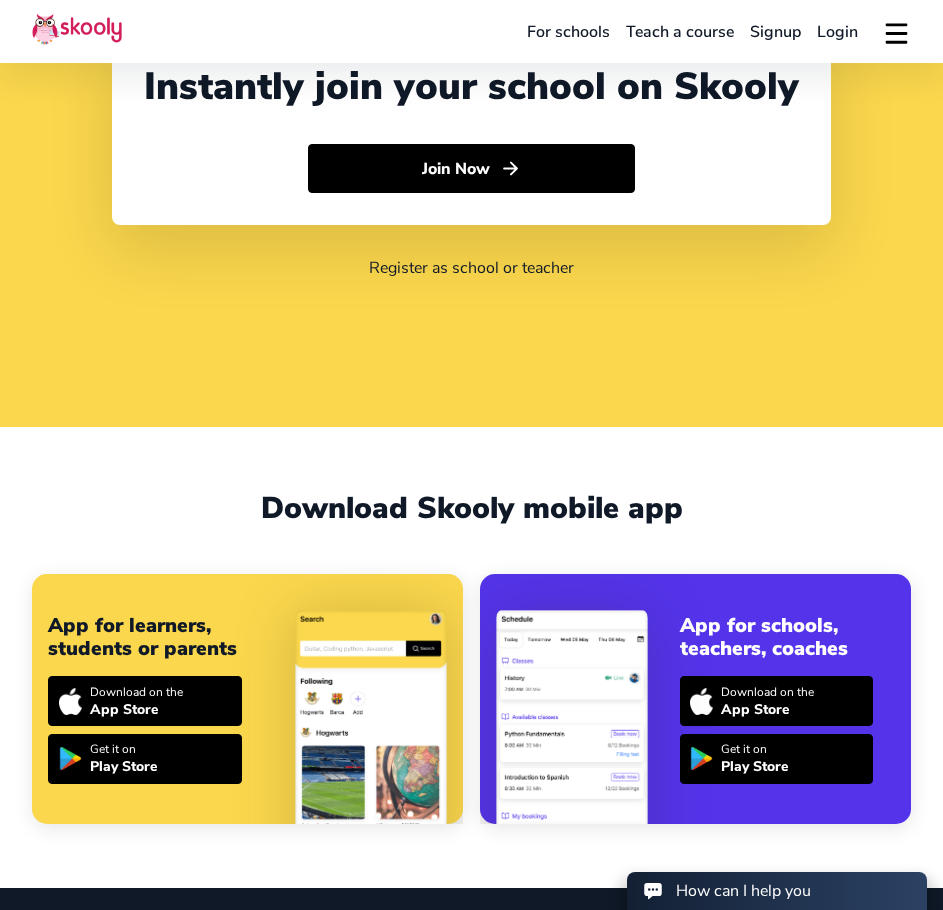 scroll, scrollTop: 0, scrollLeft: 0, axis: both 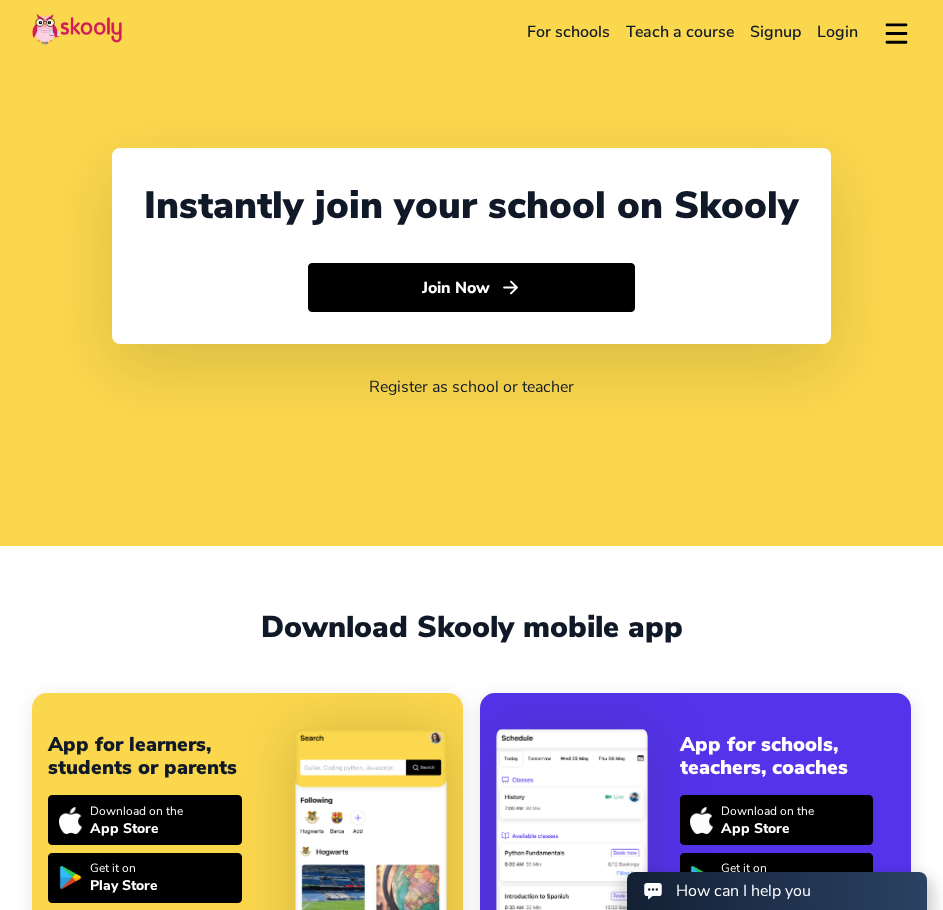click on "Signup" 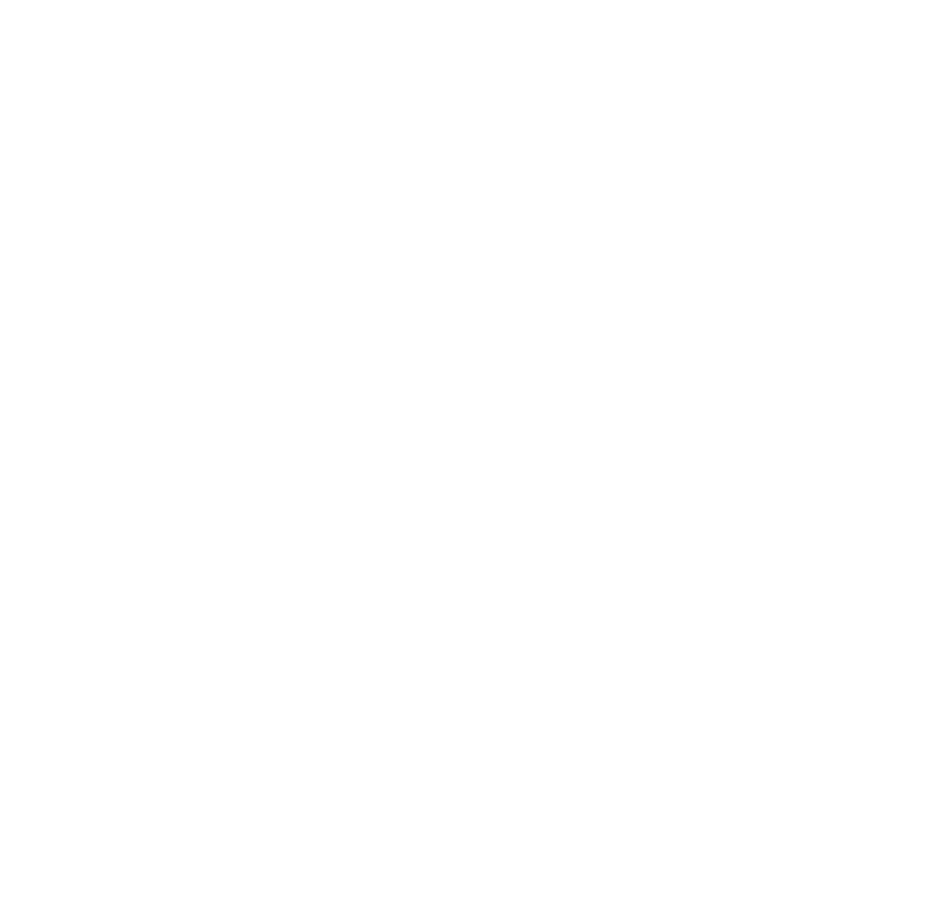 scroll, scrollTop: 0, scrollLeft: 0, axis: both 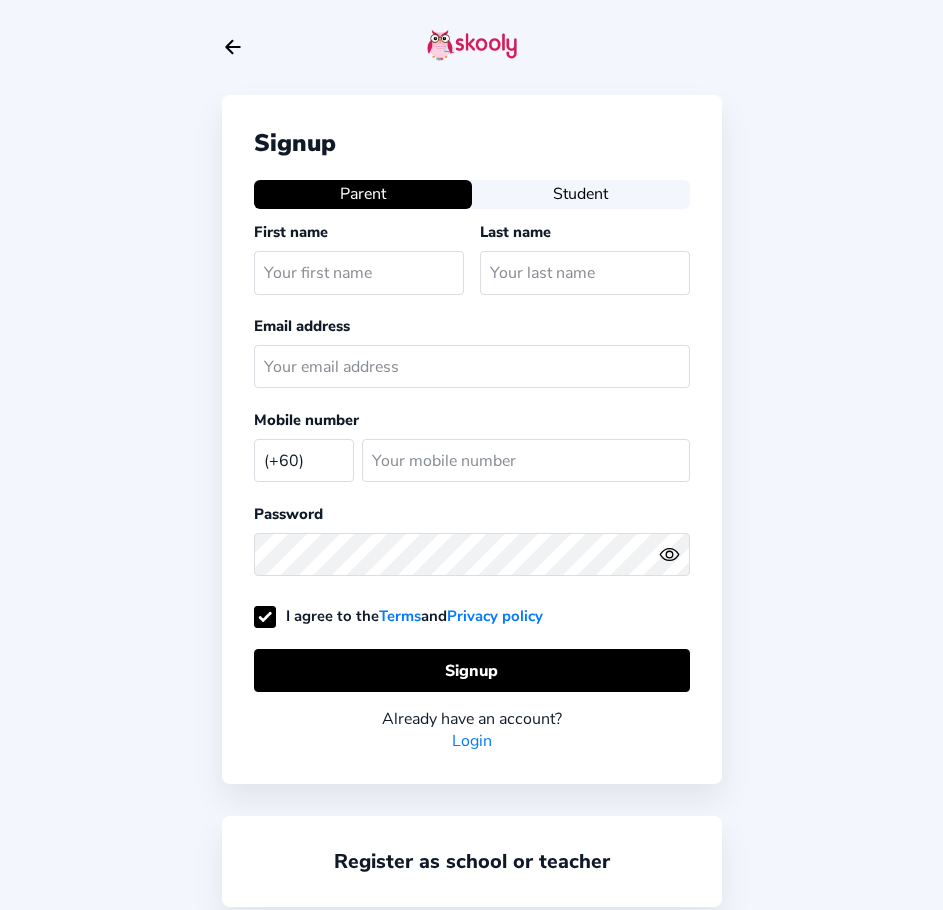 click on "Student" 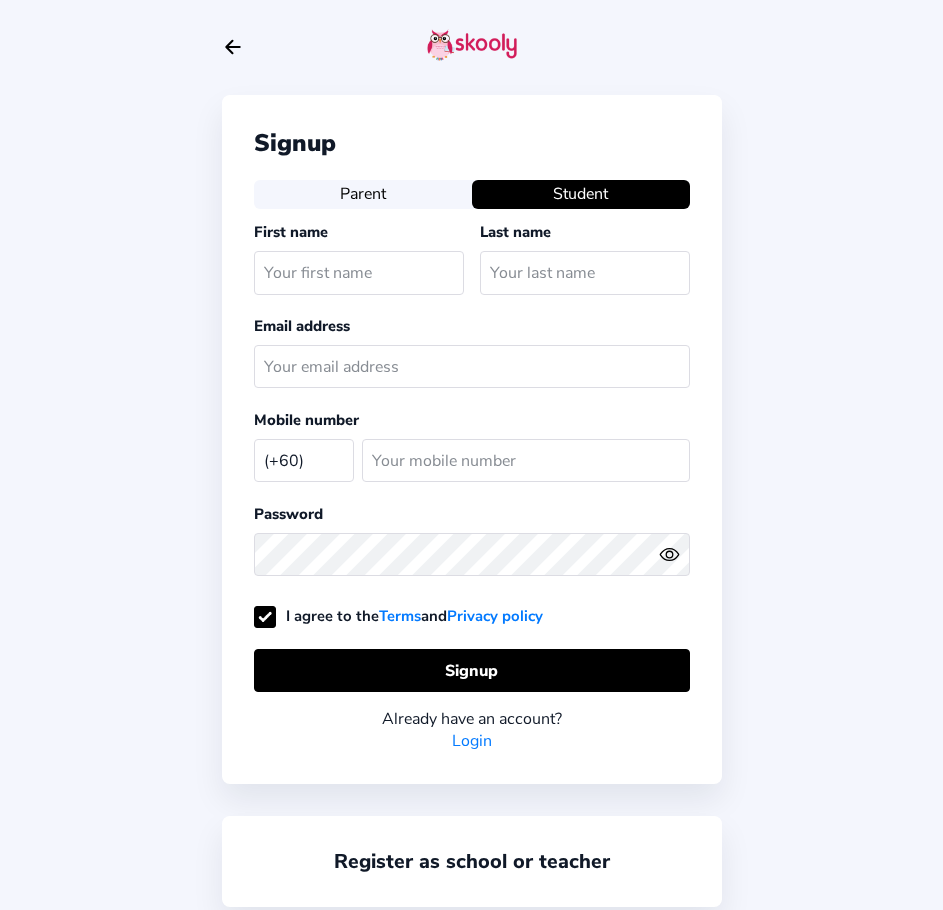 scroll, scrollTop: 49, scrollLeft: 0, axis: vertical 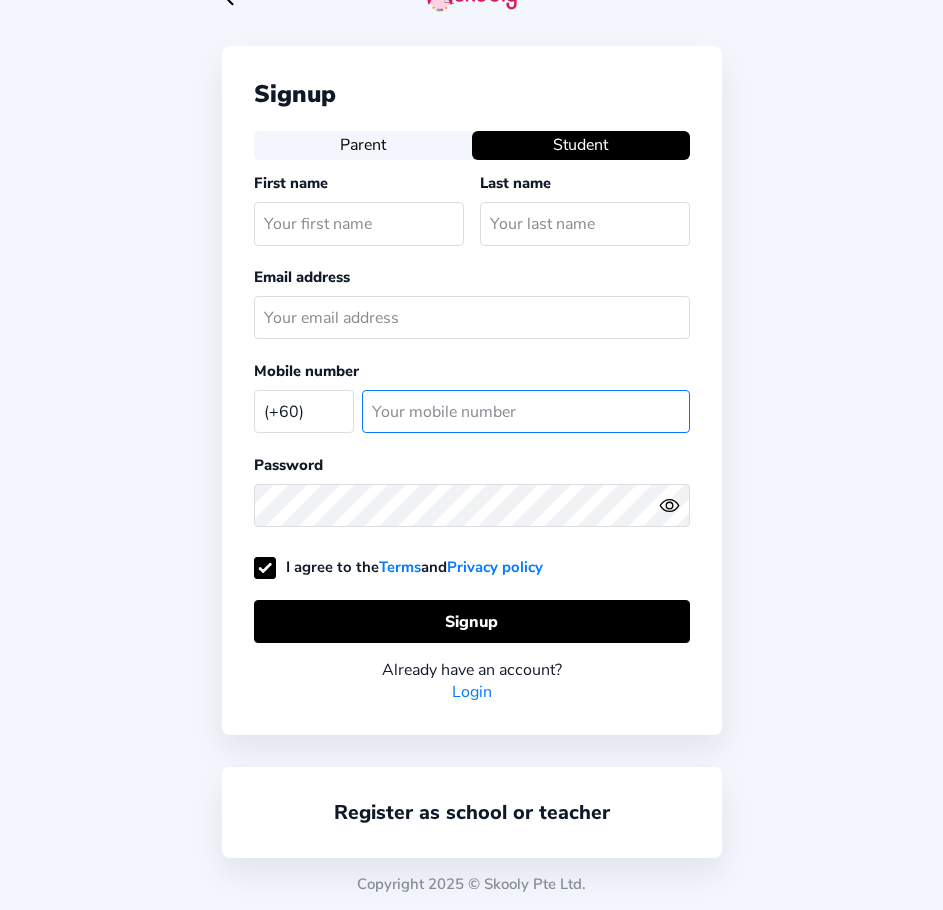 click 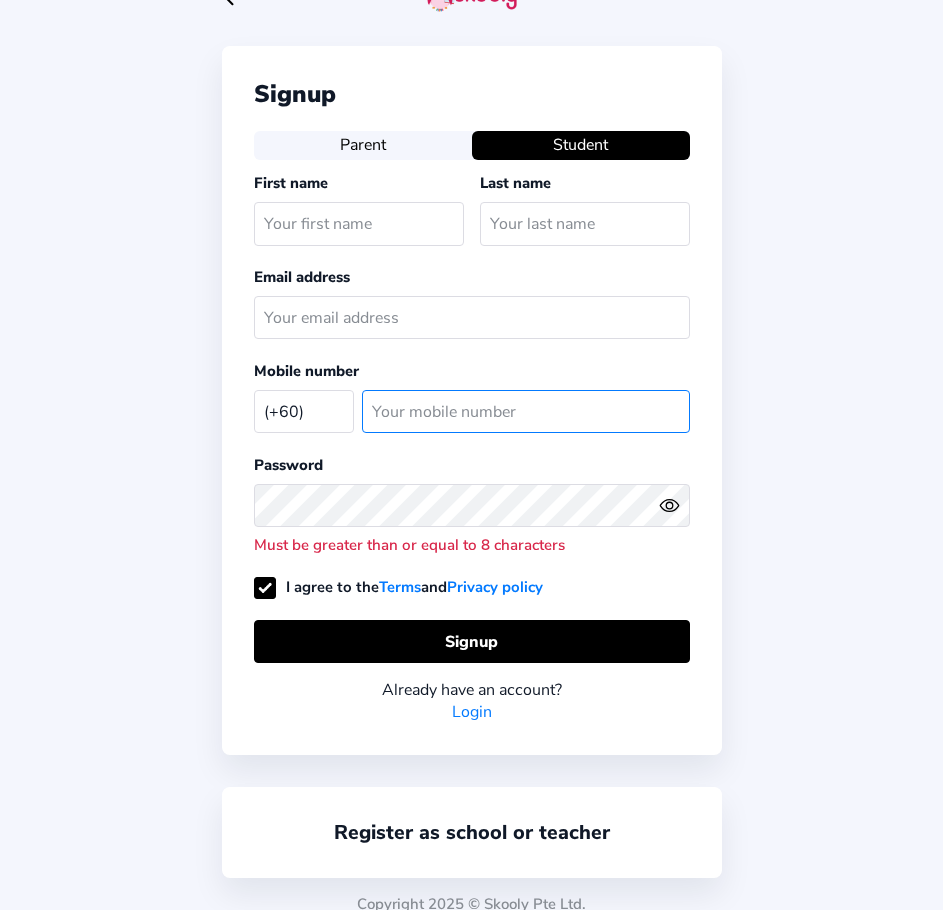 click 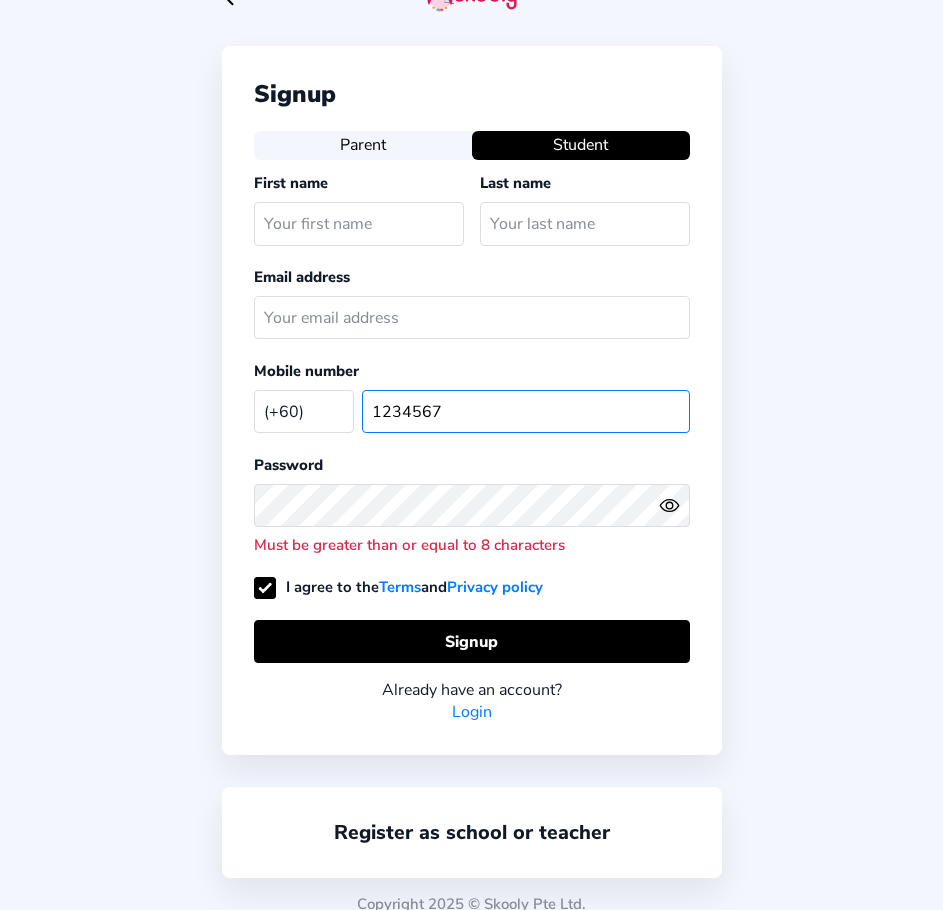 type on "1234567" 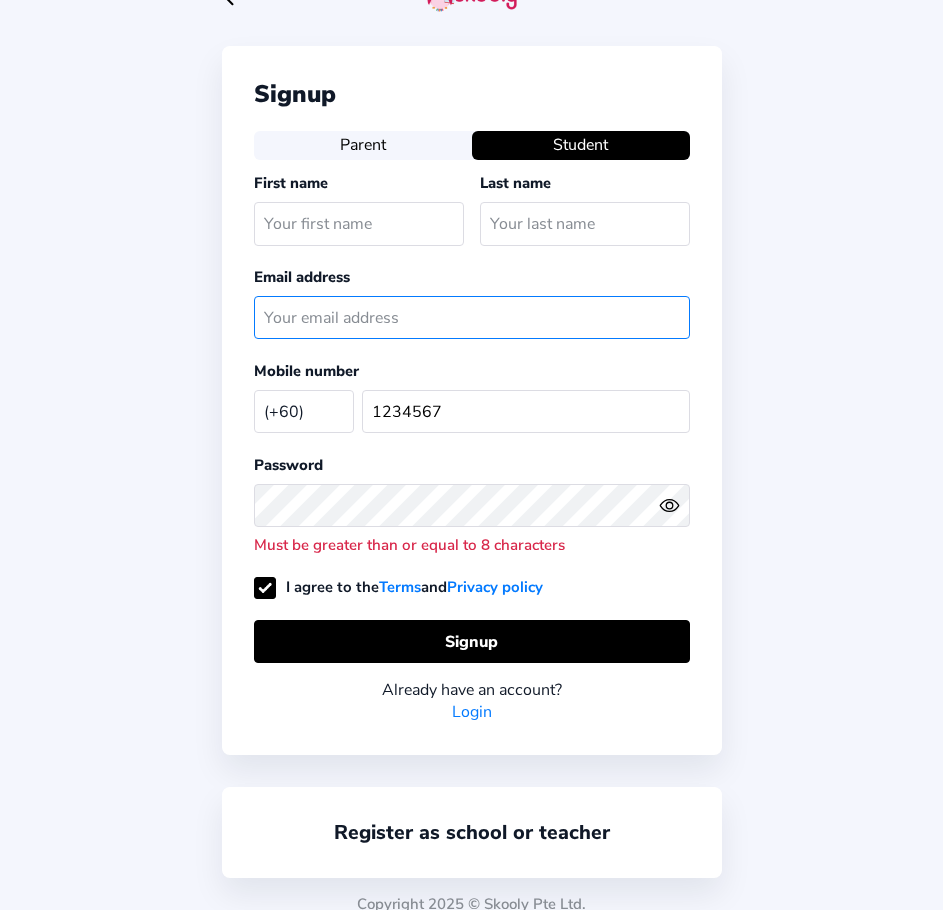 click 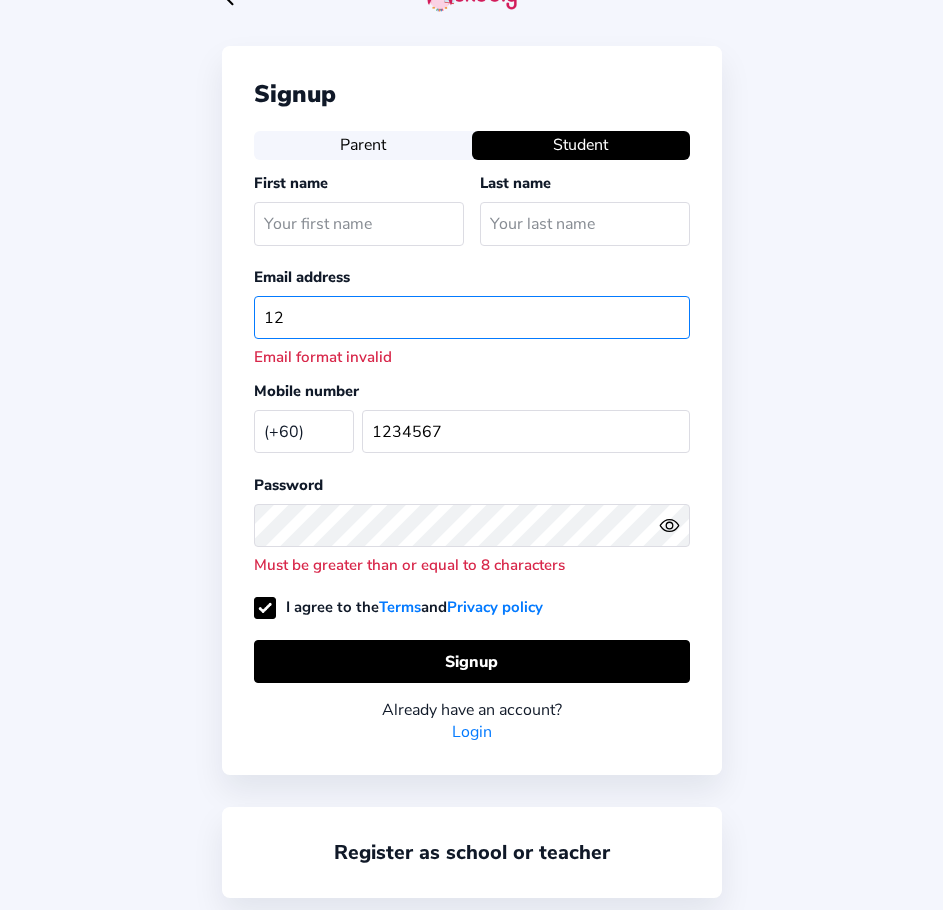 type on "1" 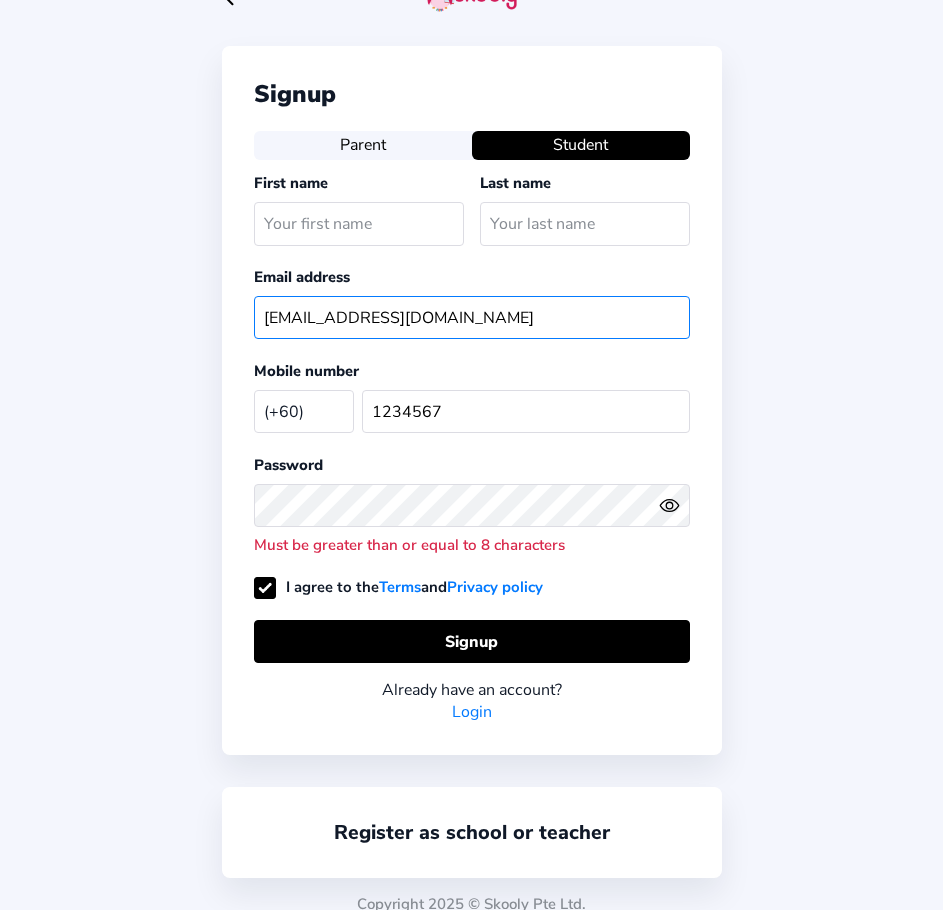 type on "[EMAIL_ADDRESS][DOMAIN_NAME]" 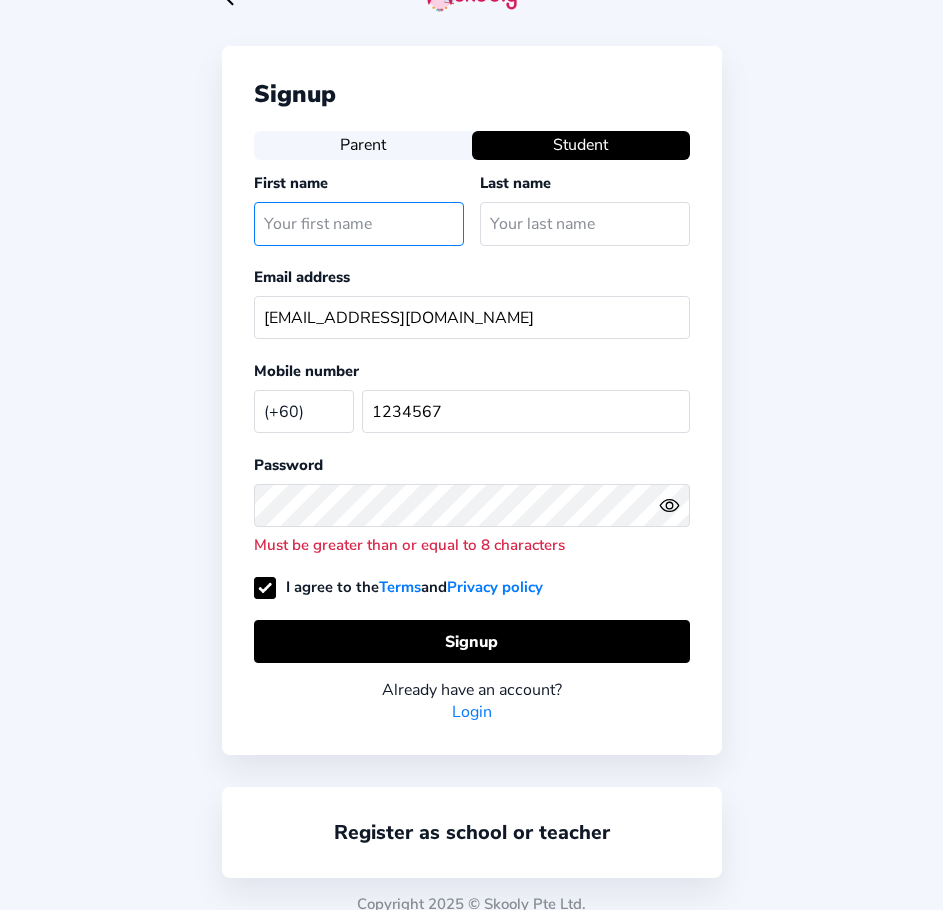 click 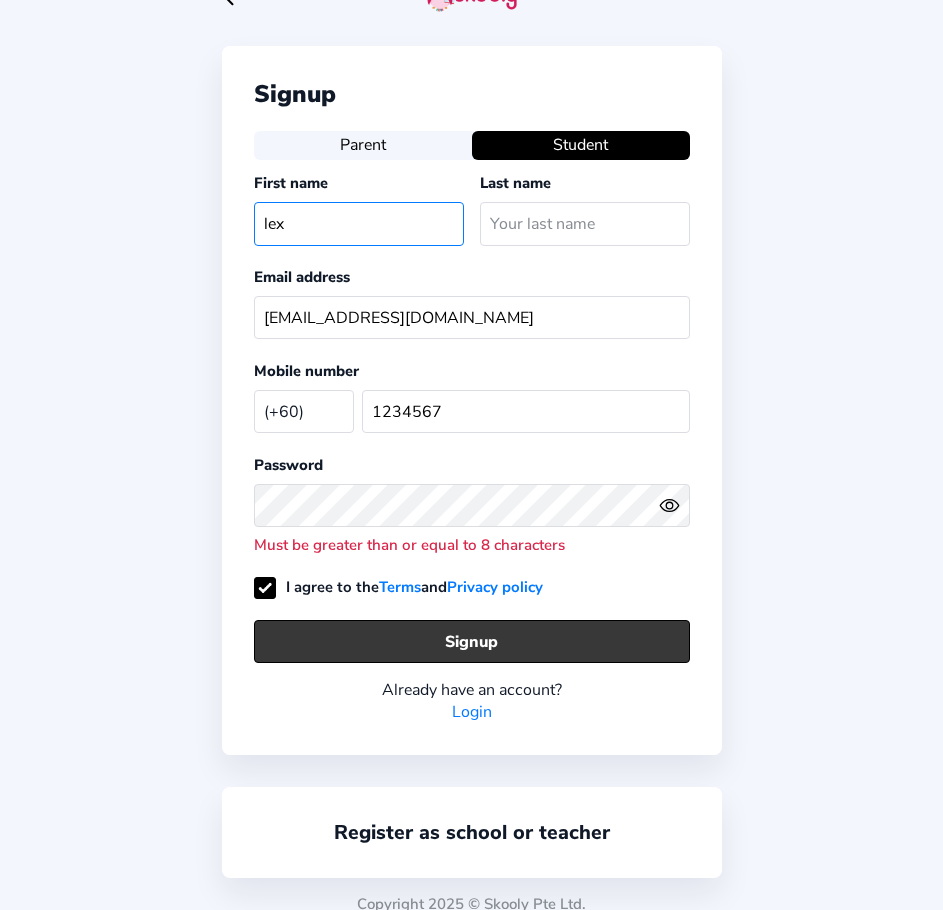 type on "lex" 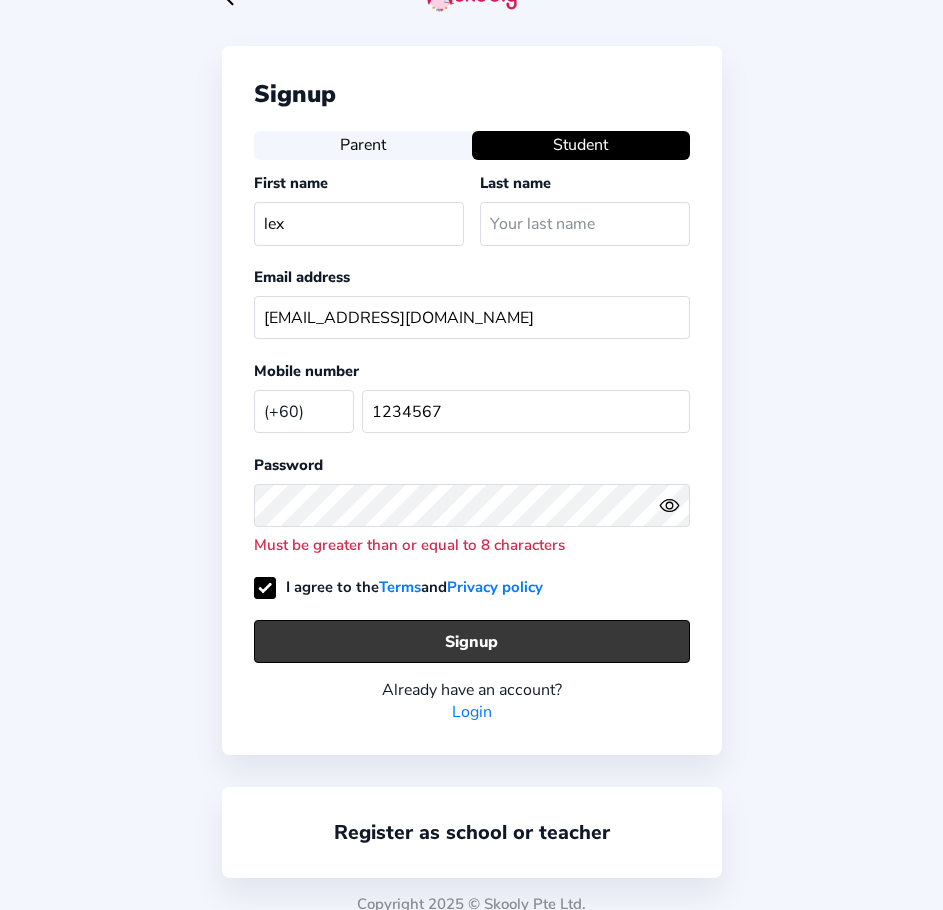 click on "Signup" 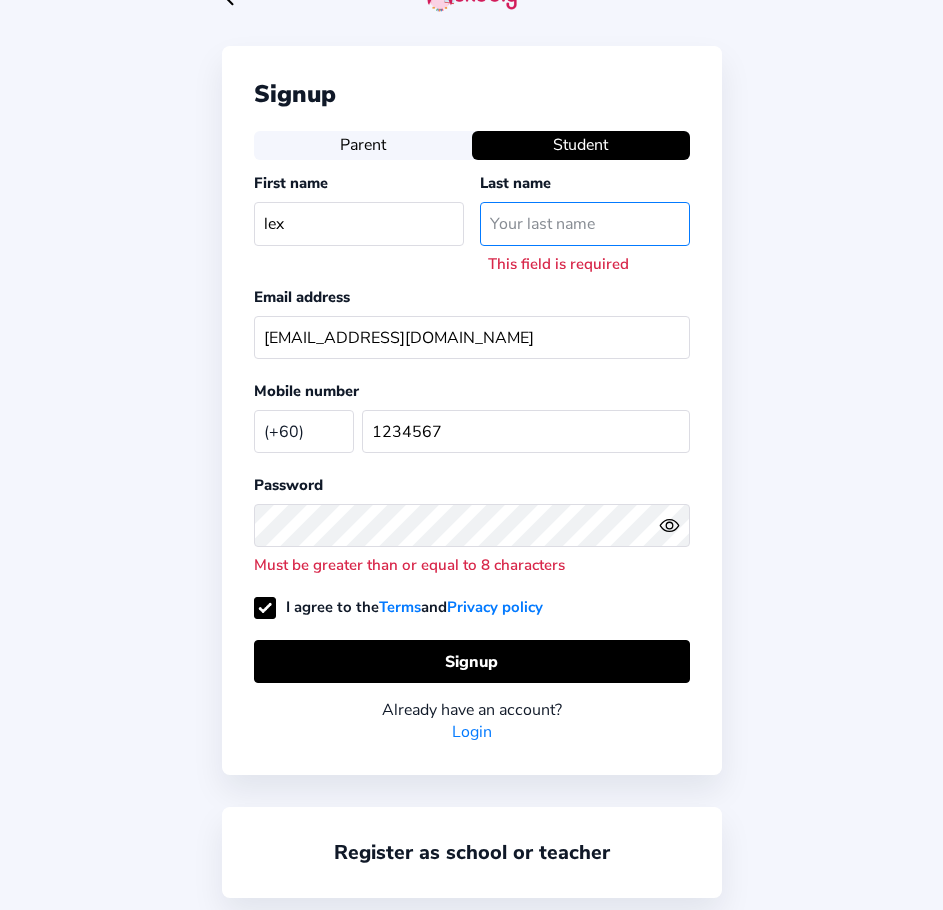 click 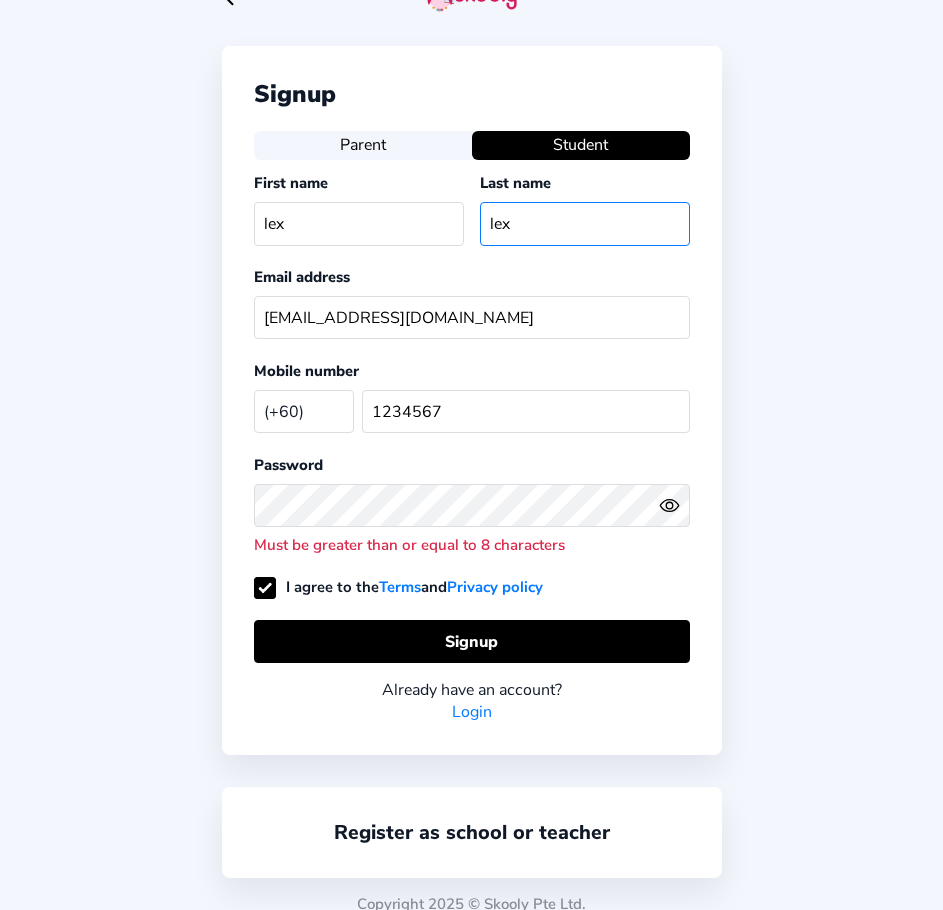 type on "lex" 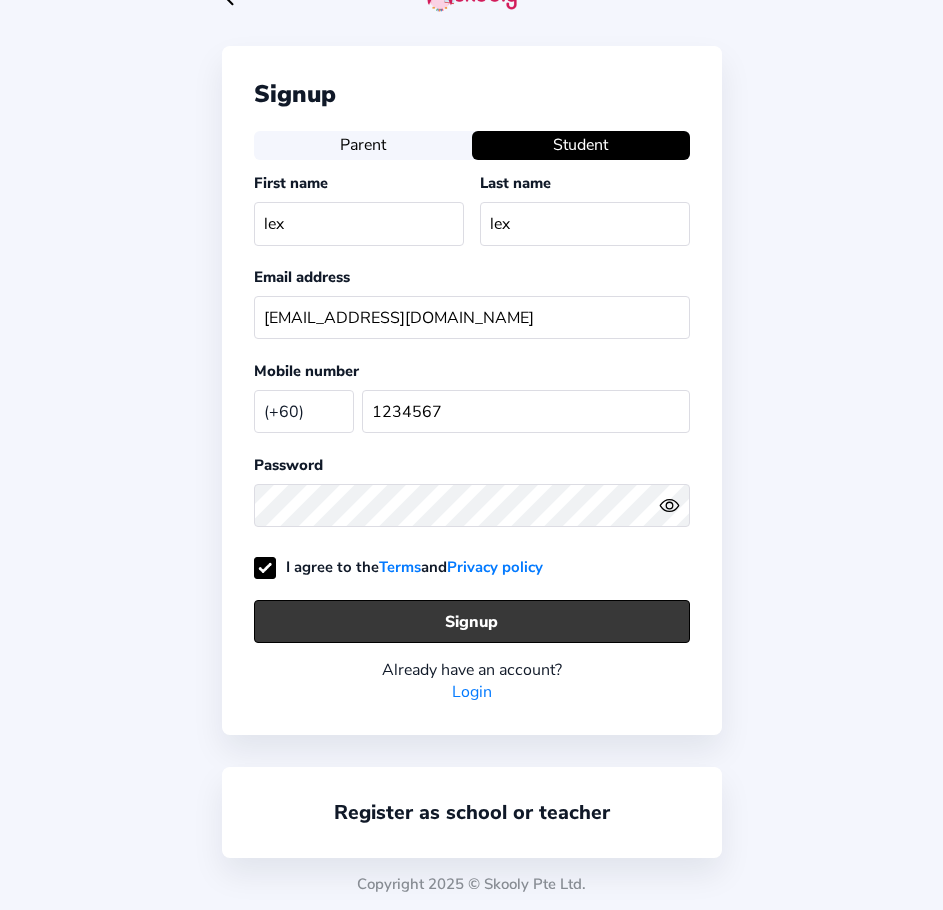 click on "Signup" 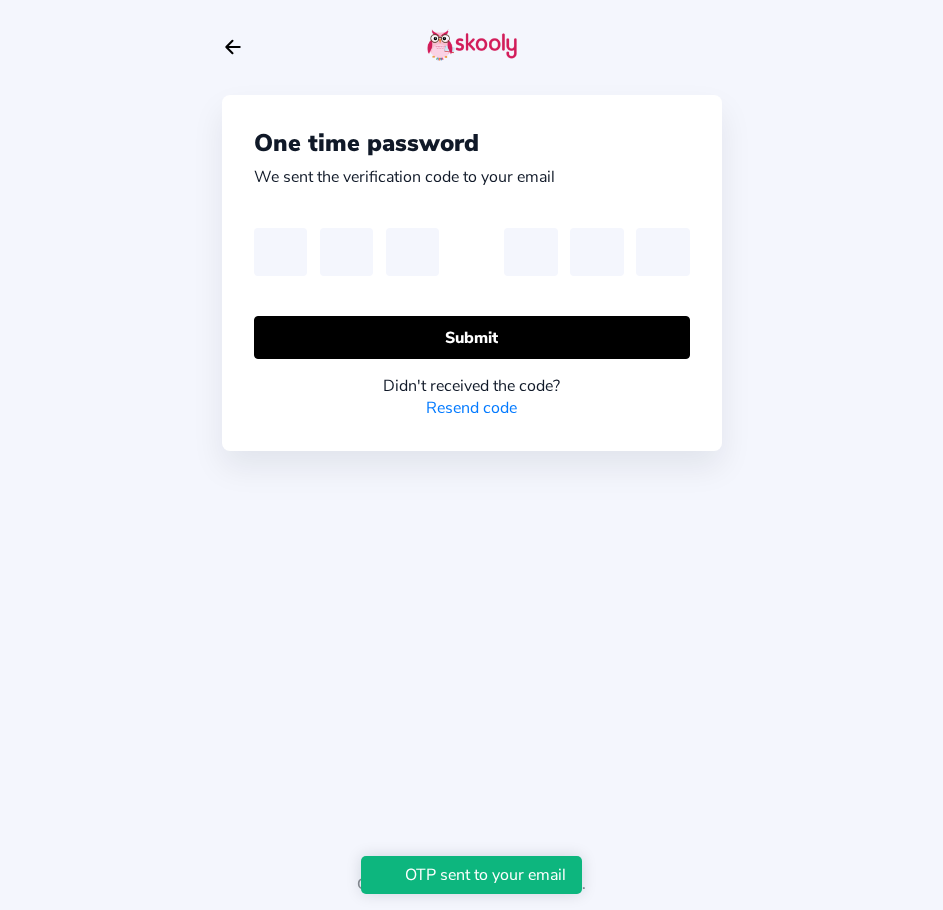 scroll, scrollTop: 0, scrollLeft: 0, axis: both 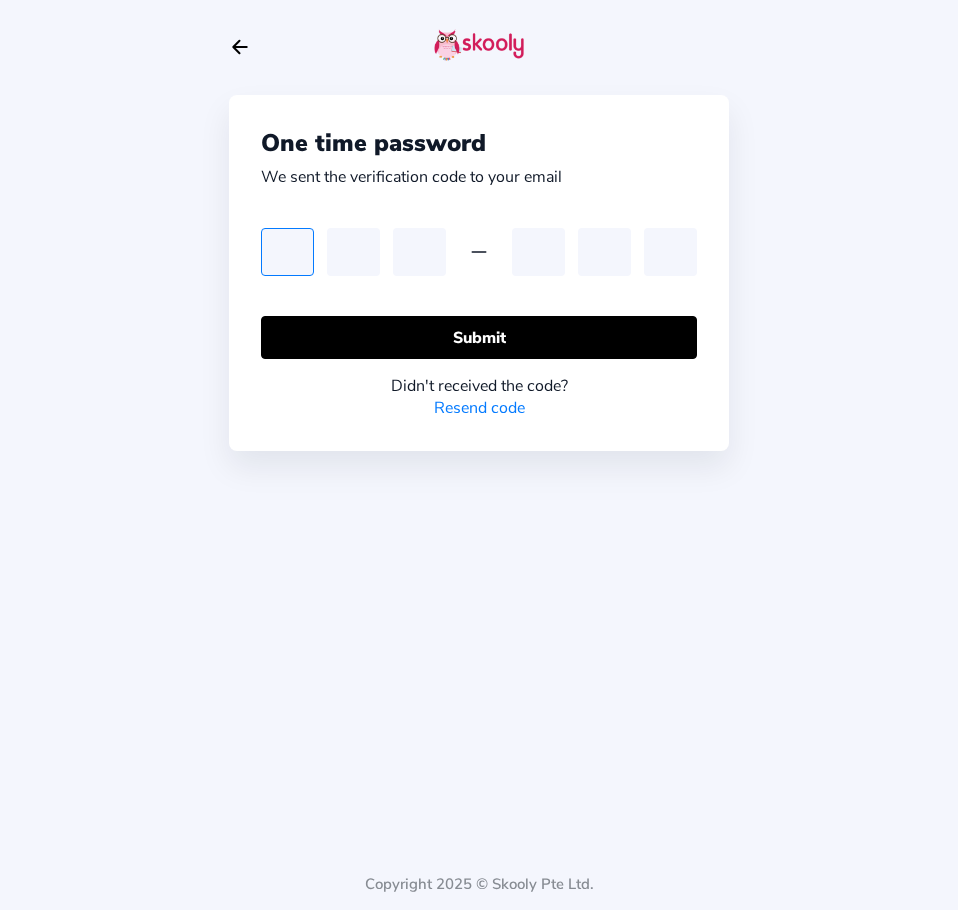 type on "7" 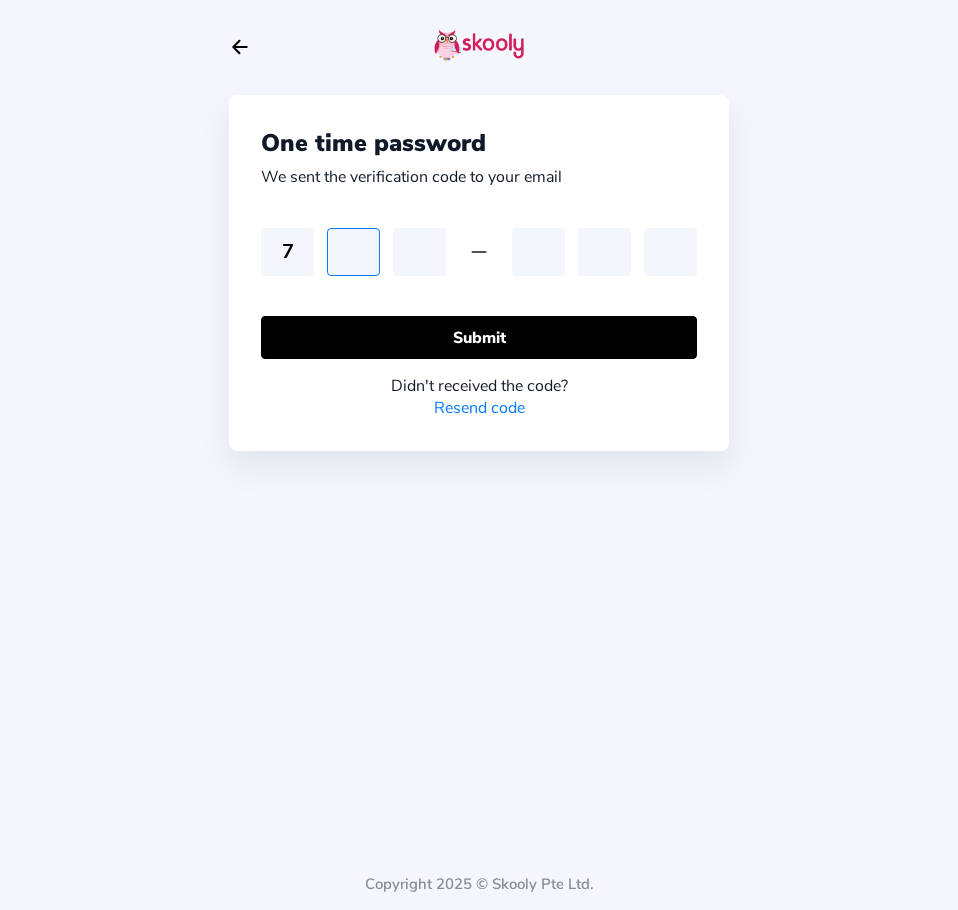 type on "3" 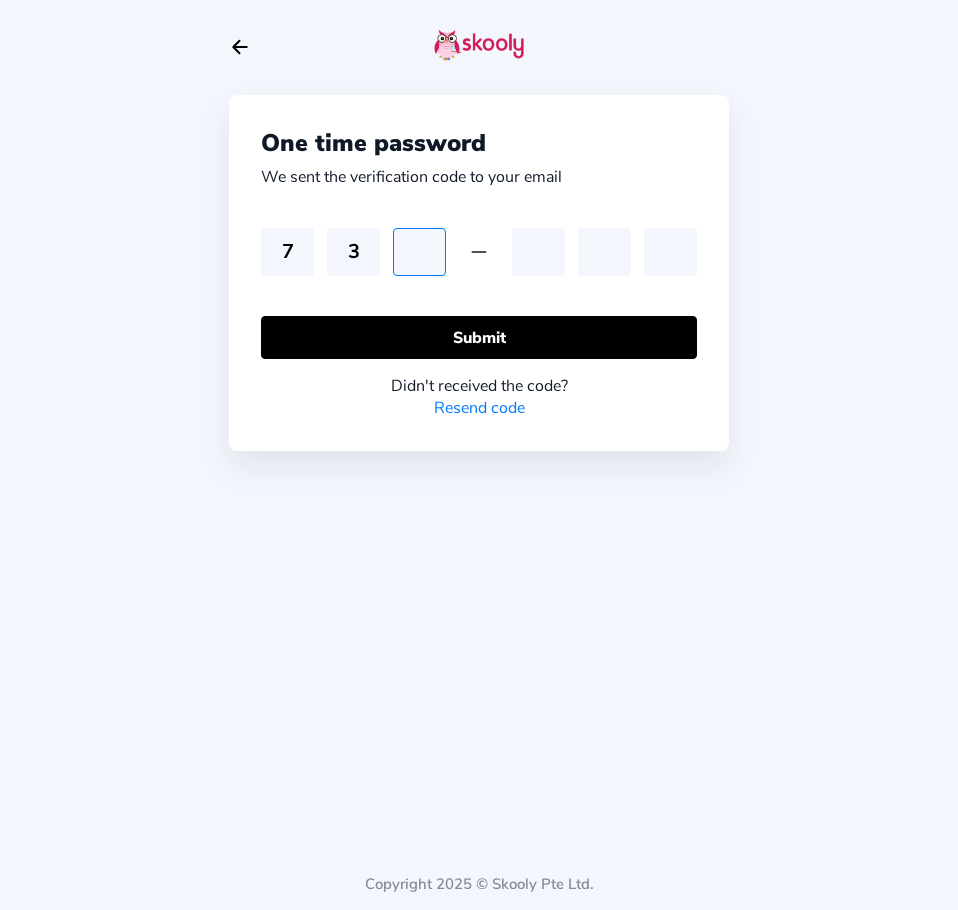 type on "5" 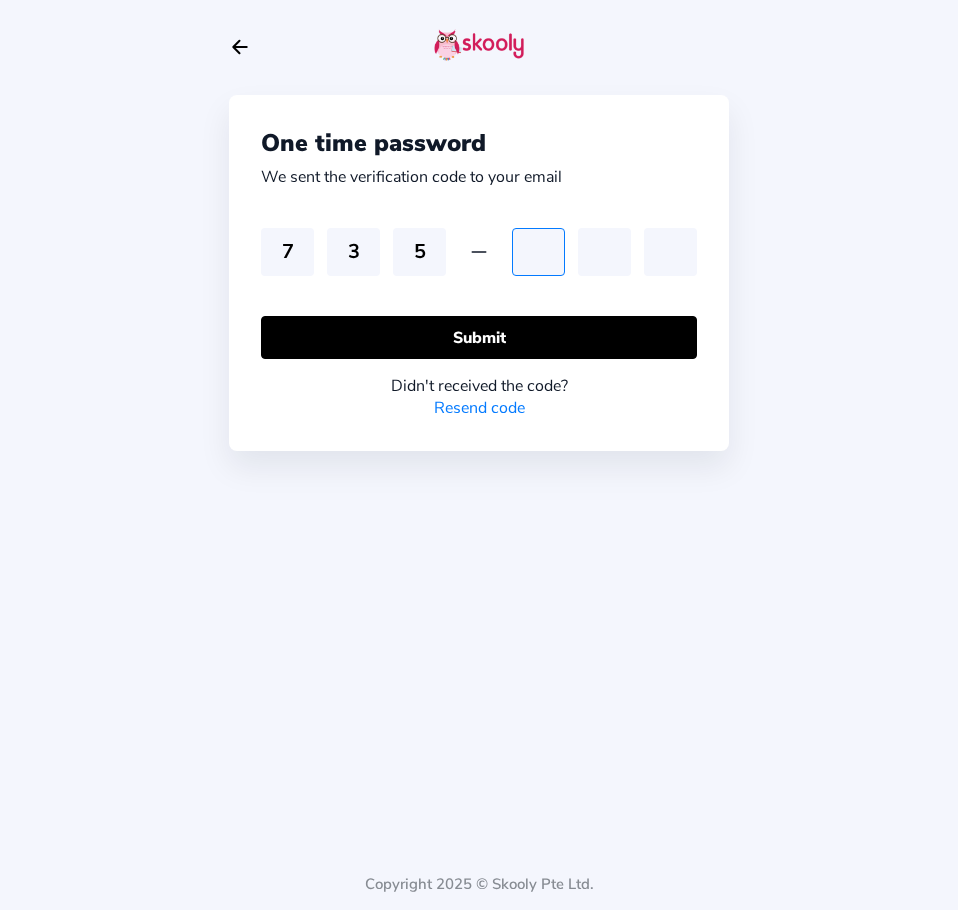 type on "0" 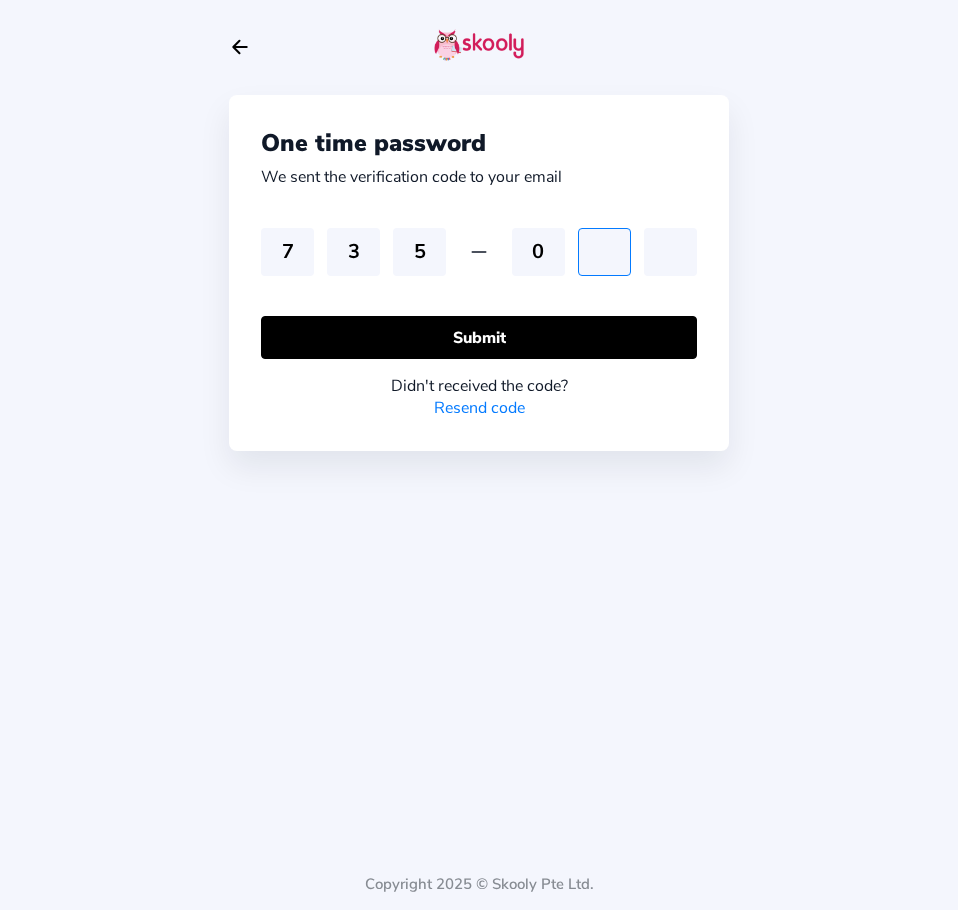 type on "6" 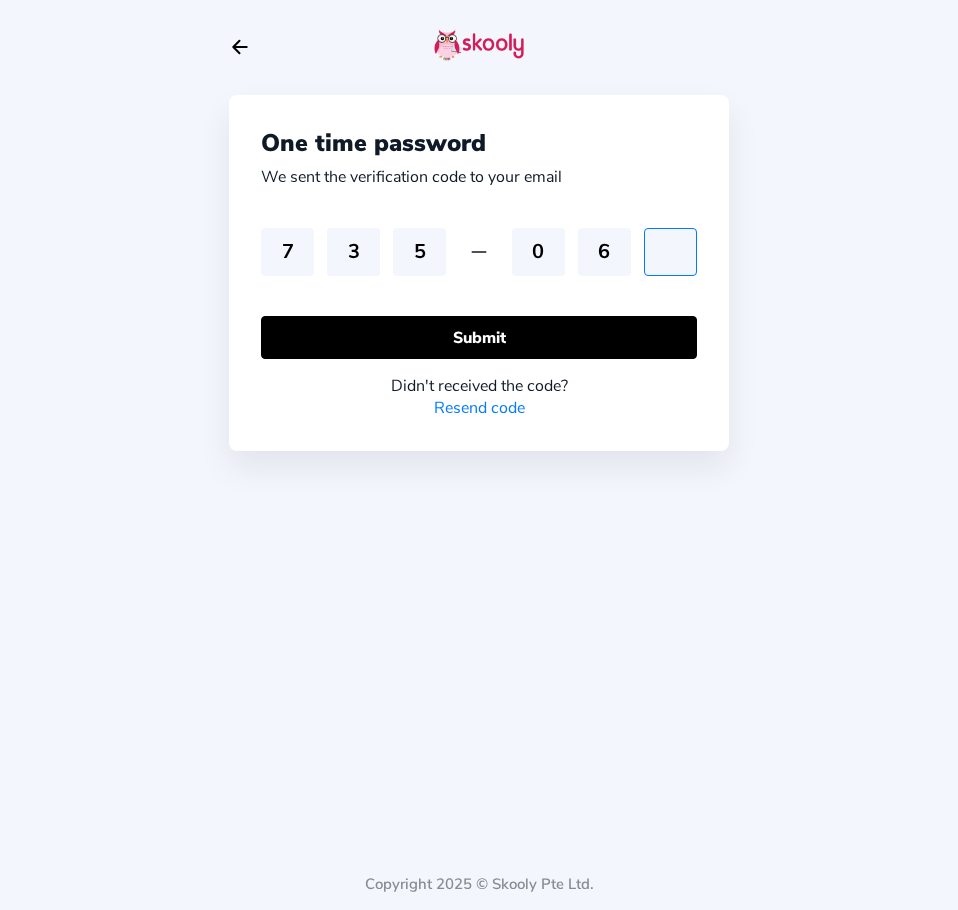 type on "0" 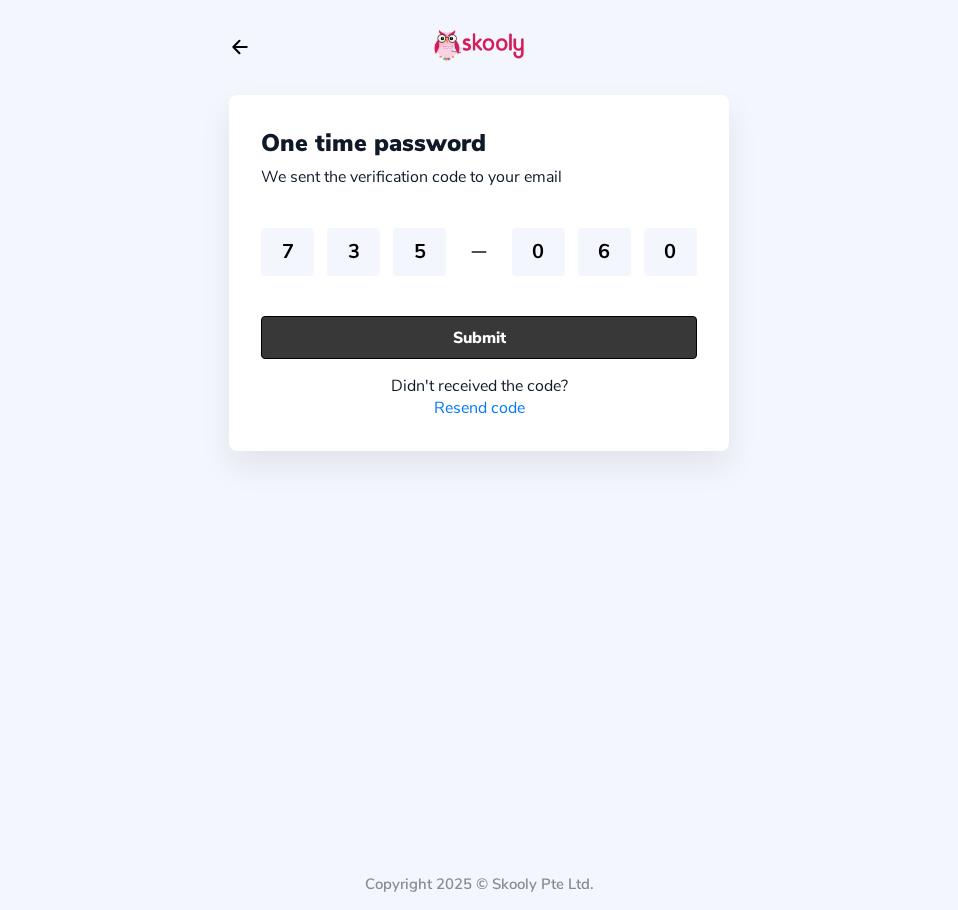 click on "Submit" 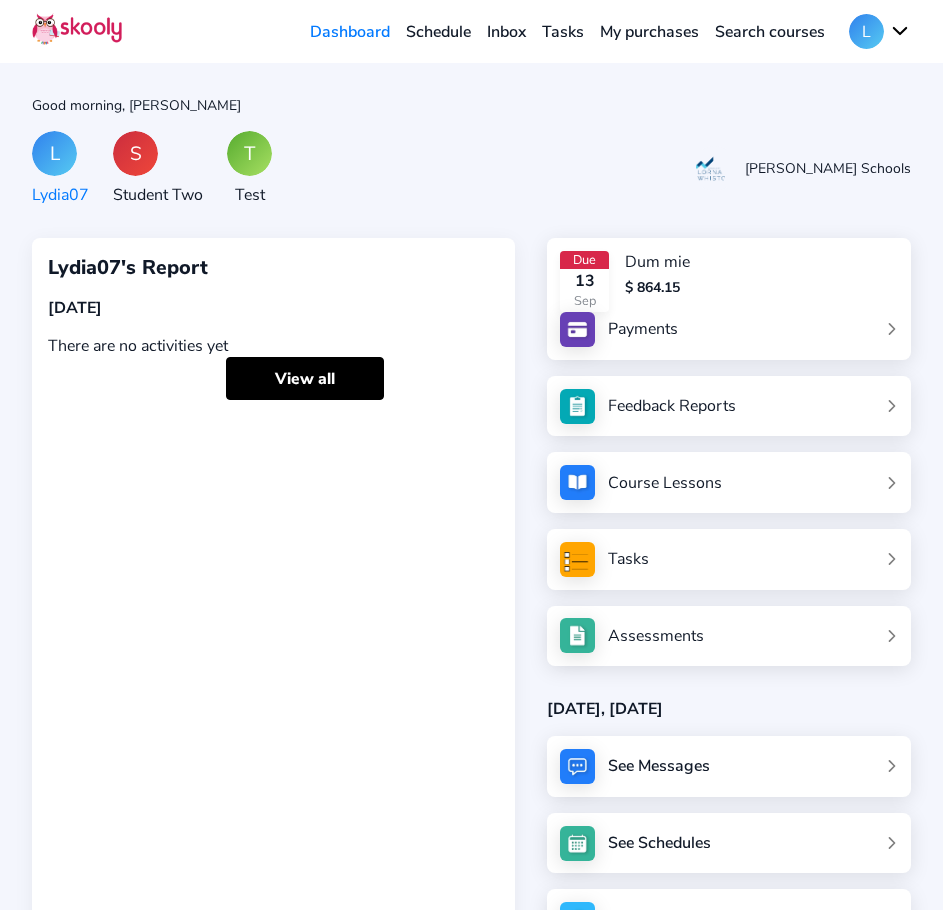 click on "Search courses" 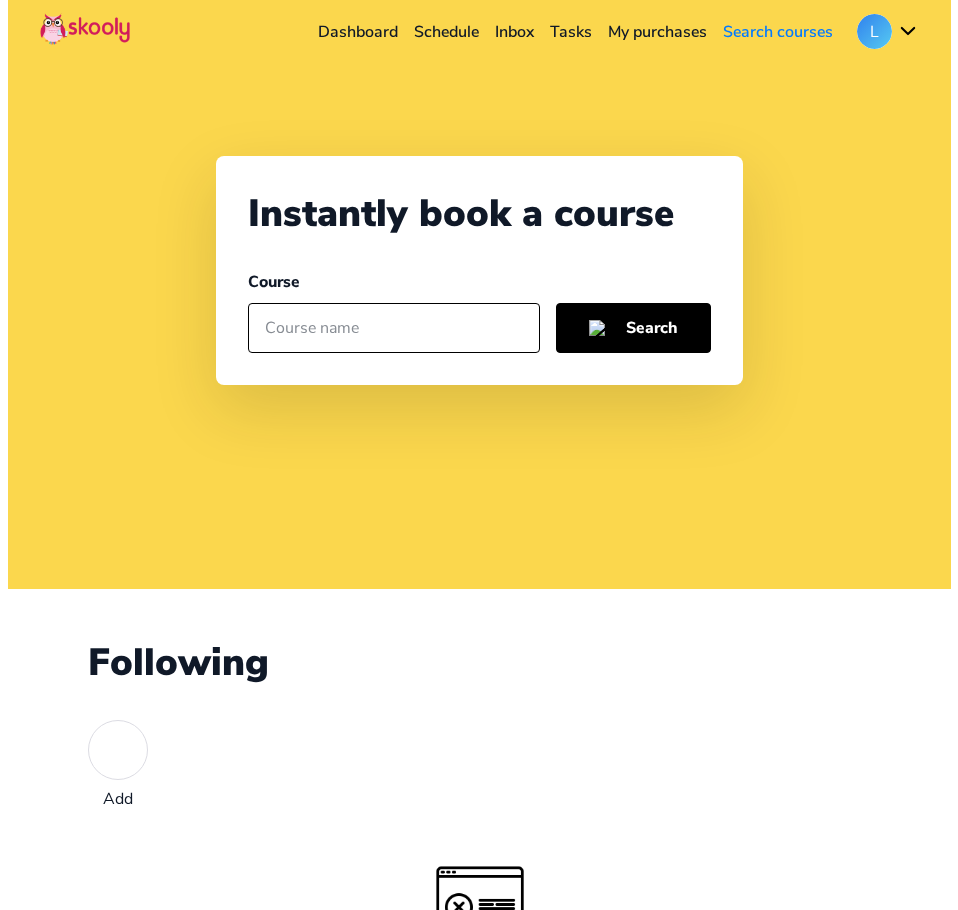 scroll, scrollTop: 0, scrollLeft: 0, axis: both 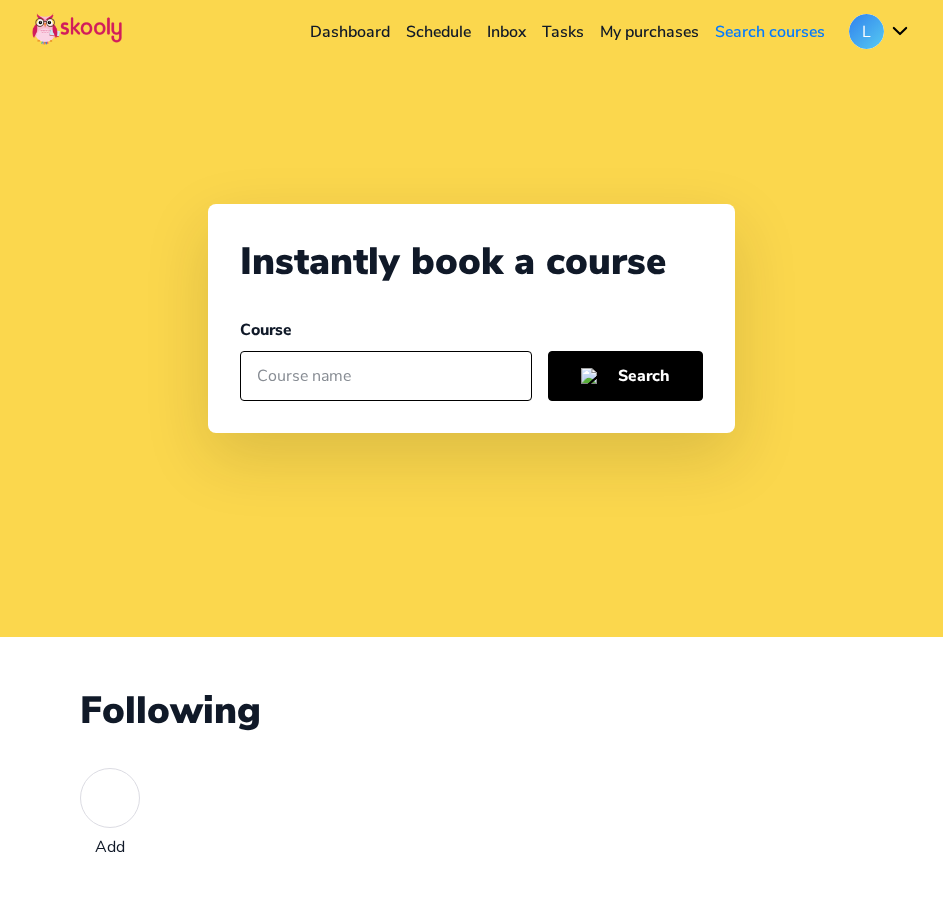 click on "My purchases" 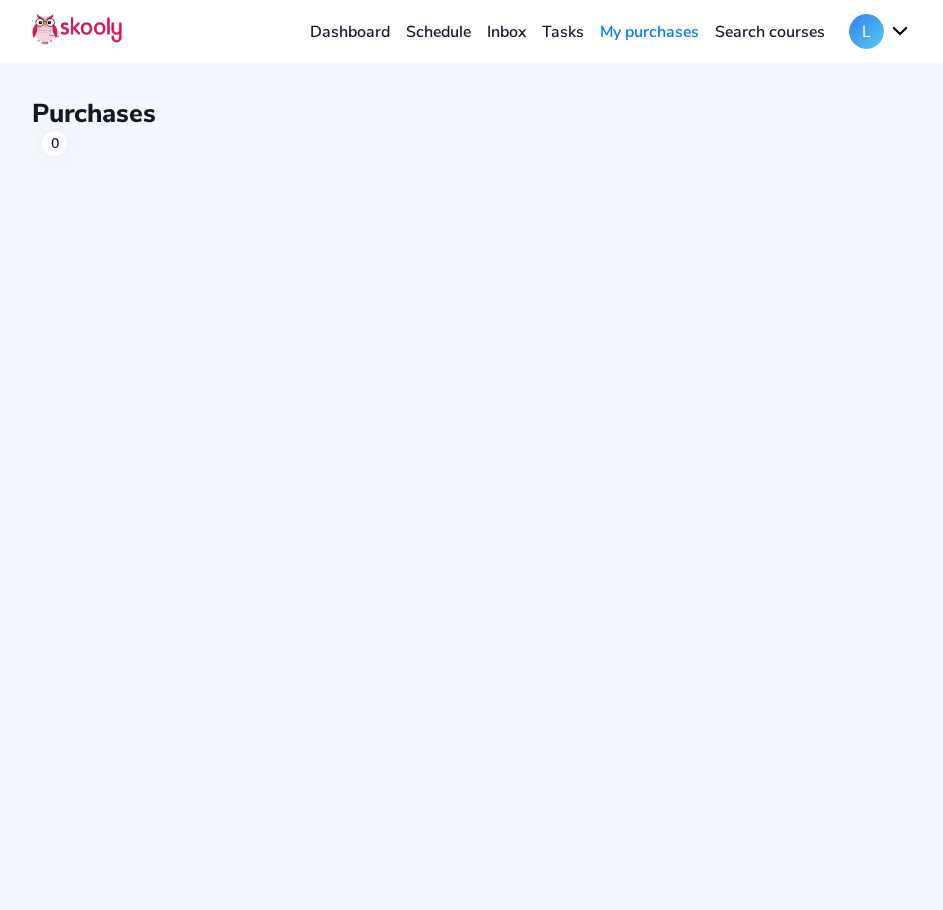 click on "Tasks" 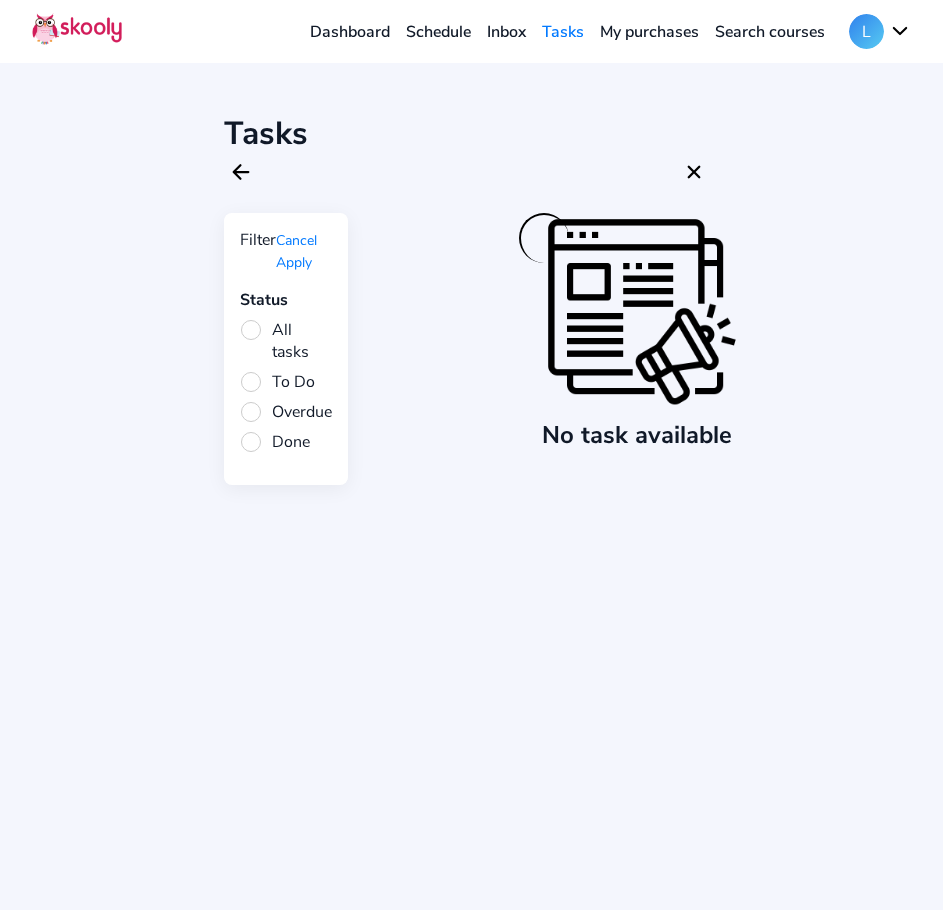 click on "Inbox" 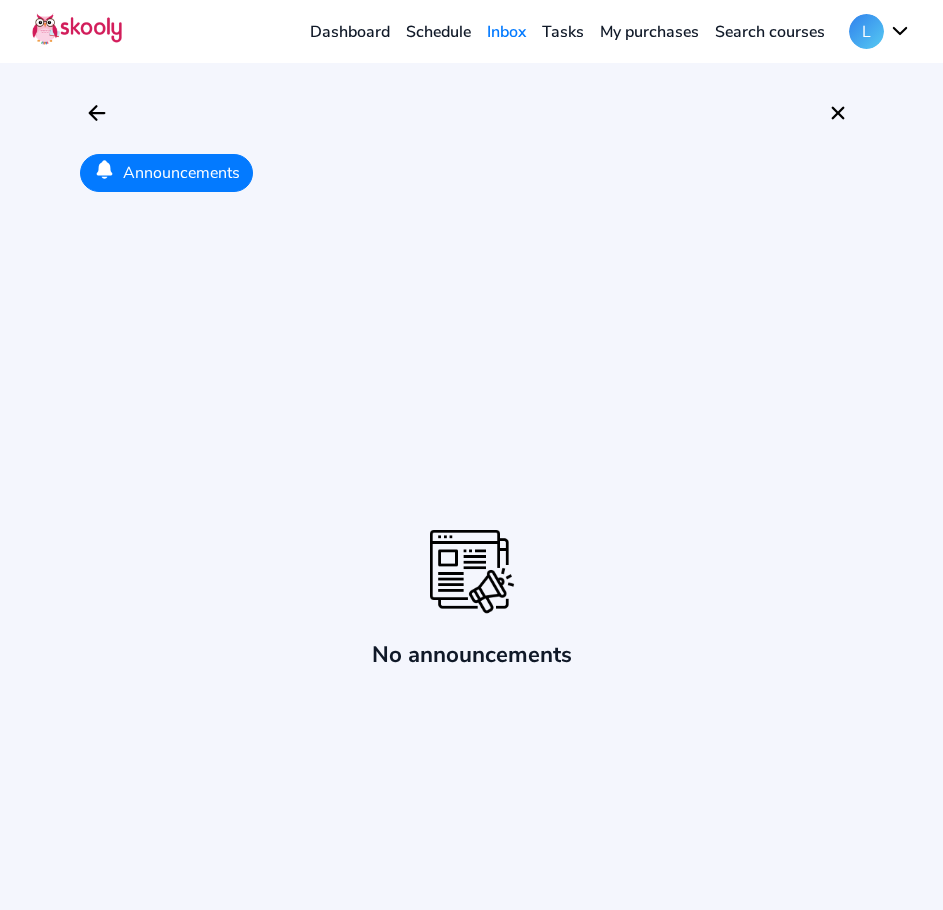 click on "Schedule" 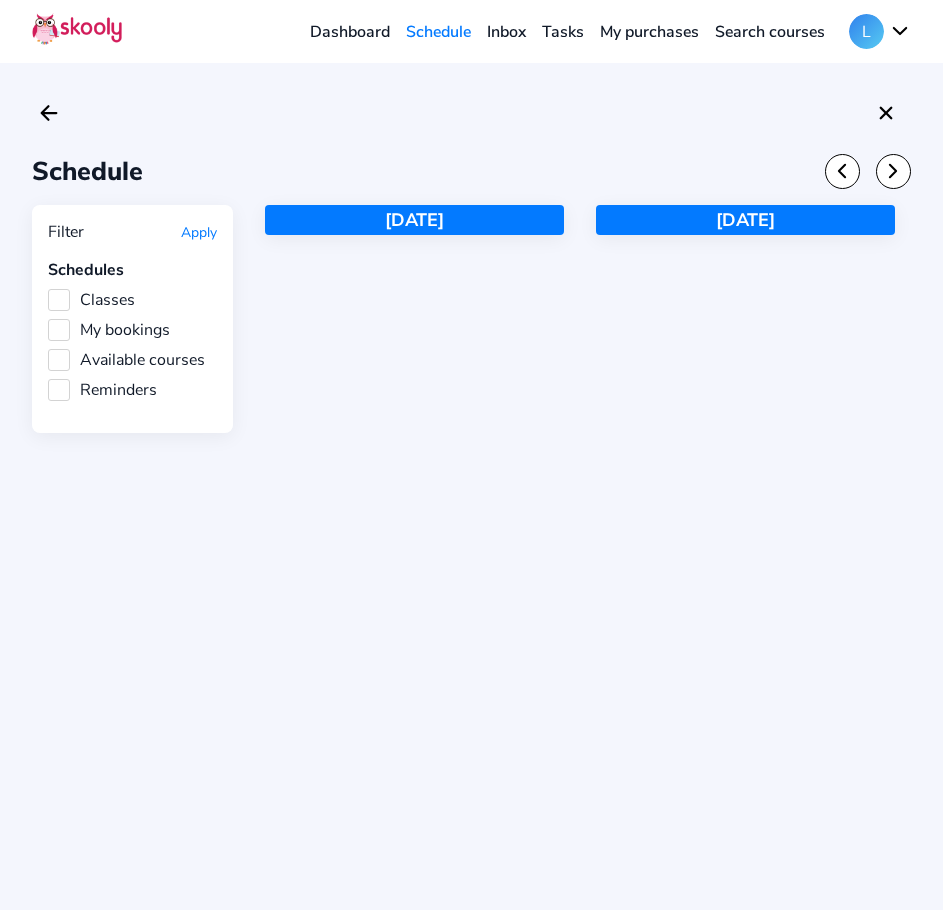 click on "Dashboard" 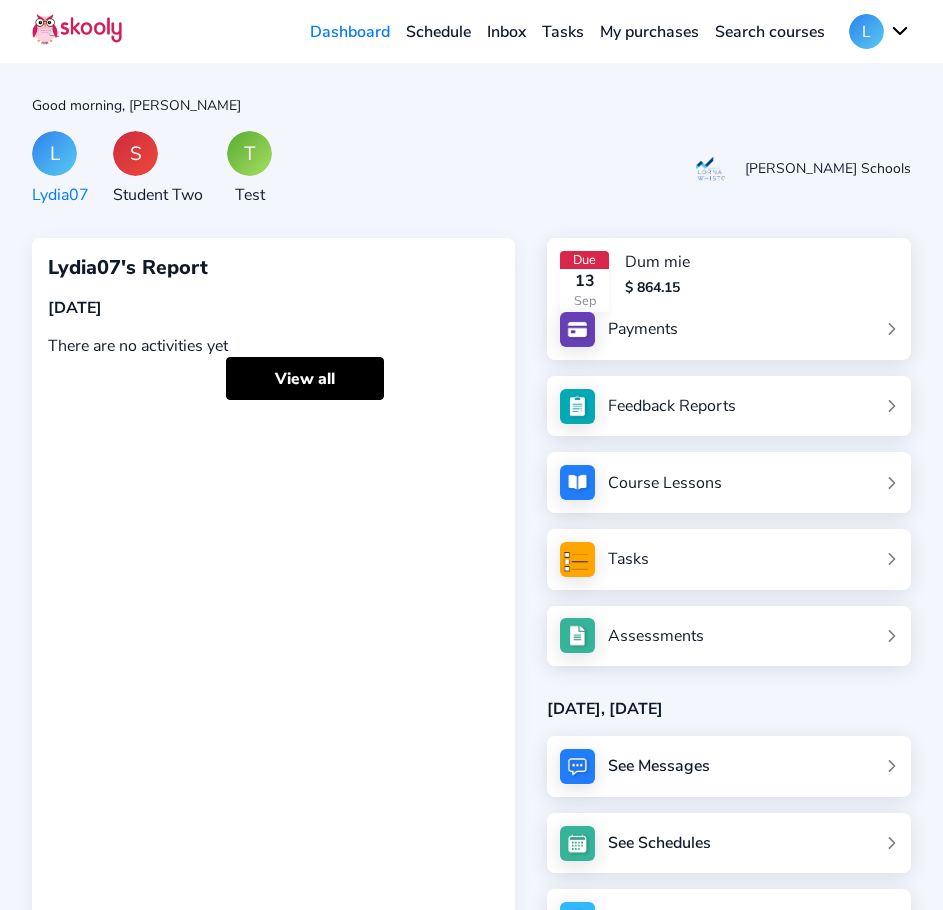 click on "L" 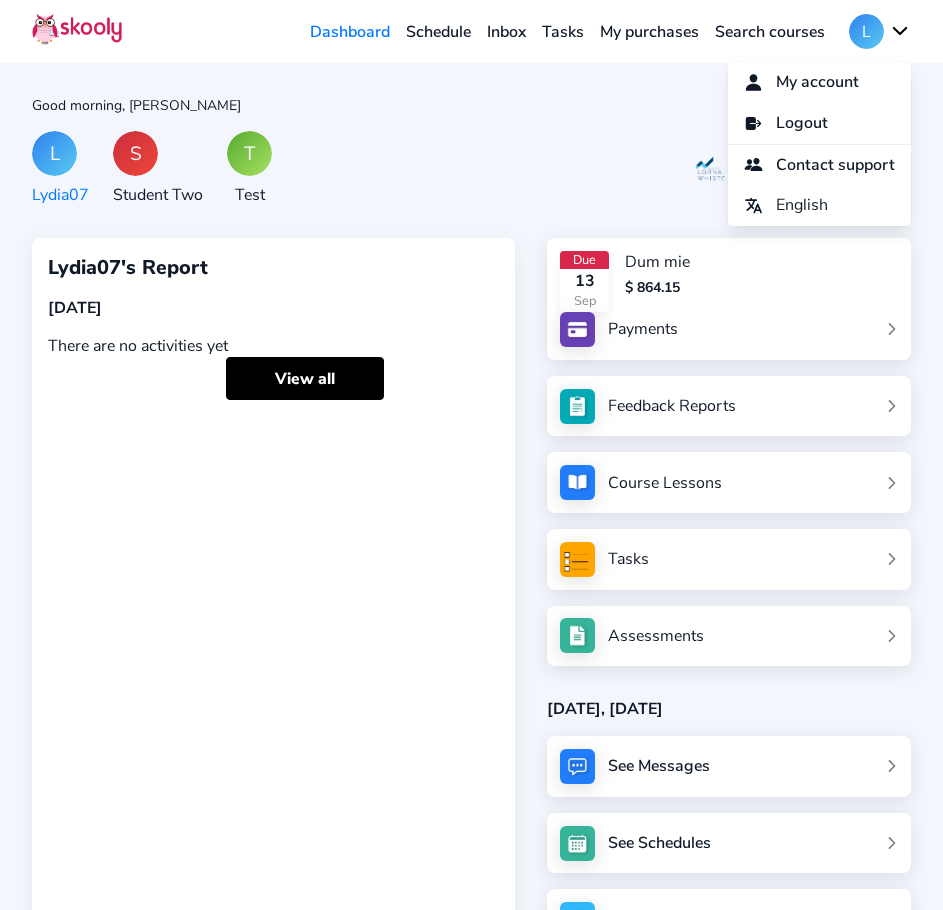 click on "Dum mie $ 864.15" 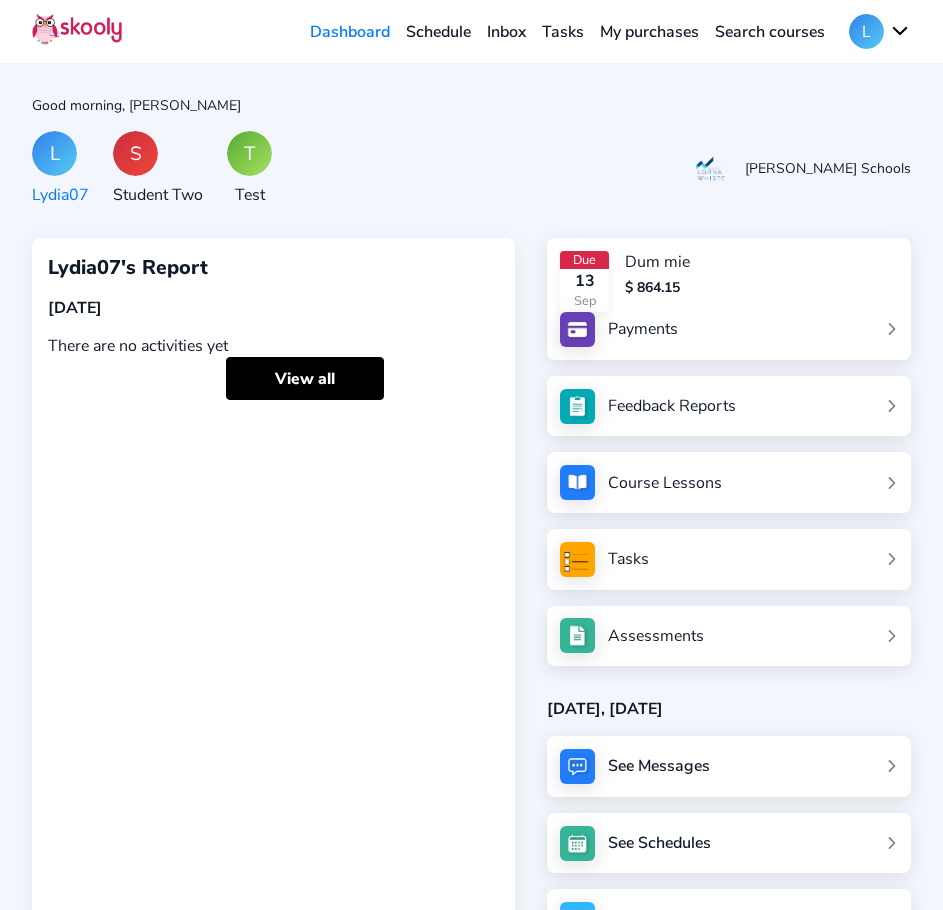 click on "Payments" 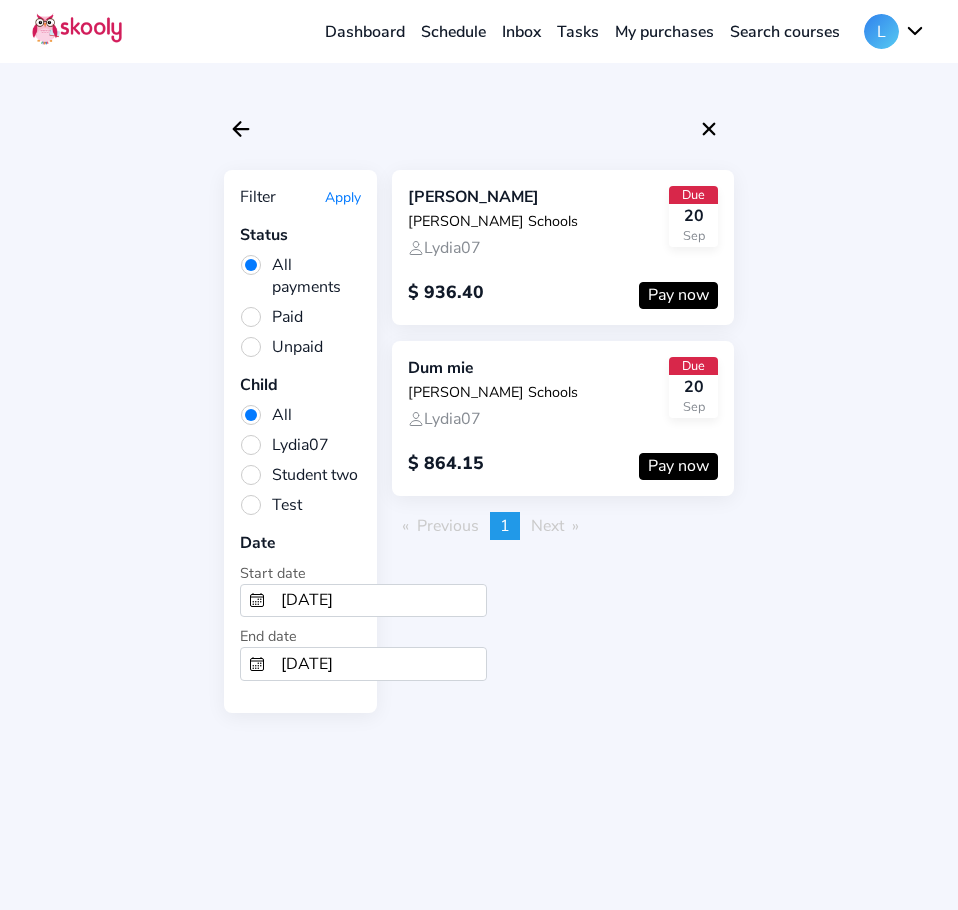 click on "L" 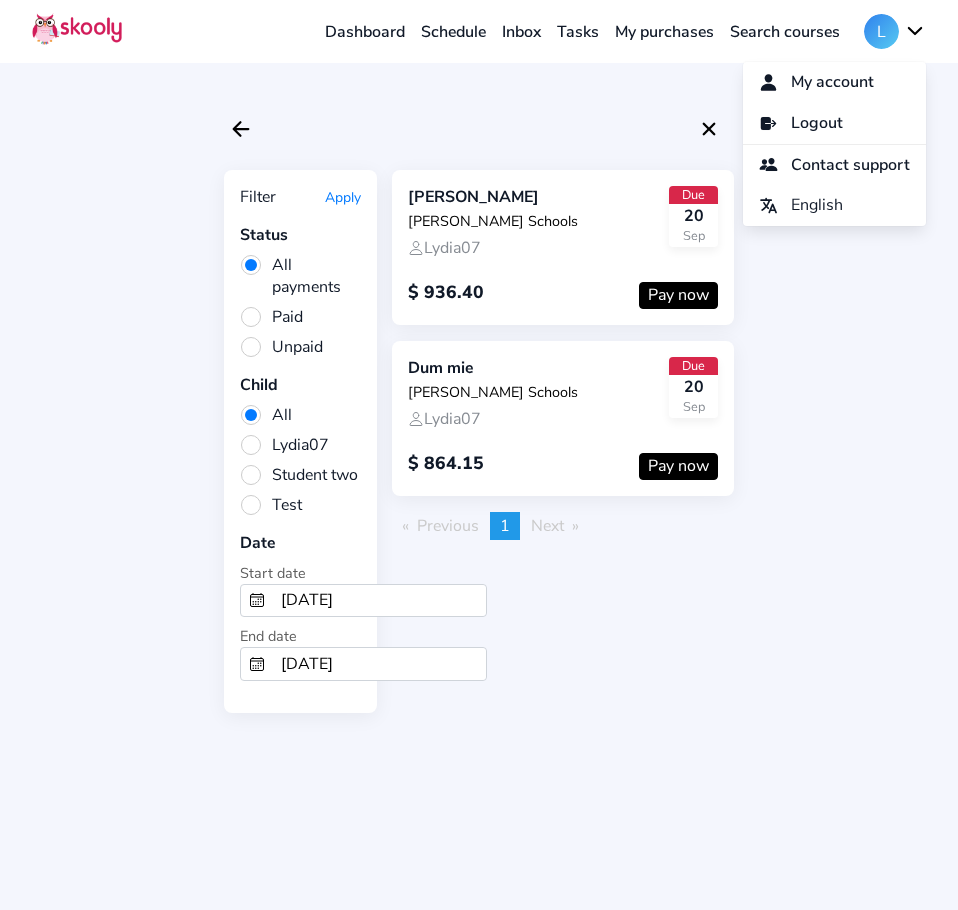 click on "Linda Lorna Whiston Schools  Lydia07  Due 20  Sep   $ 936.40   Pay now  Dum mie Lorna Whiston Schools  Lydia07  Due 20  Sep   $ 864.15   Pay now   Previous  page  1 / 1  You're on page  1  Next  page" 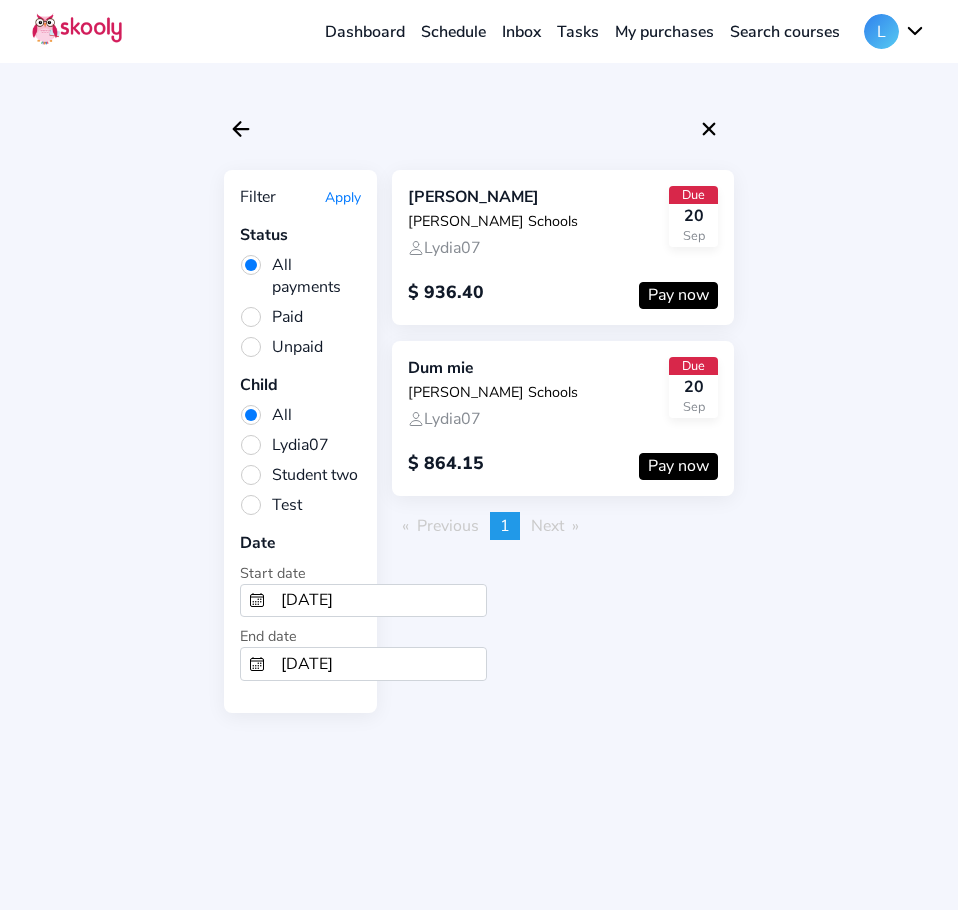 click on "Pay now" 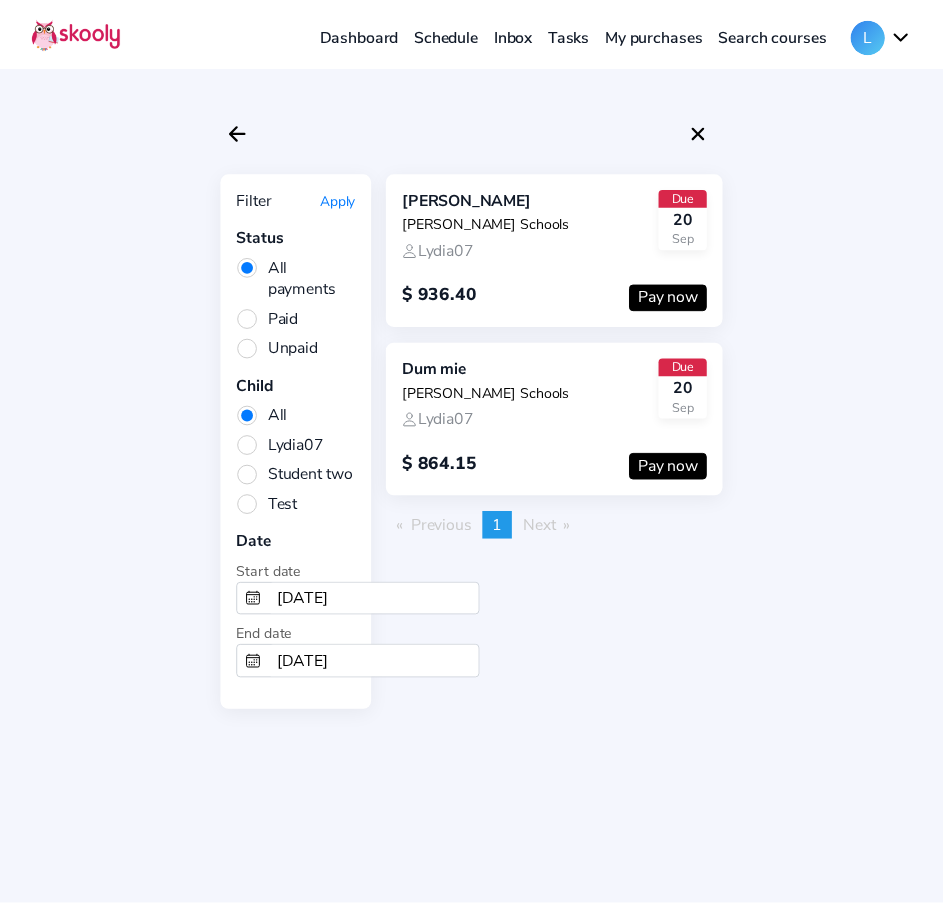 scroll, scrollTop: 0, scrollLeft: 0, axis: both 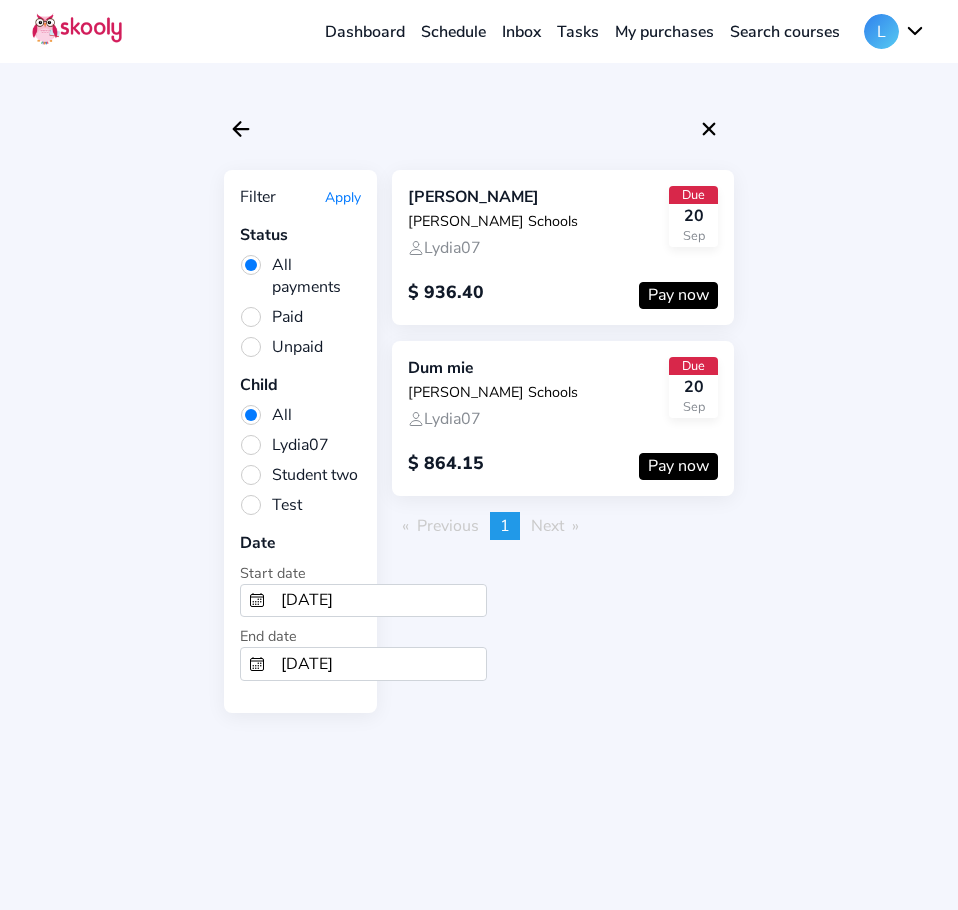 click on "Schedule" 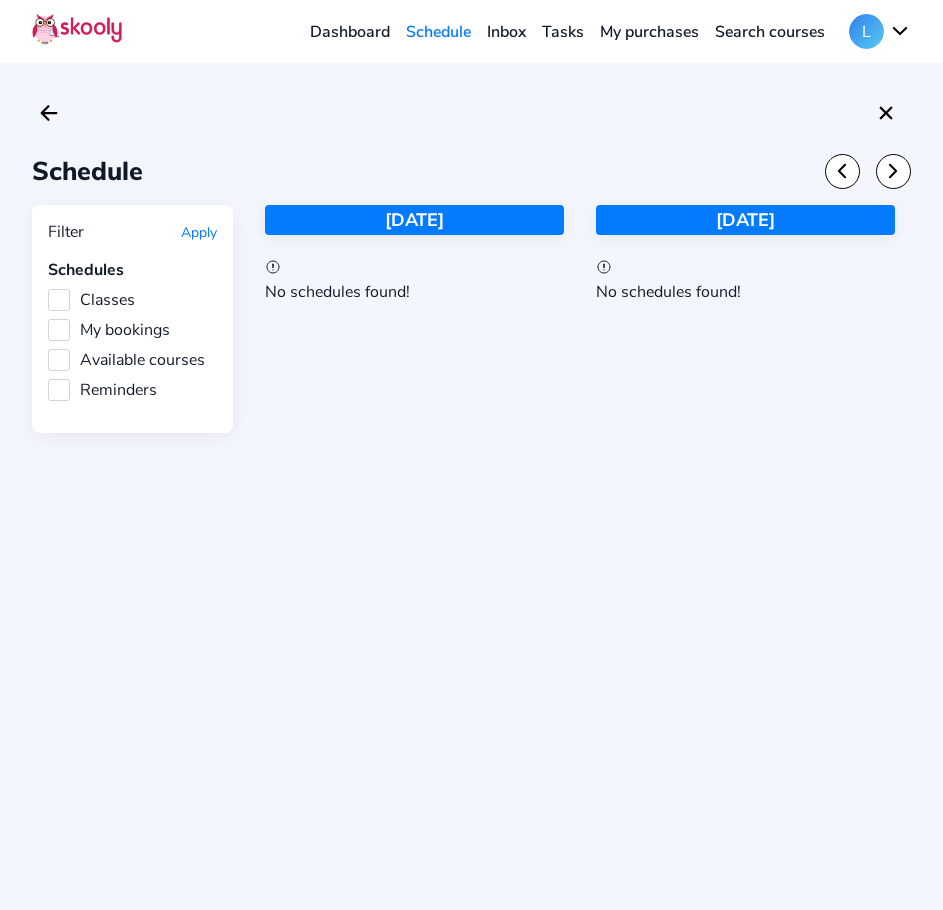 click on "Search courses" 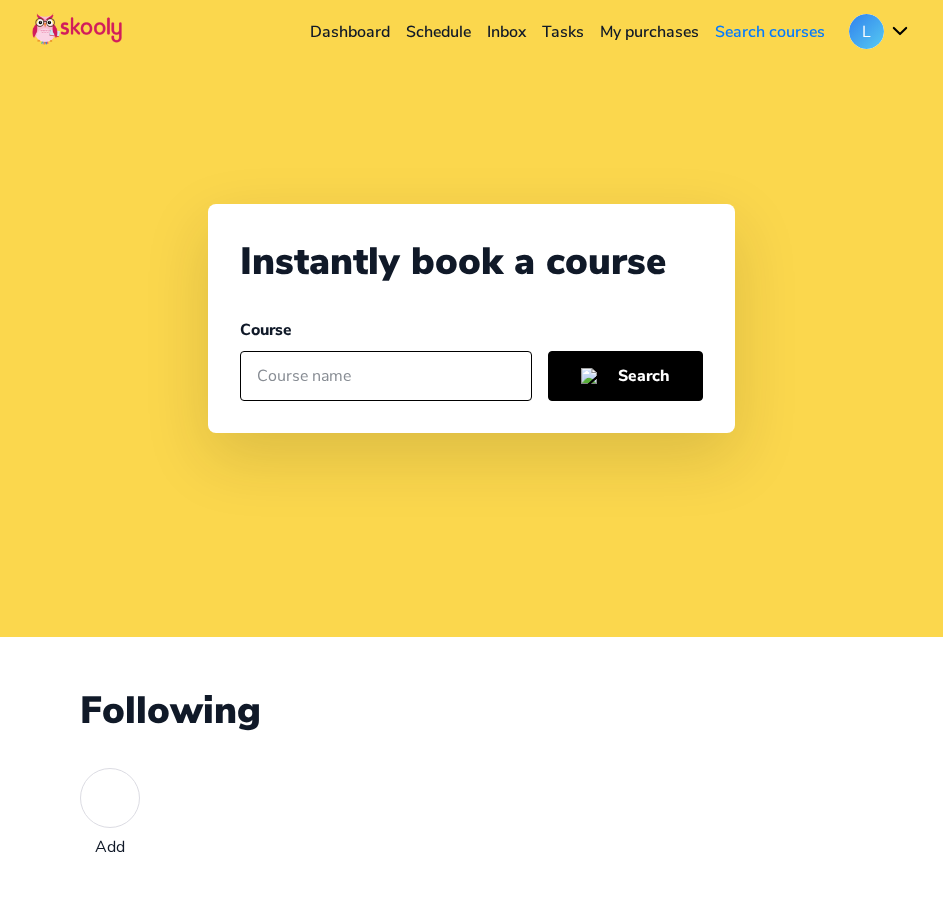click 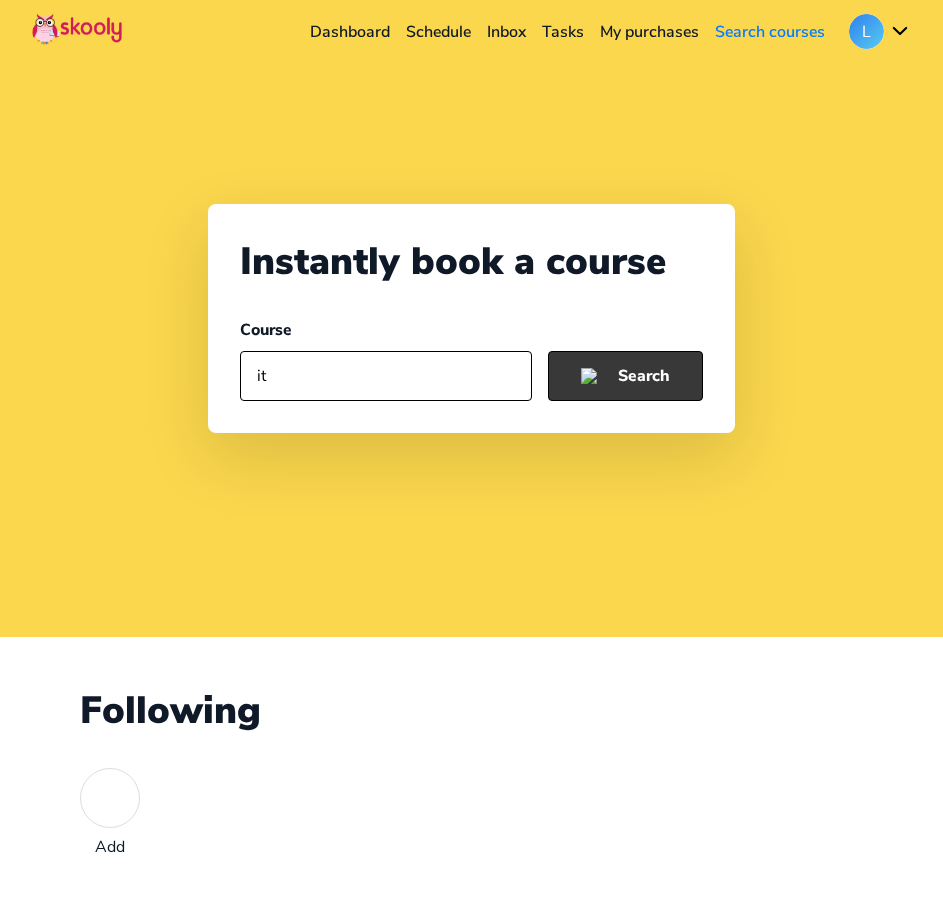 click on "Search" 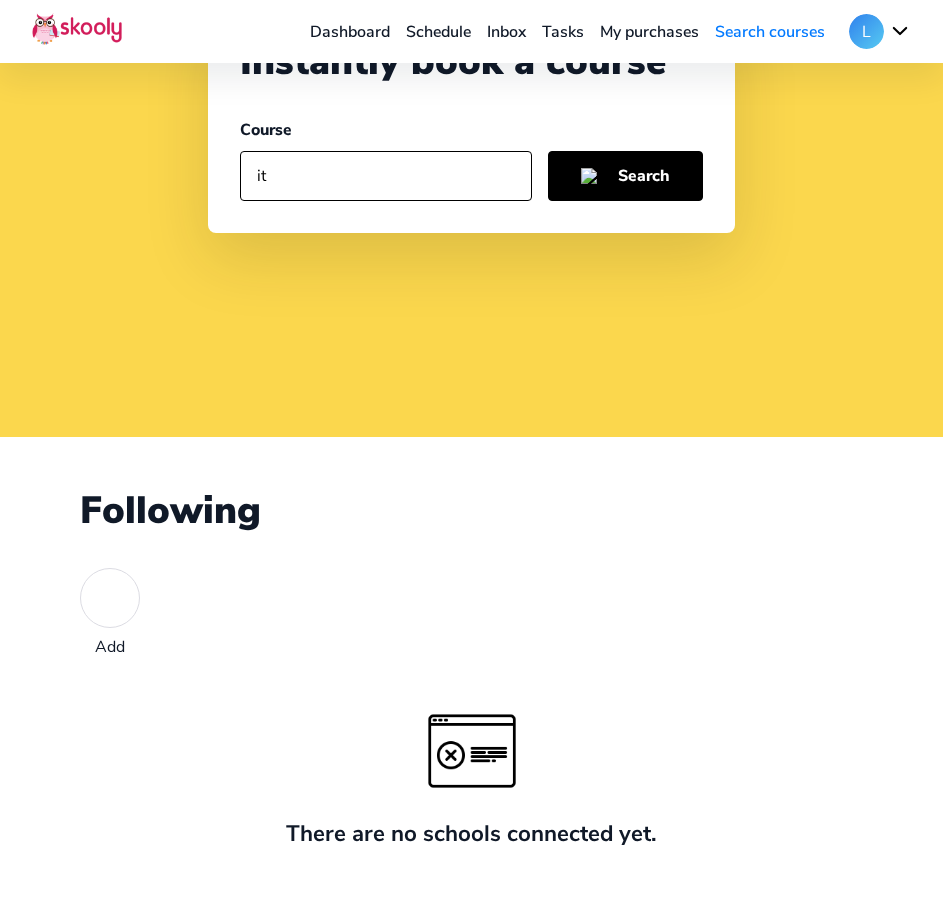 scroll, scrollTop: 255, scrollLeft: 0, axis: vertical 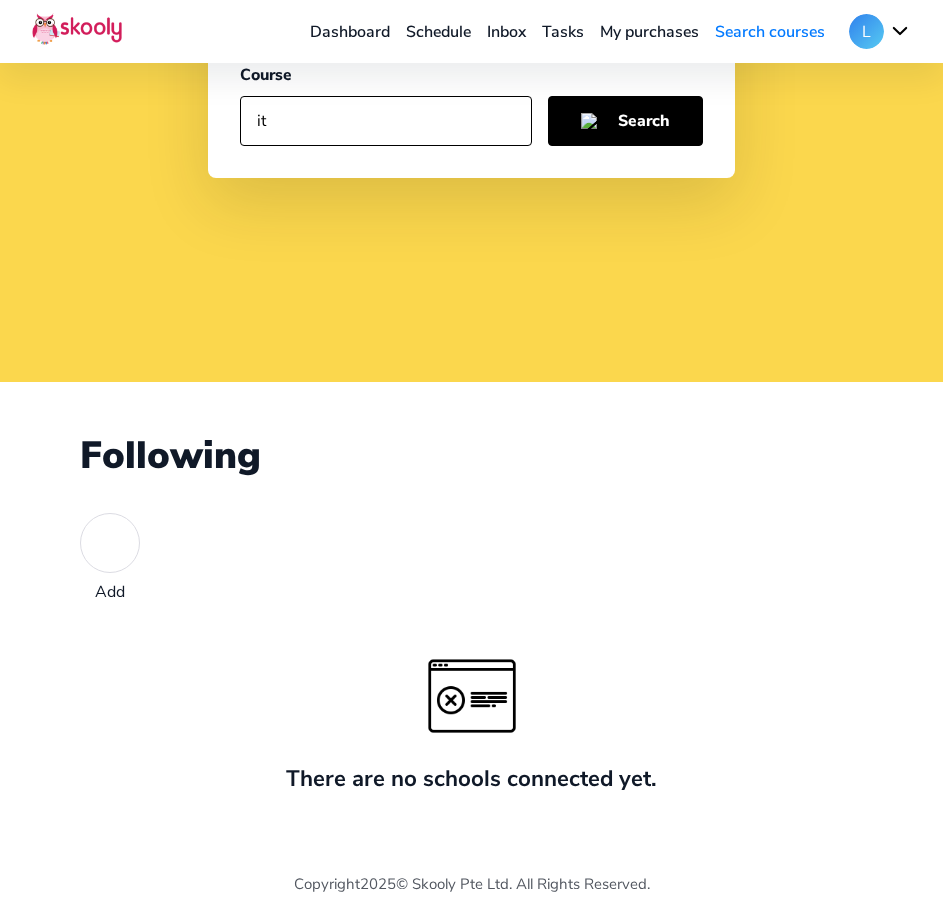 click 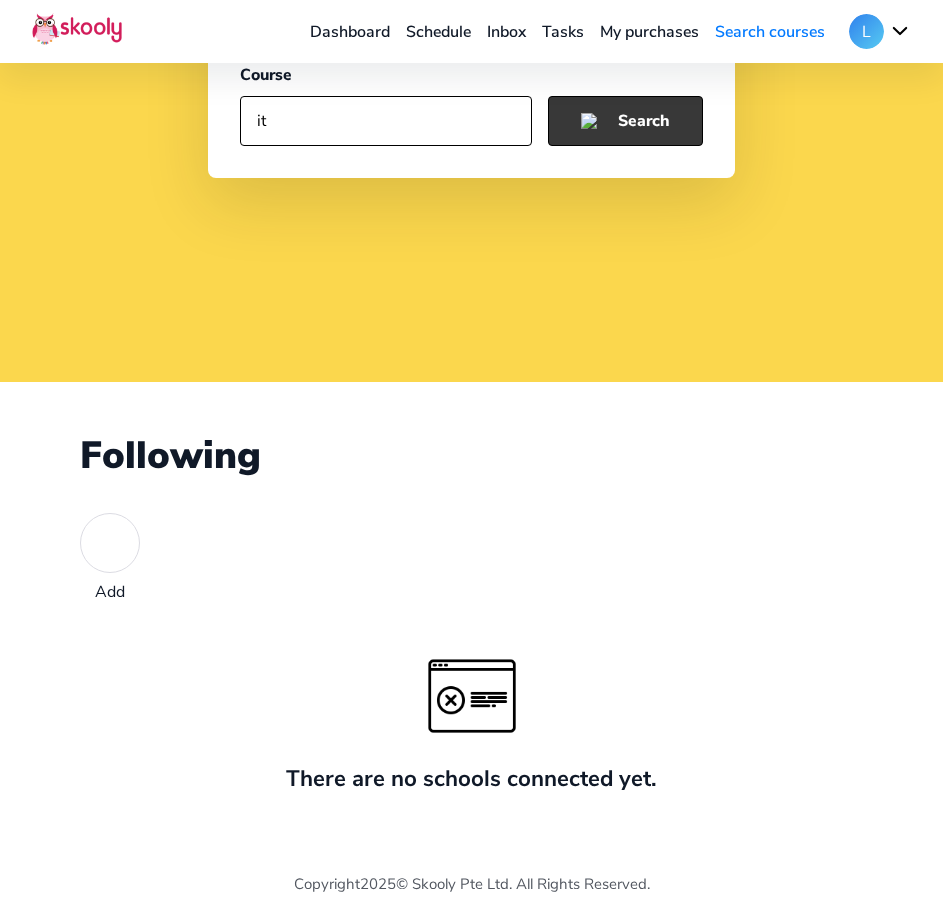 click on "Search" 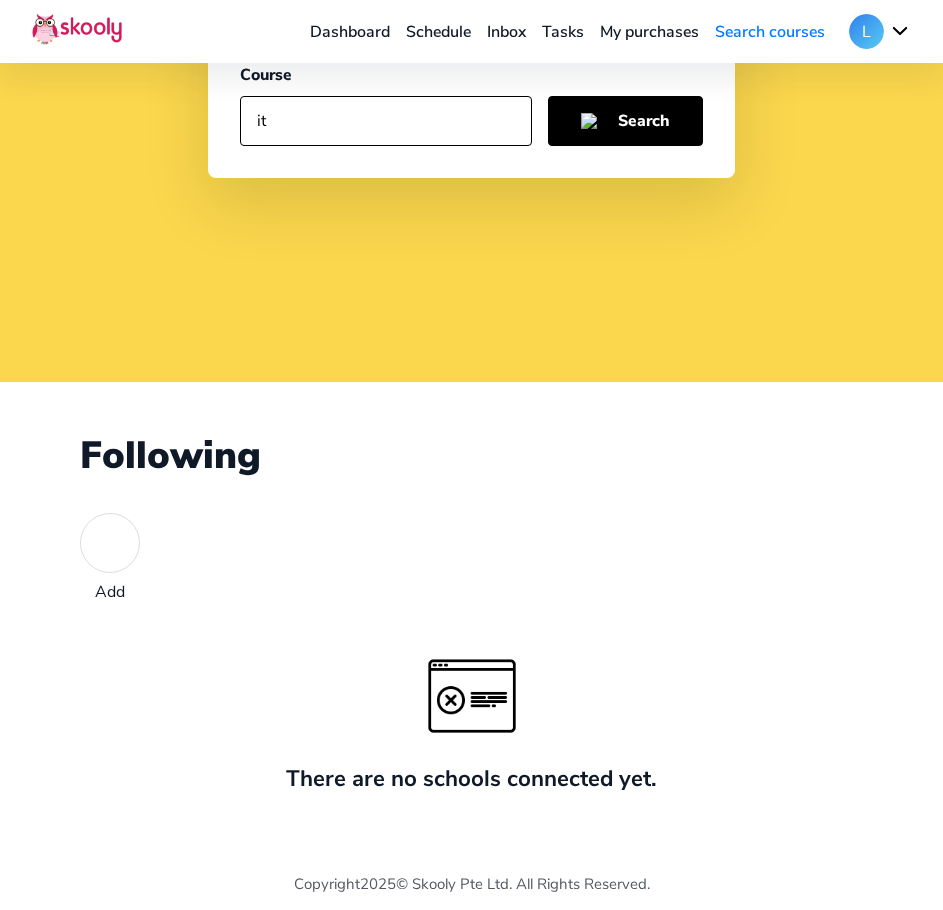 drag, startPoint x: 297, startPoint y: 142, endPoint x: 260, endPoint y: 140, distance: 37.054016 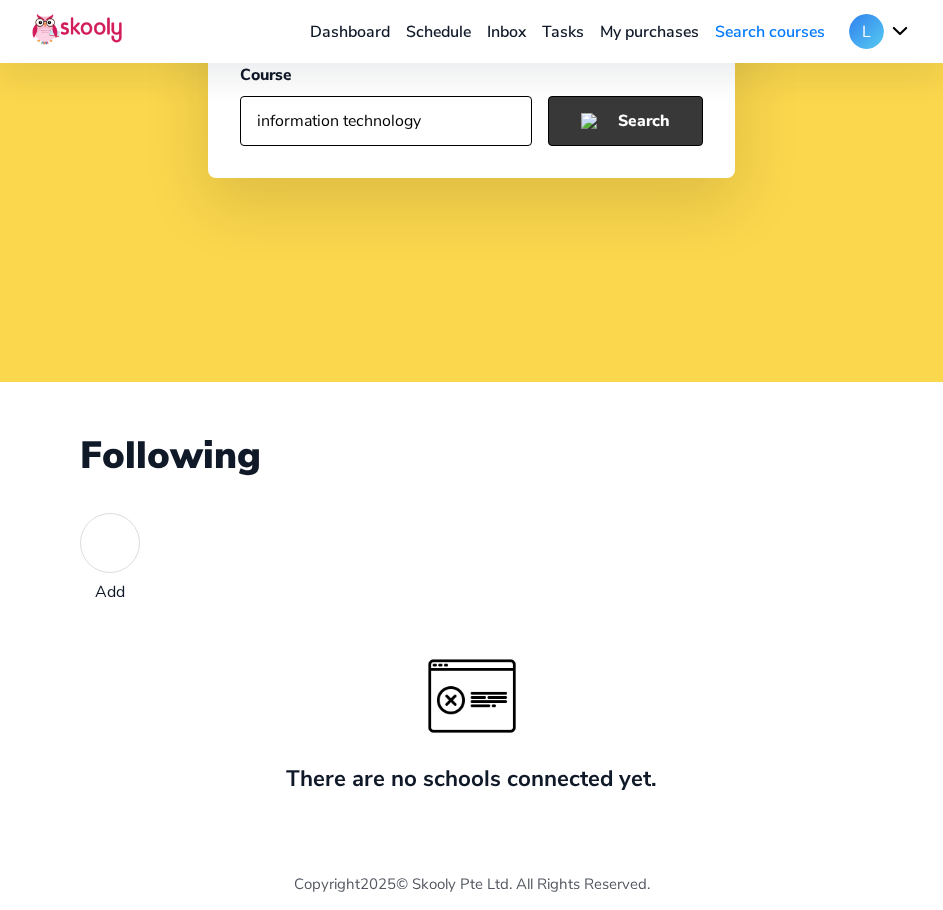type on "information technology" 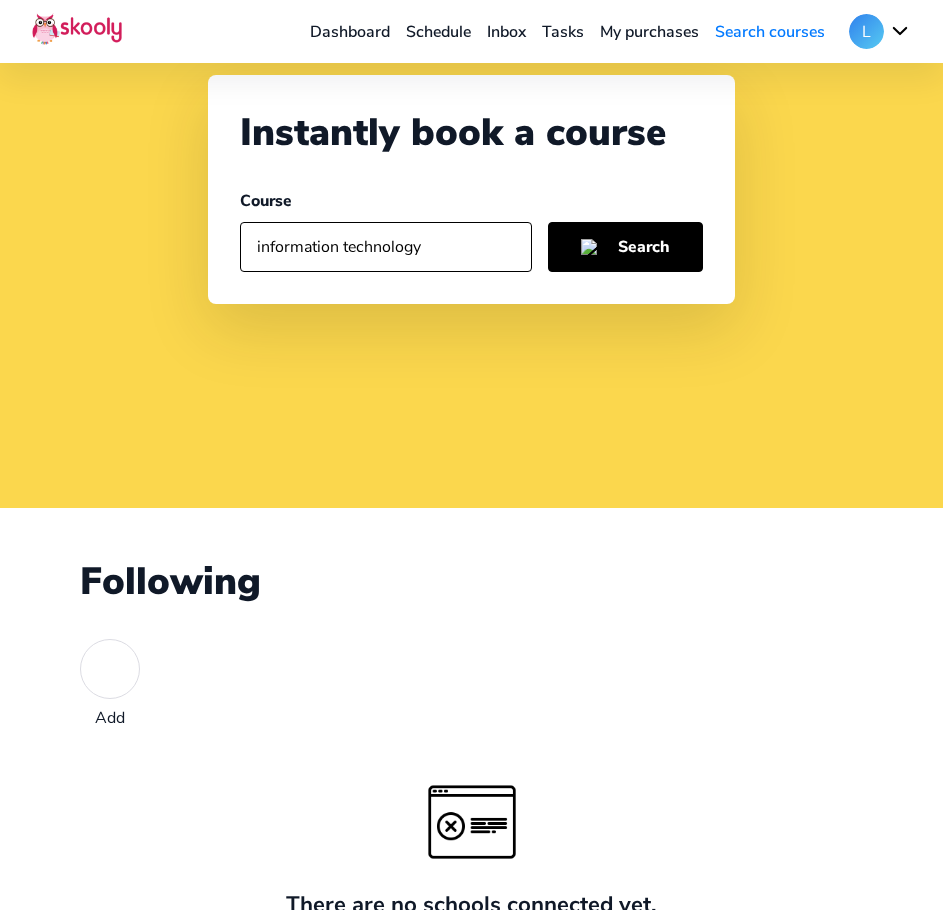 scroll, scrollTop: 0, scrollLeft: 0, axis: both 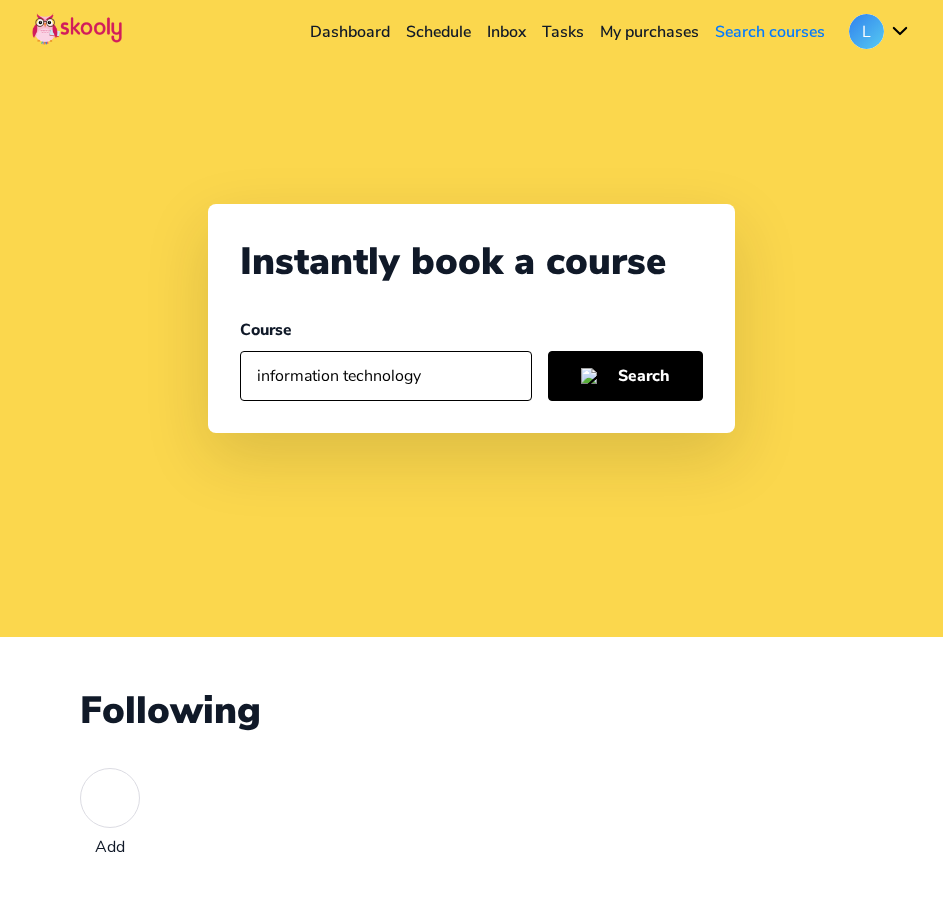 click on "Inbox" 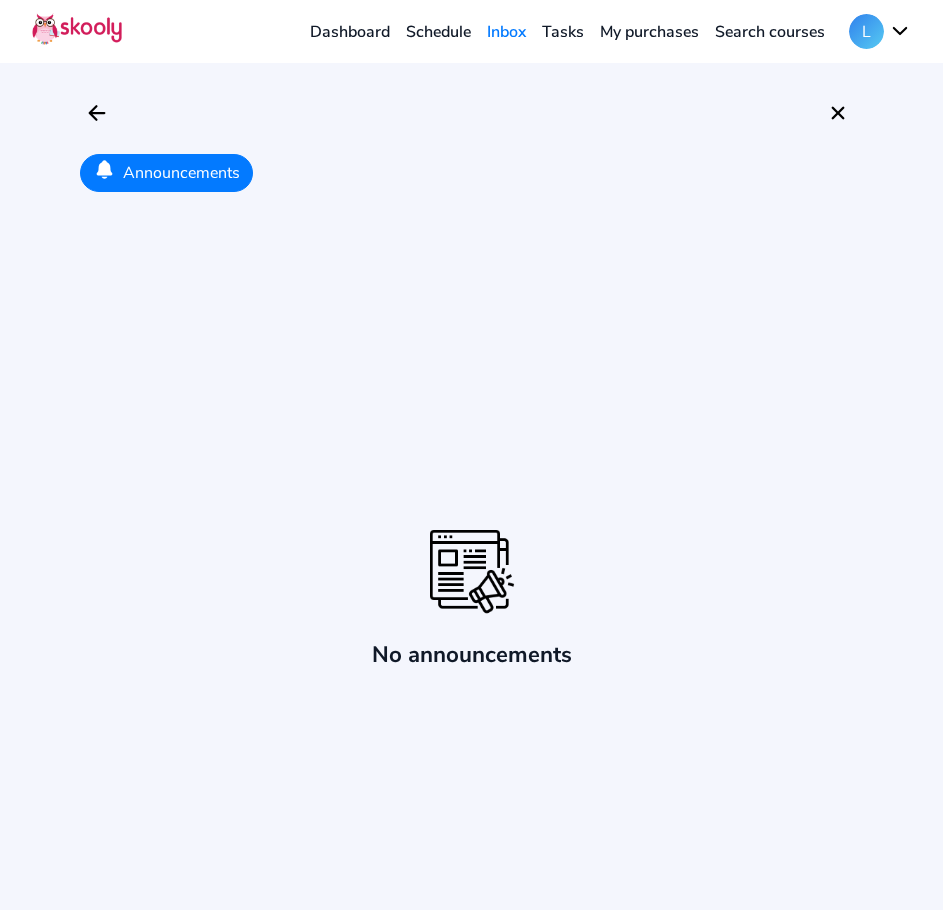 click on "Schedule" 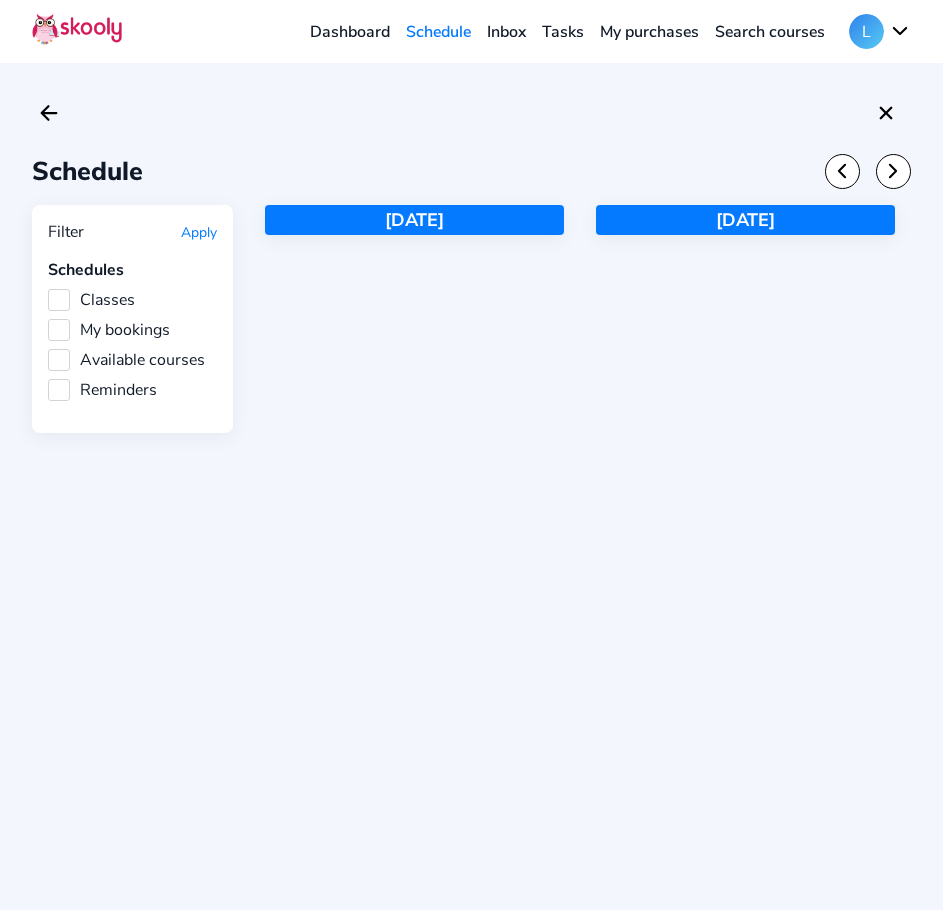 click on "Search courses" 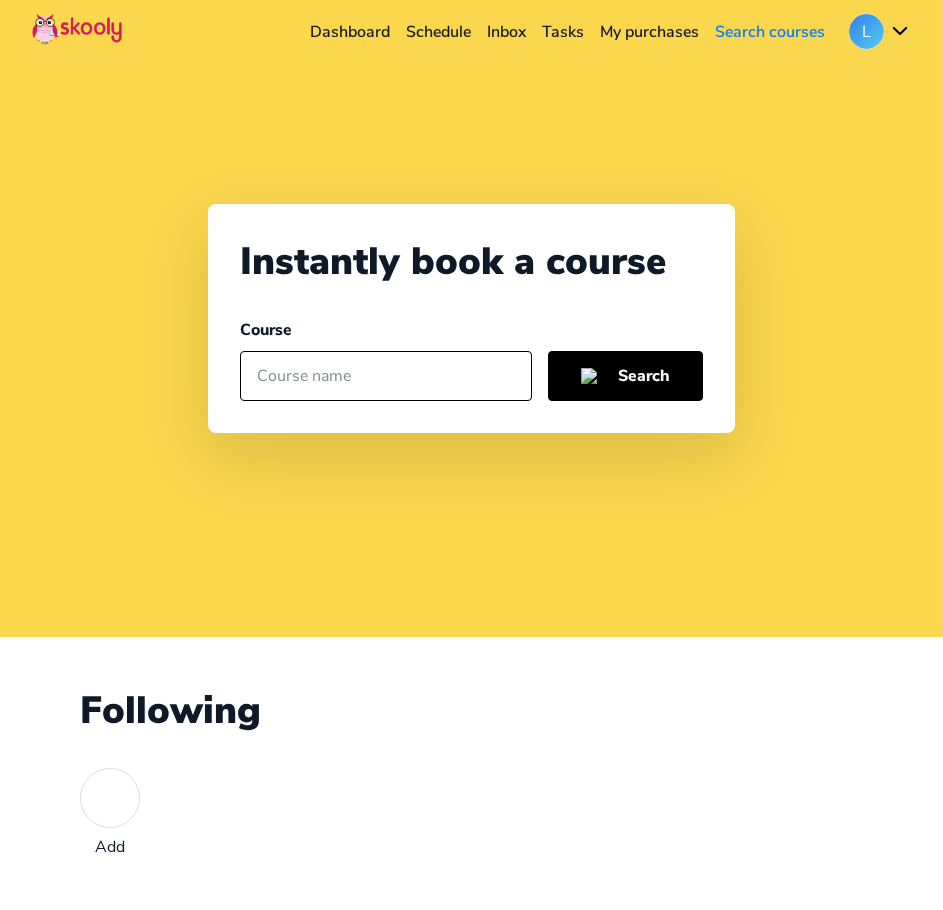 click 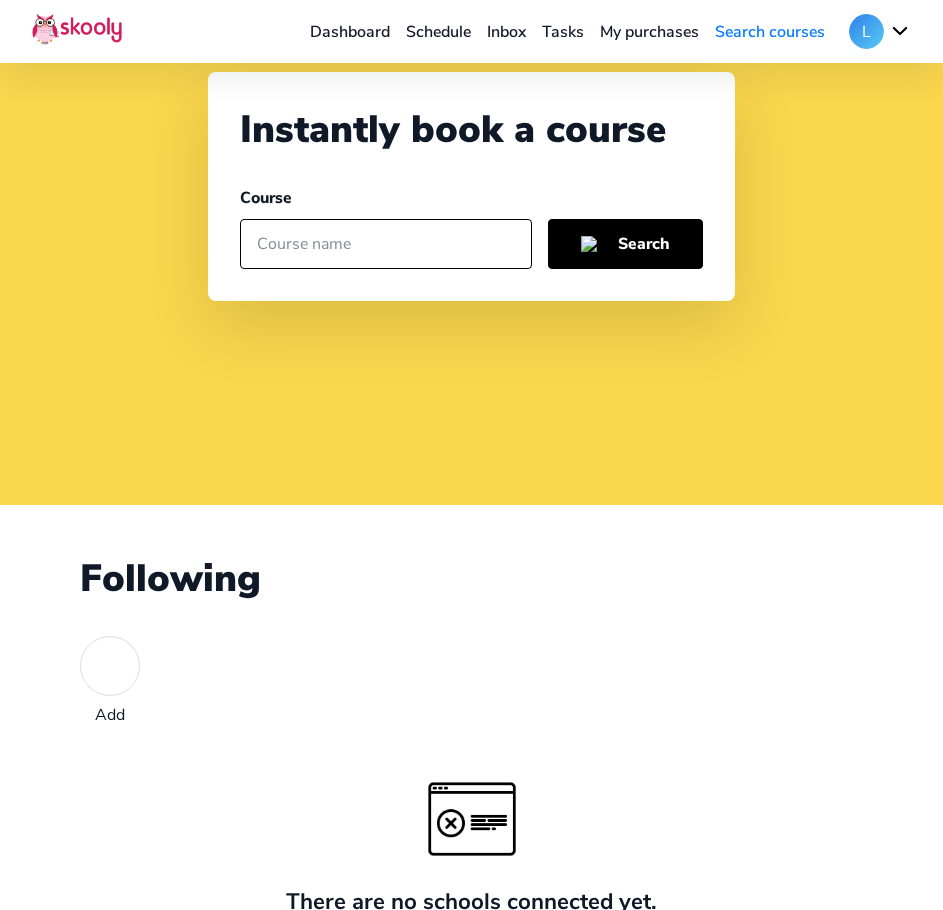 scroll, scrollTop: 255, scrollLeft: 0, axis: vertical 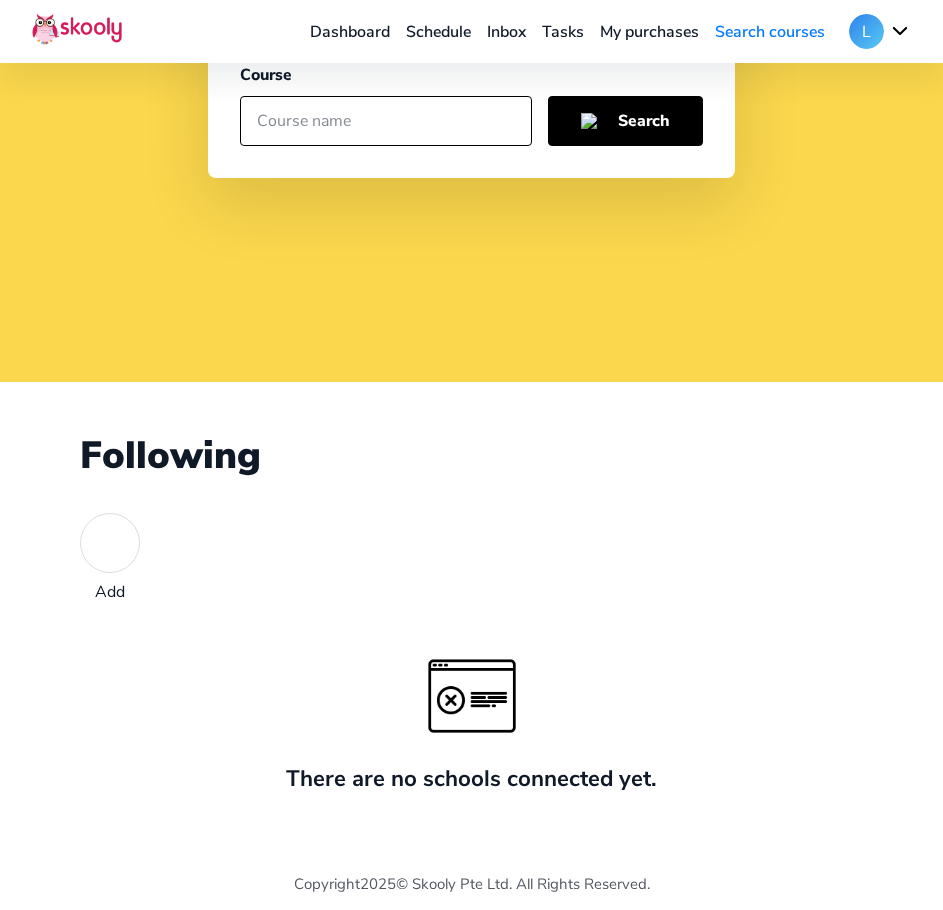 click 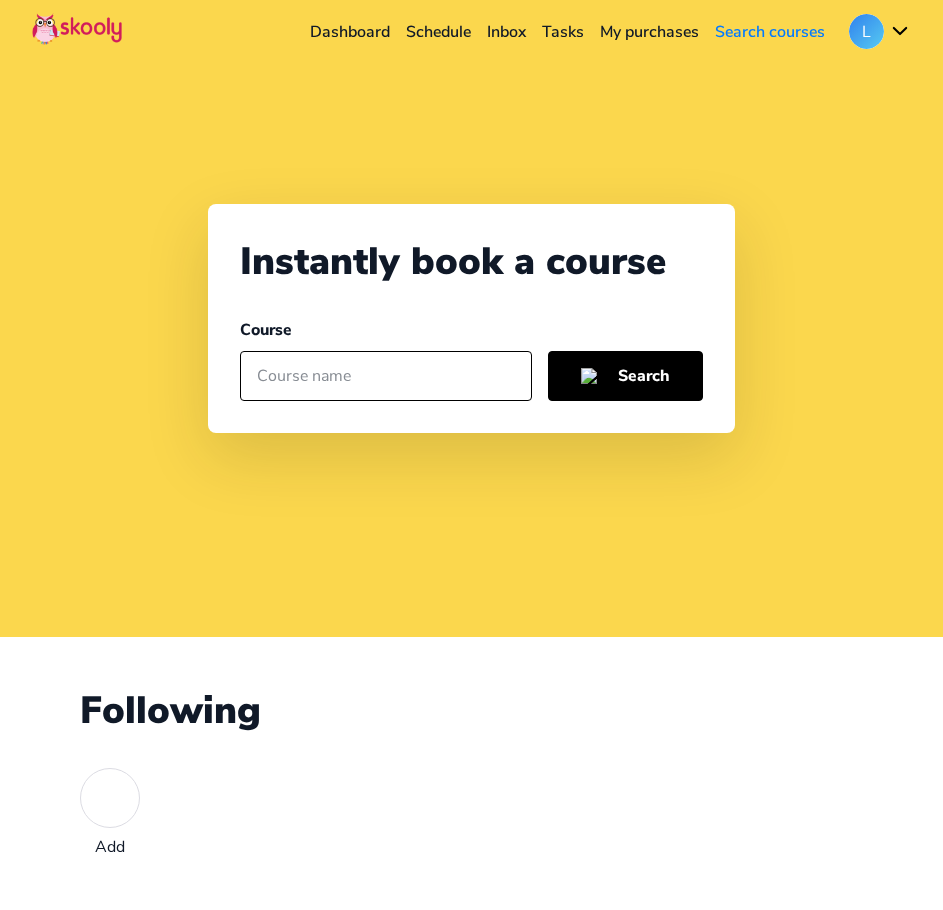click on "L" 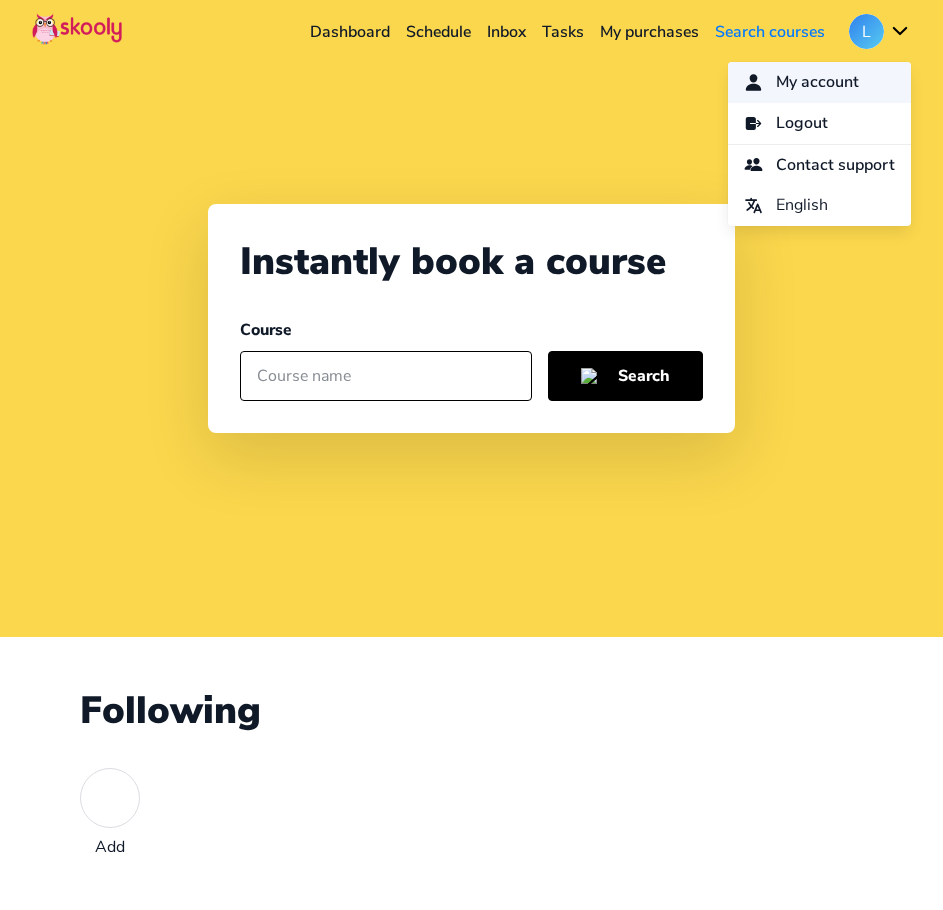 click on "My account" 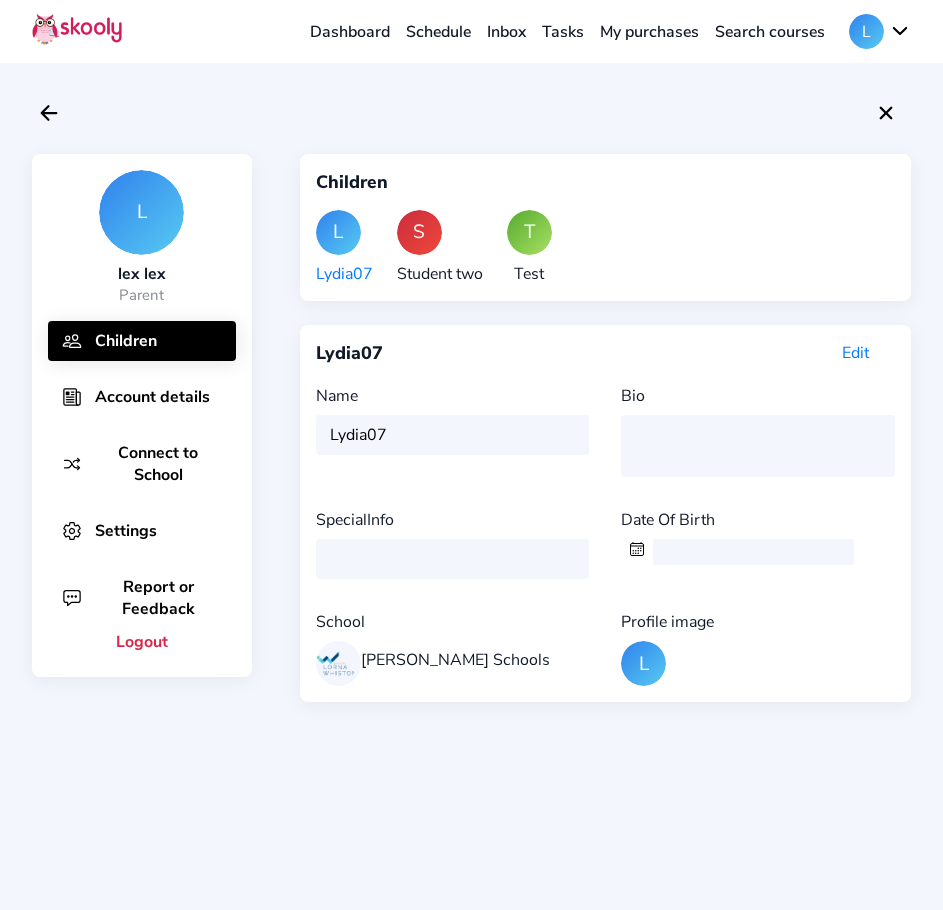 click on "Settings" 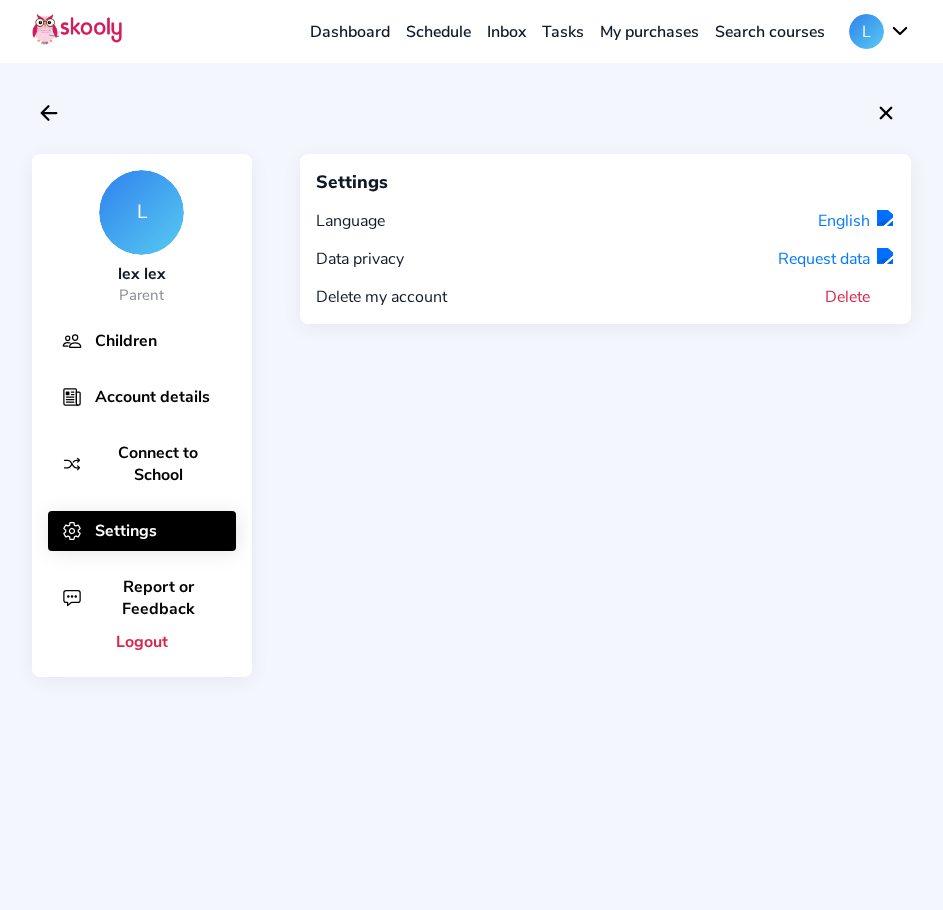 click on "Delete" 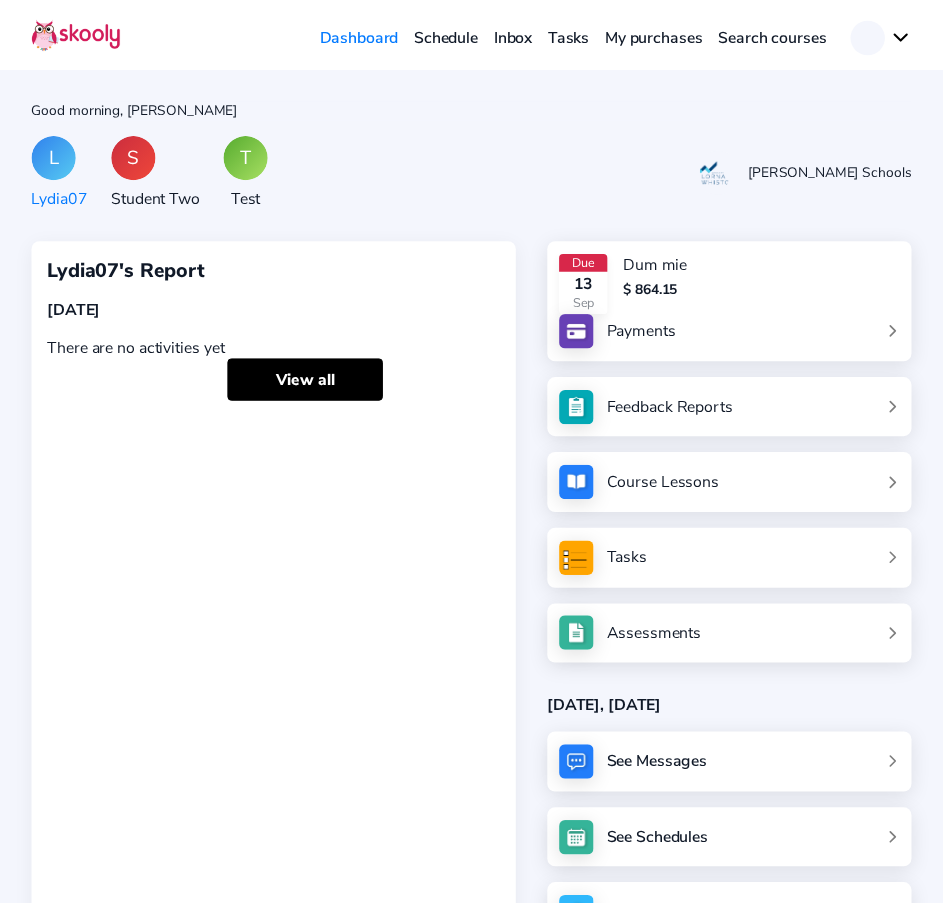 scroll, scrollTop: 0, scrollLeft: 0, axis: both 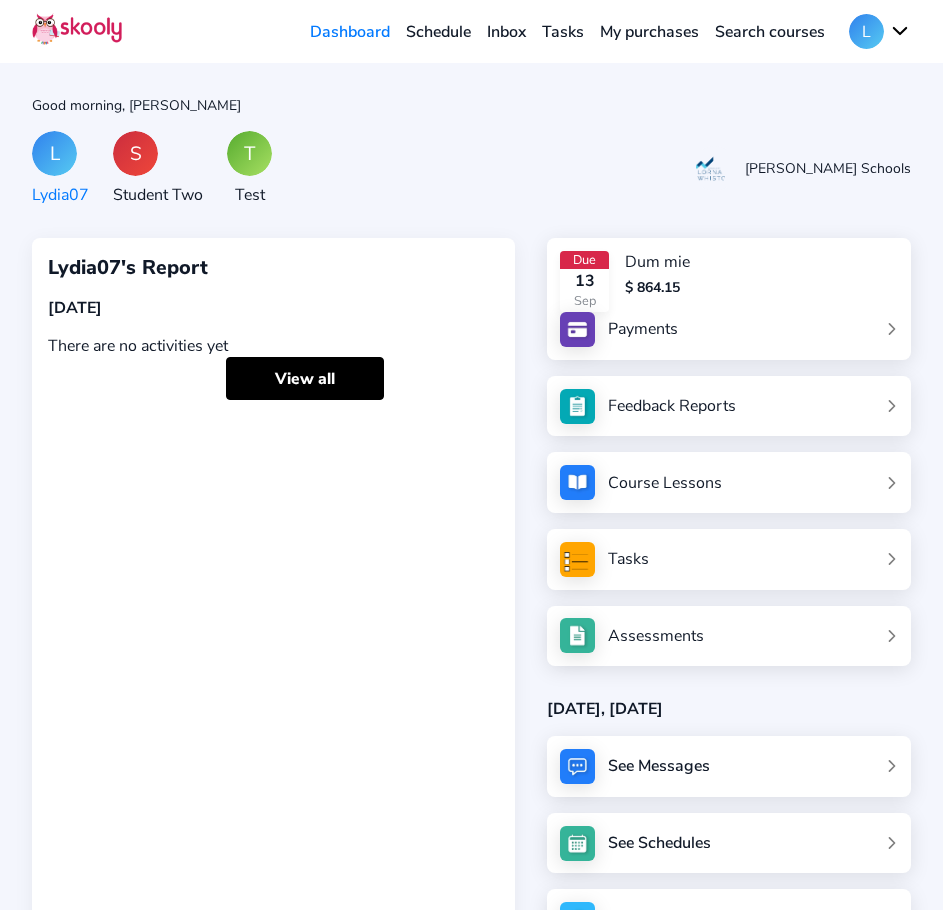 click on "L" 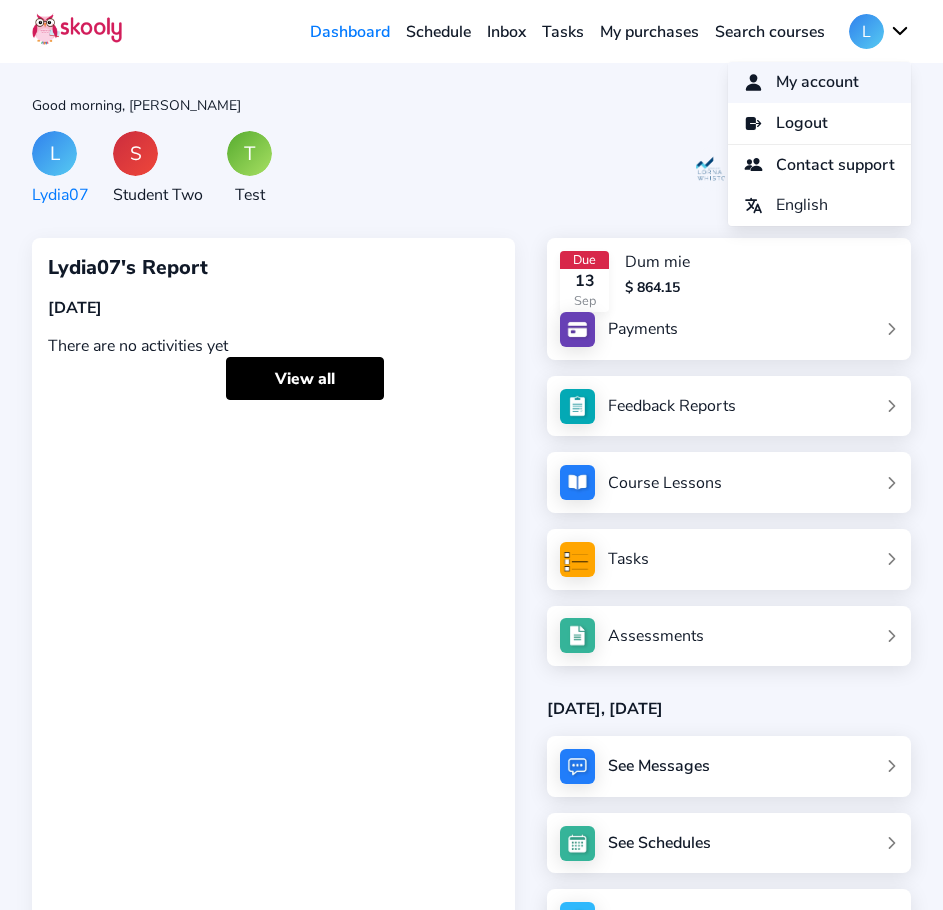 click on "My account" 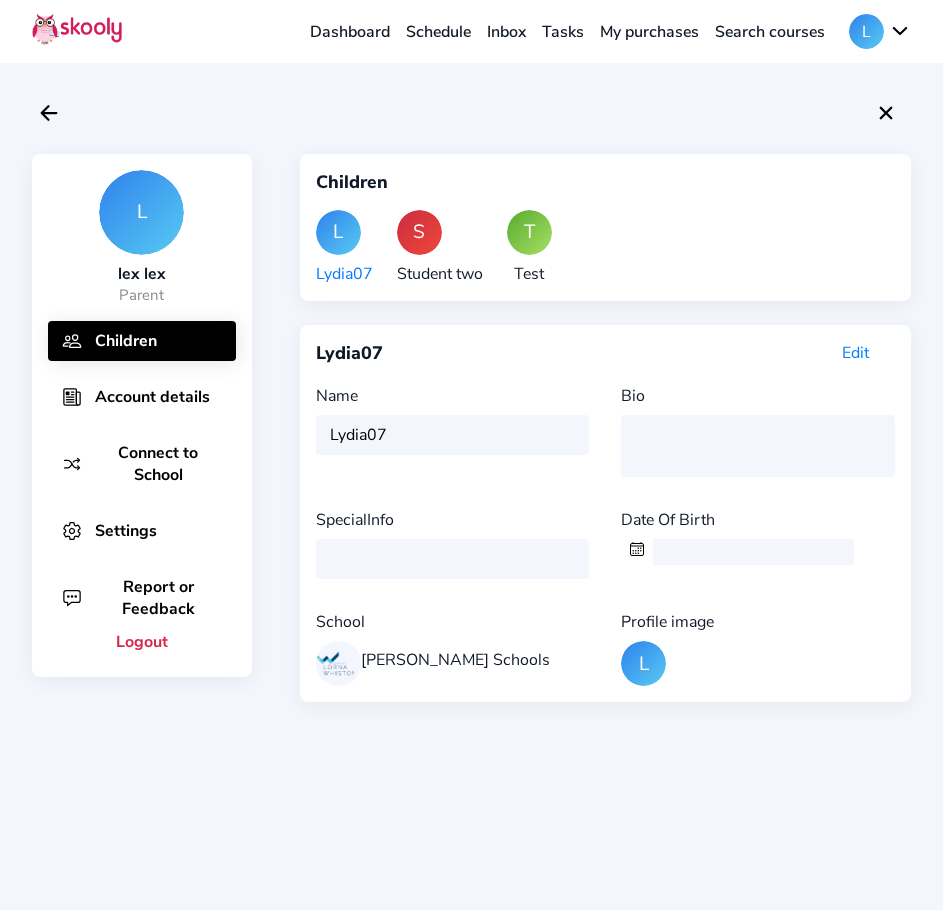 click on "Settings" 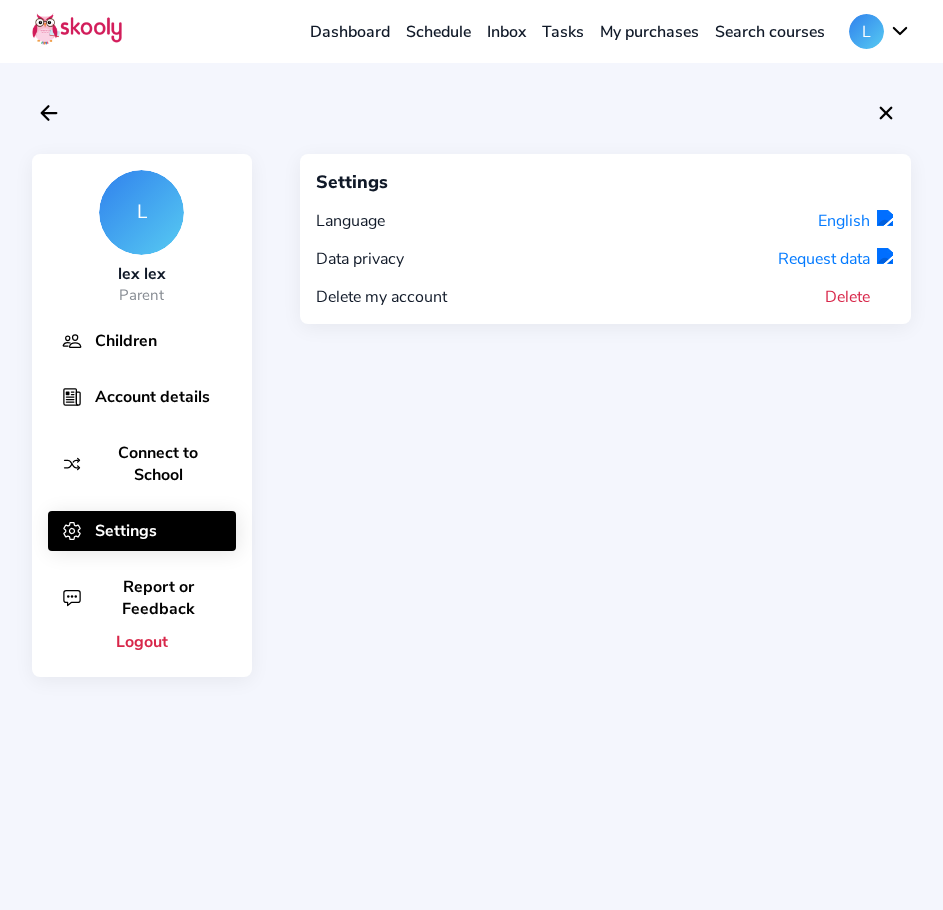 click on "Delete" 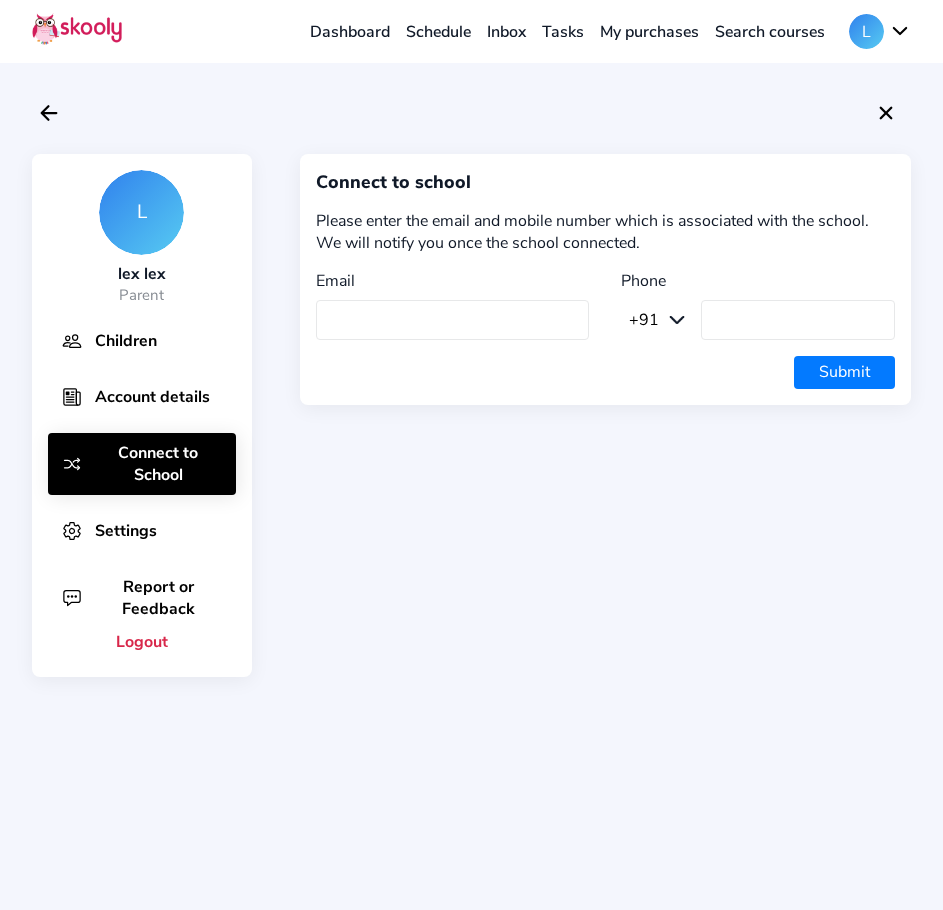 click on "Account details" 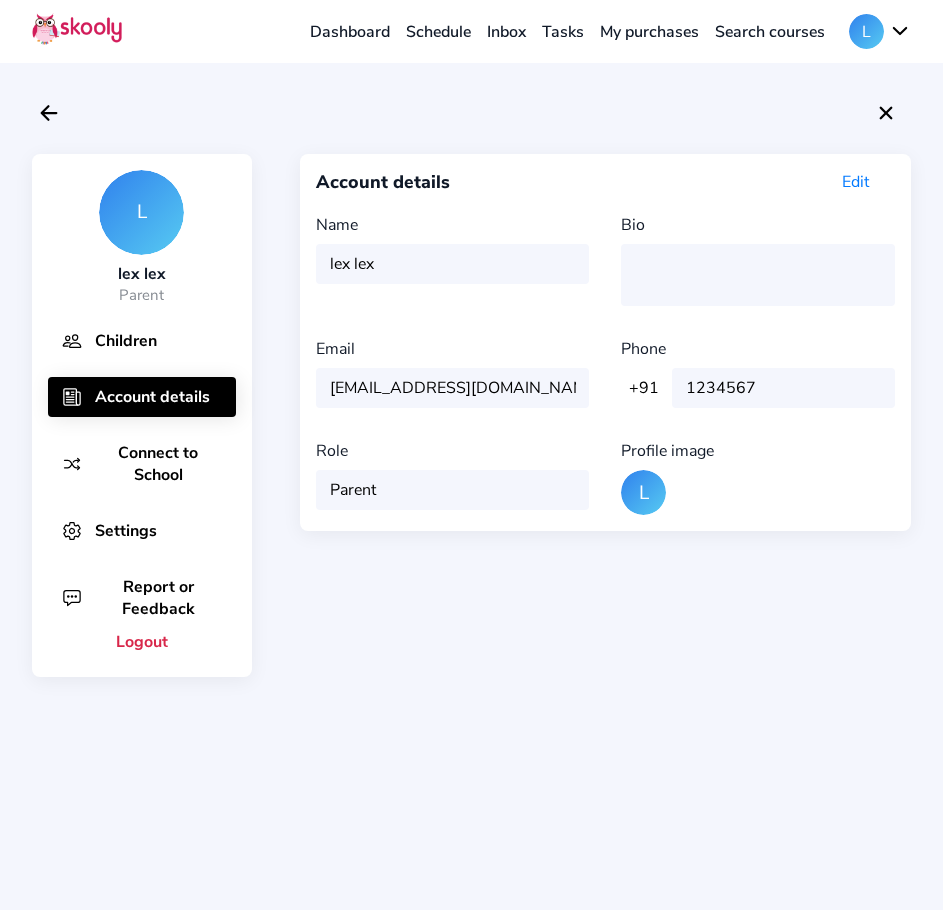 click on "+91 +91 +21 +66 +44 +54 1234567" 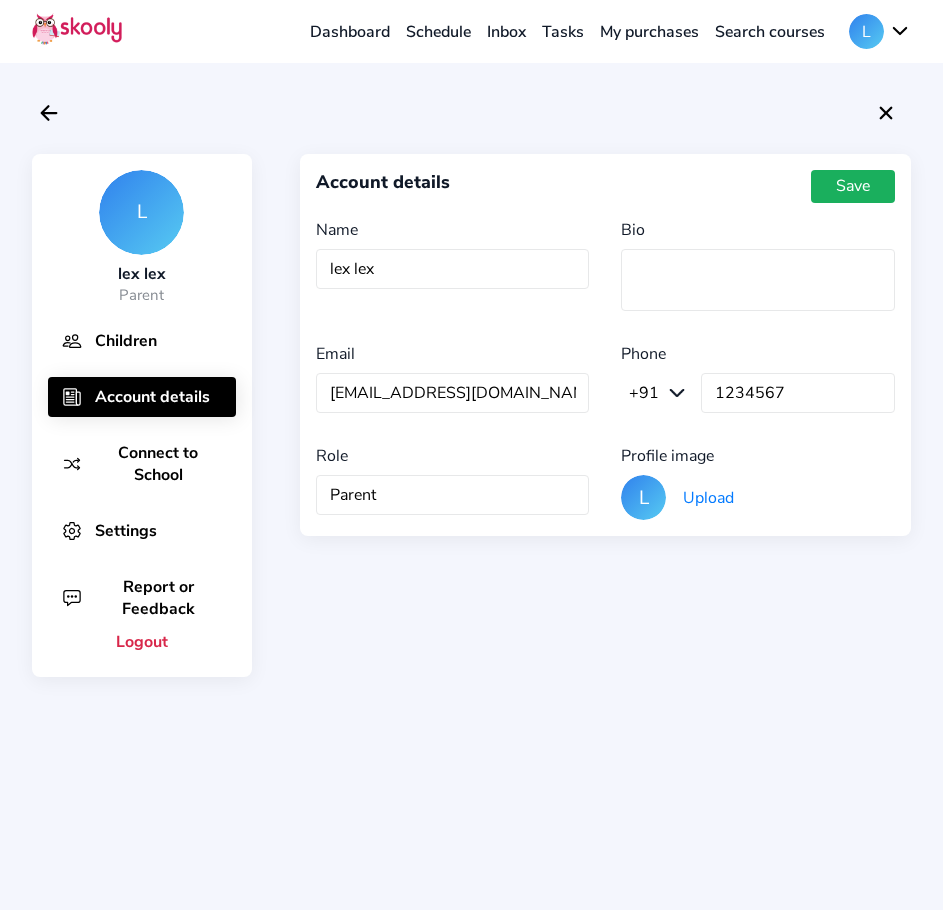 click on "Save" 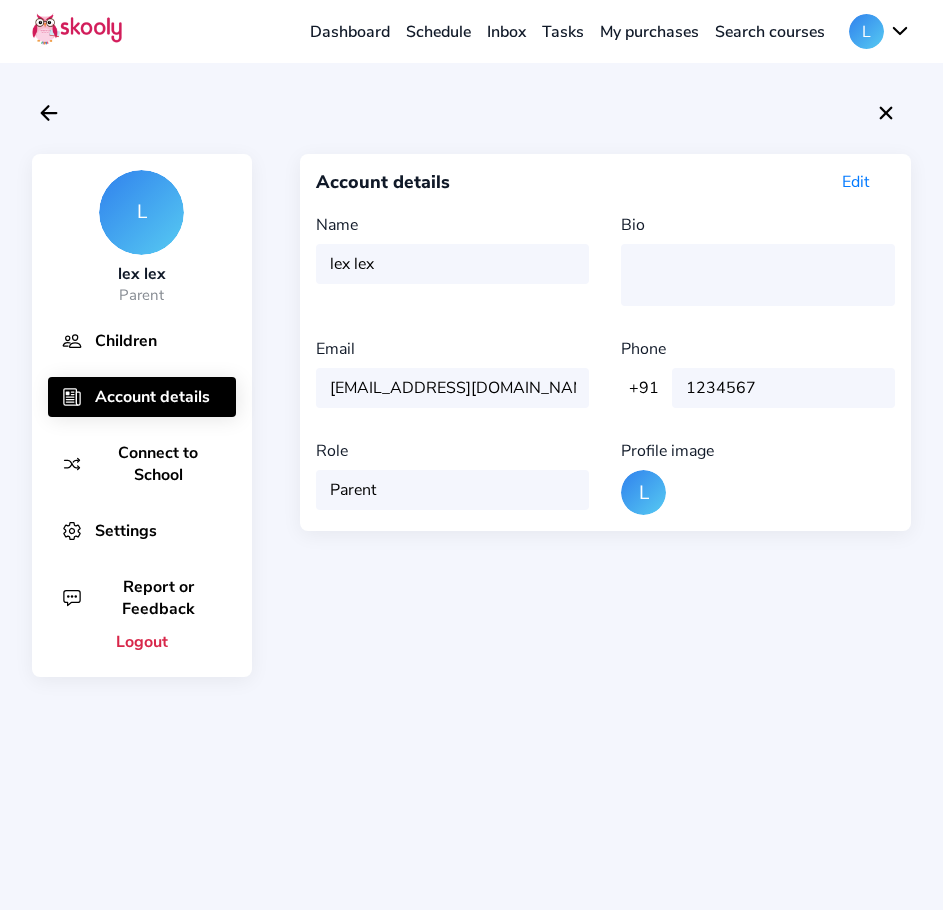 click on "Connect to School" 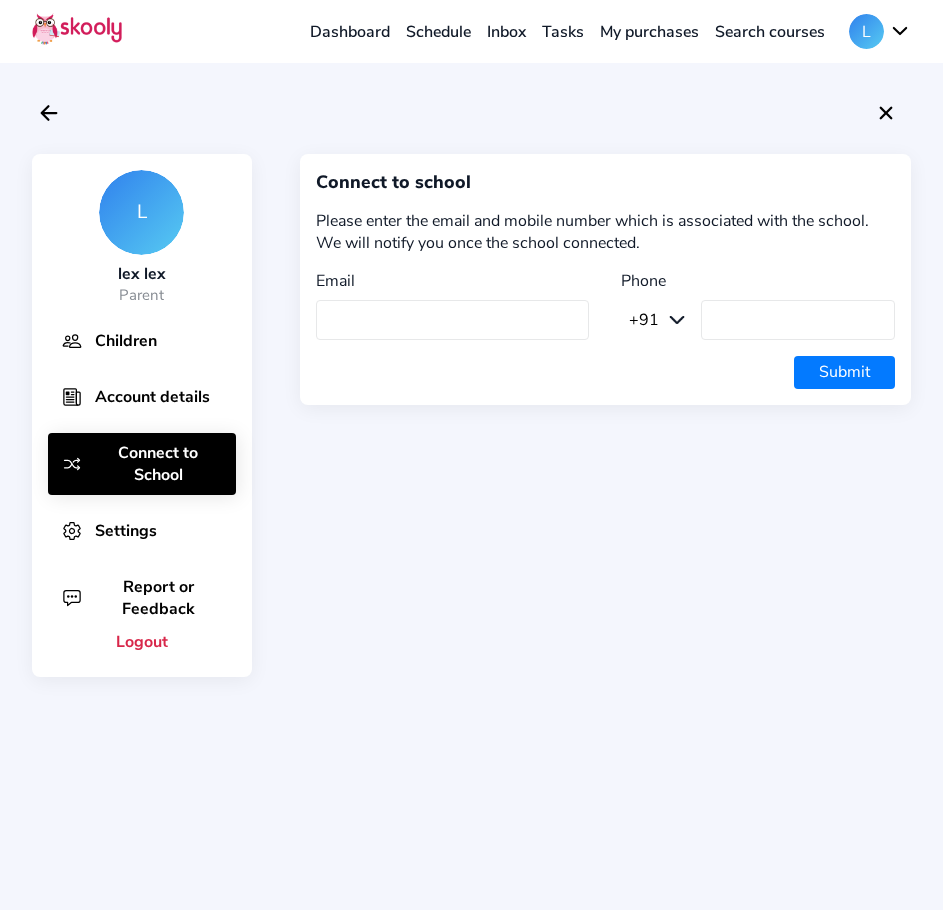 click on "Children   Account details   Connect to School   Settings   Report or Feedback  Logout" 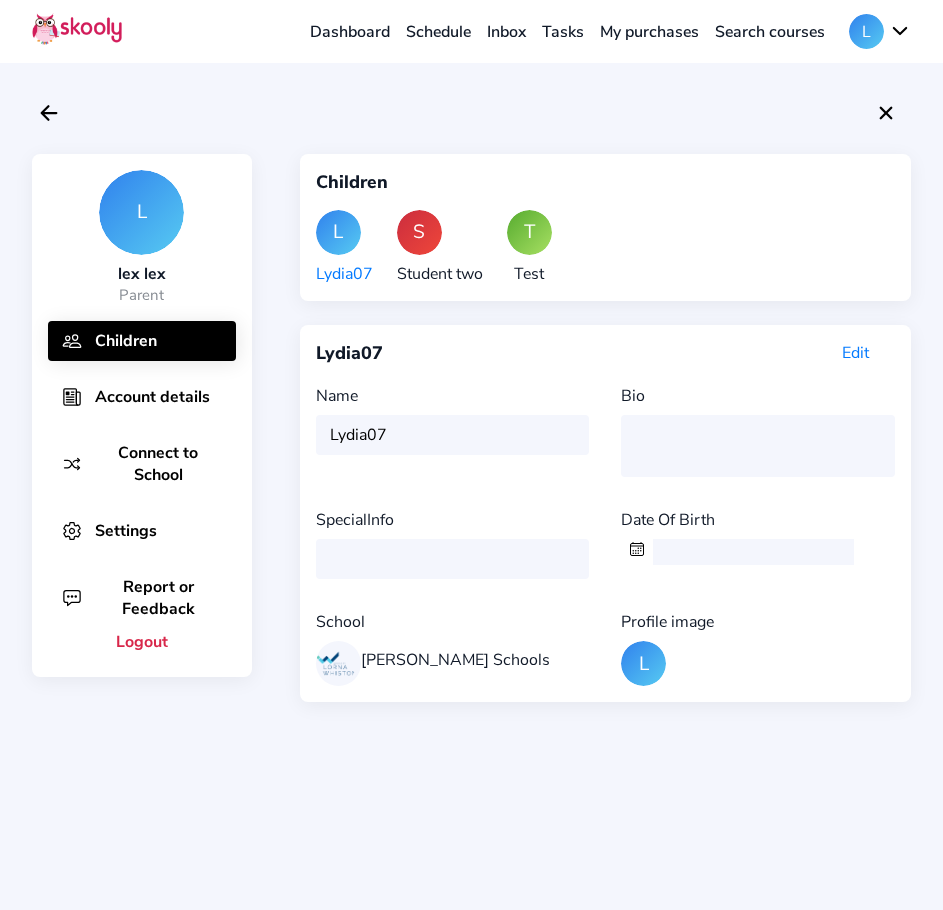 click on "Edit" 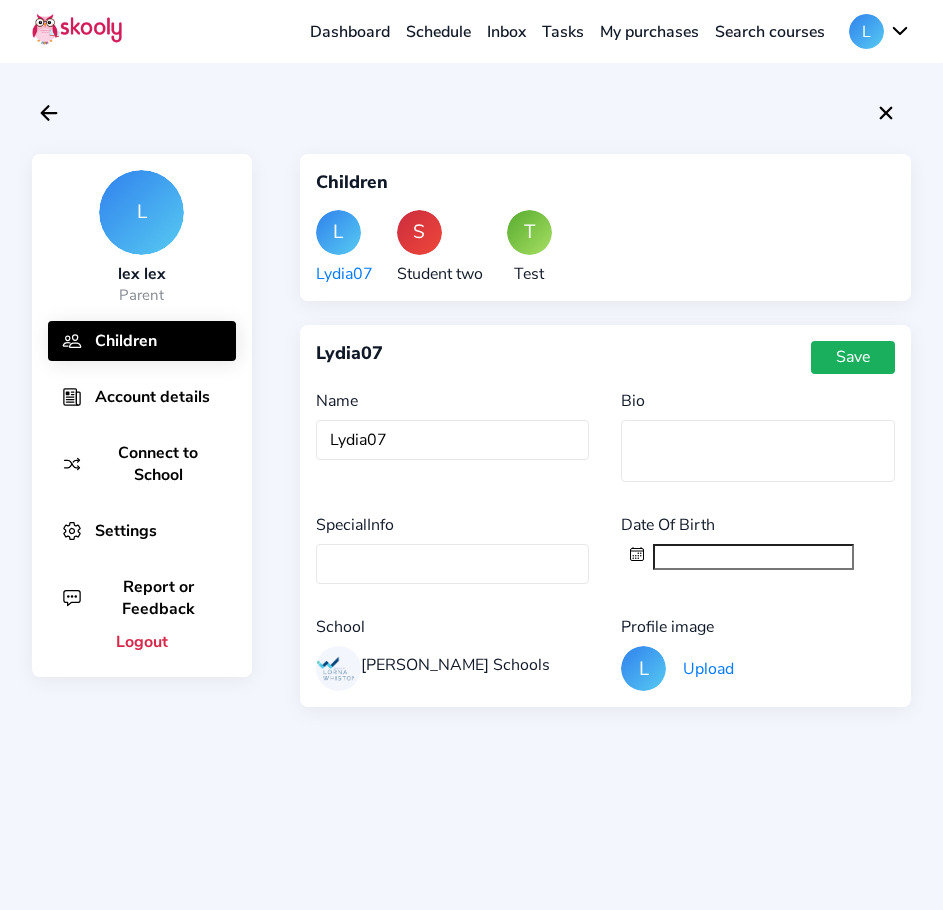 click 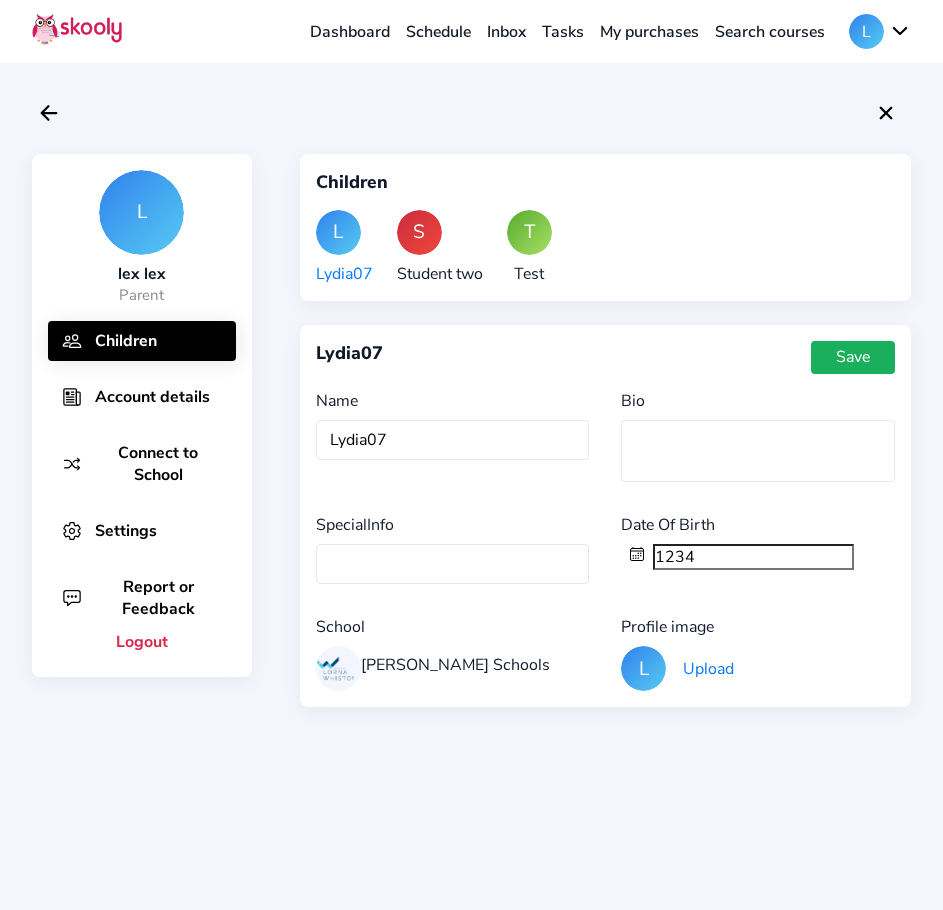 type on "1/1/1234" 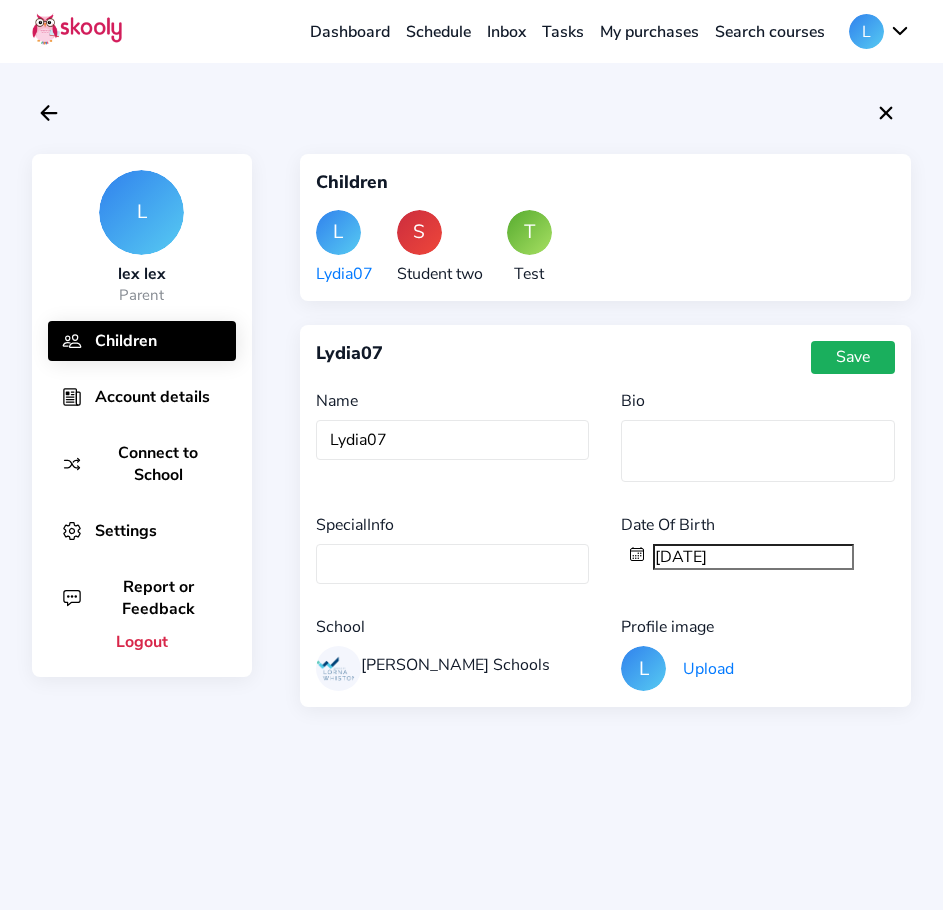 click on "Save" 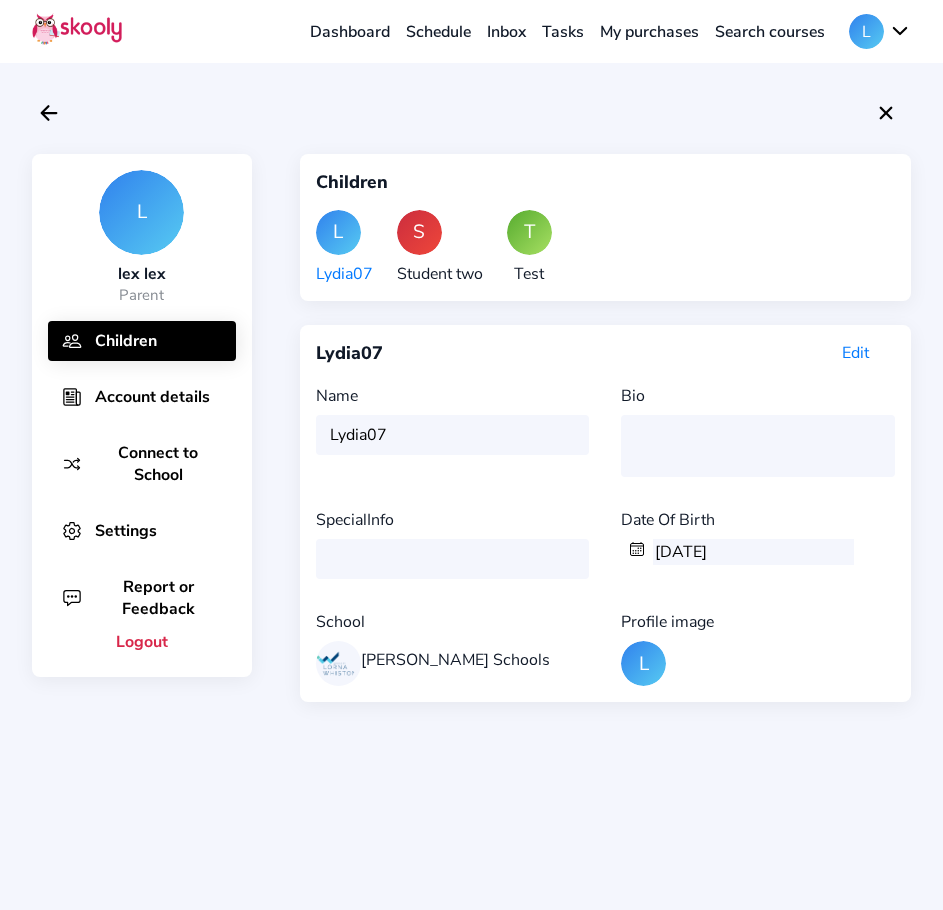 click on "Settings" 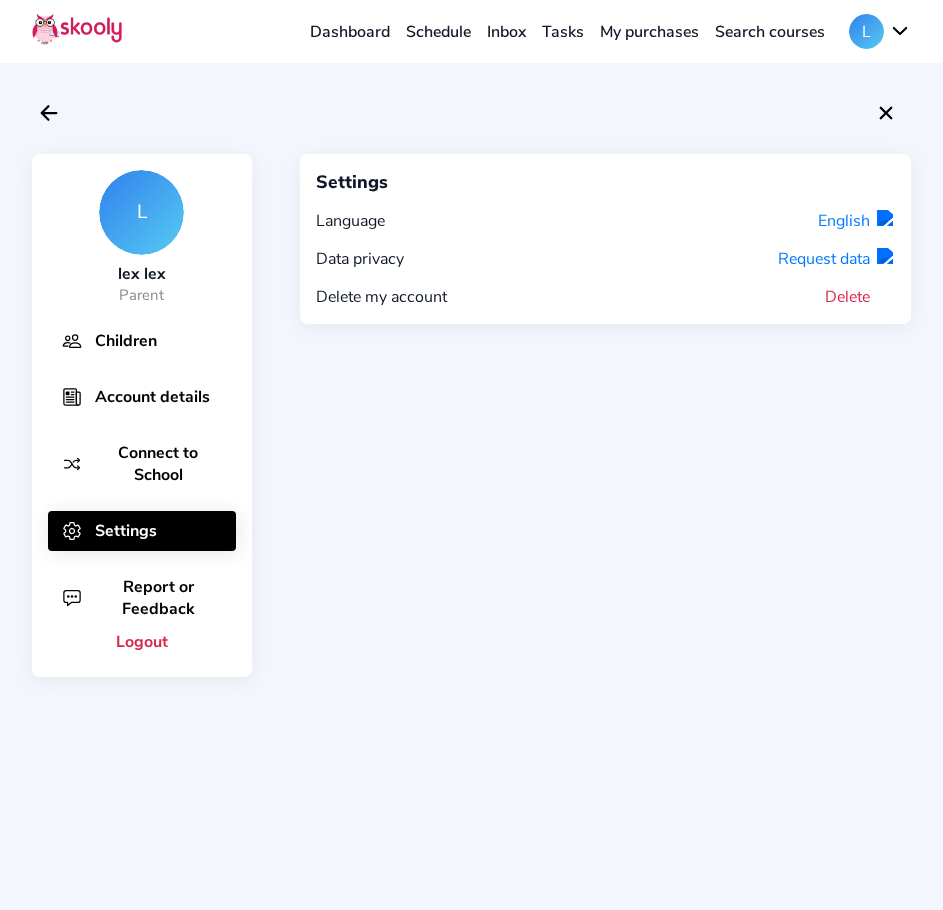 click on "Delete" 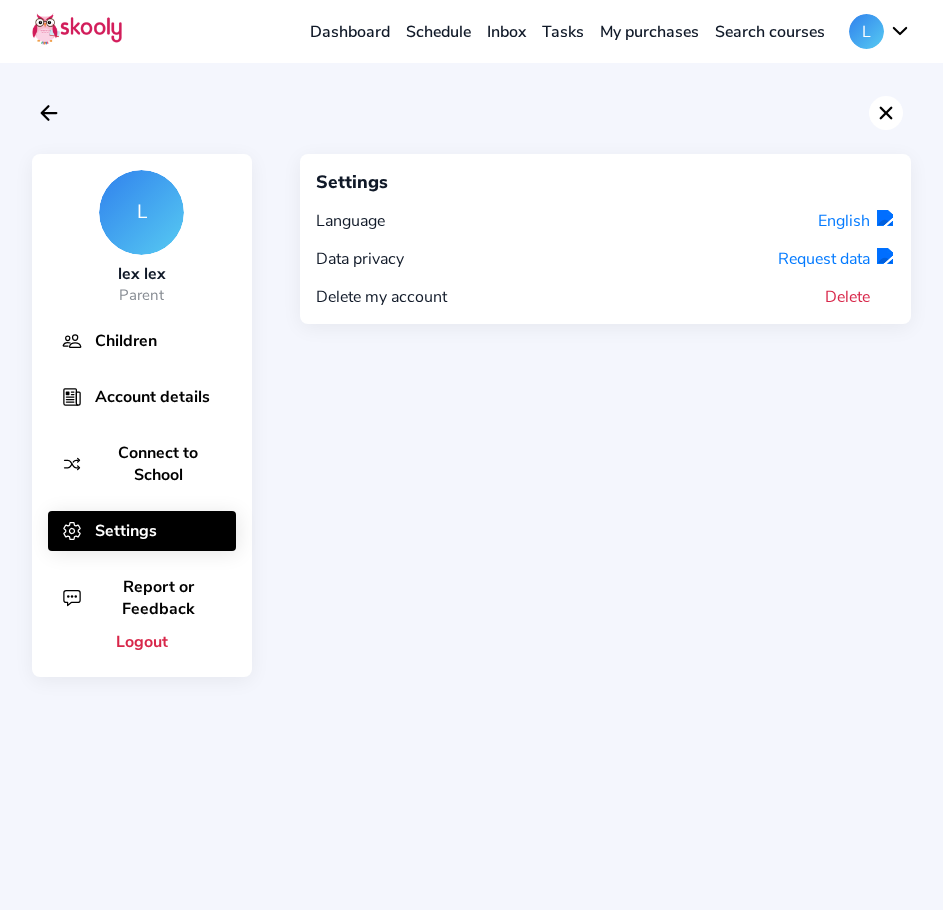 click 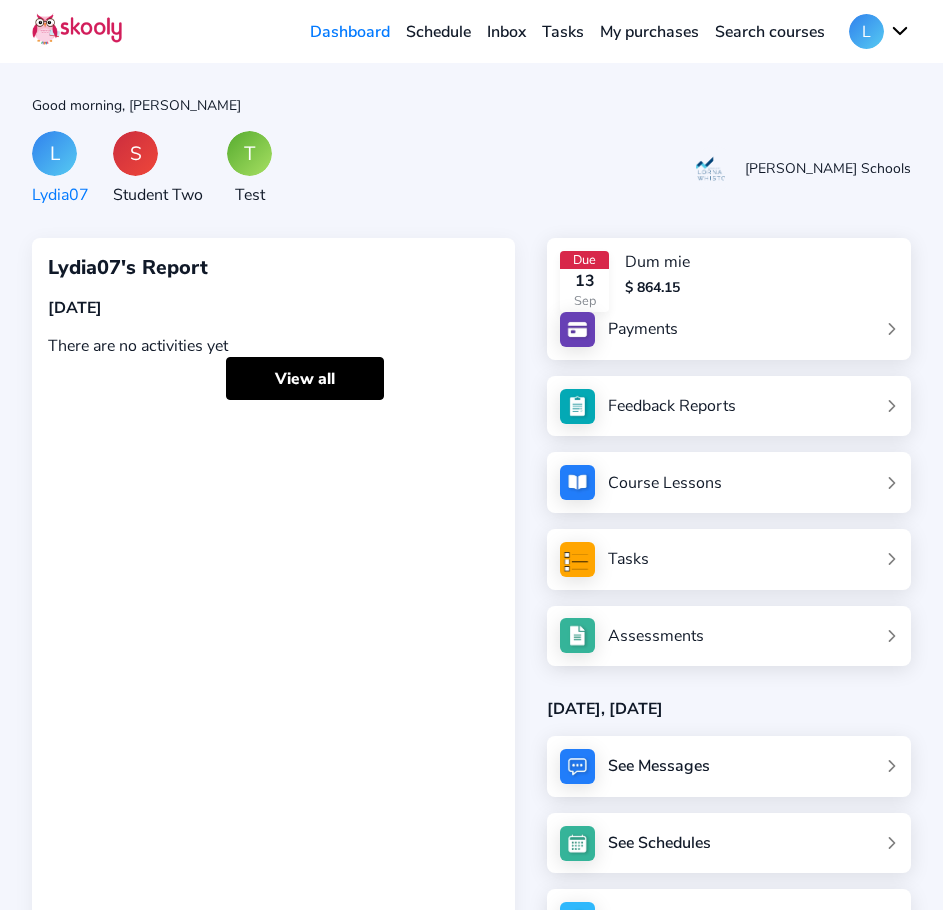 click on "L" 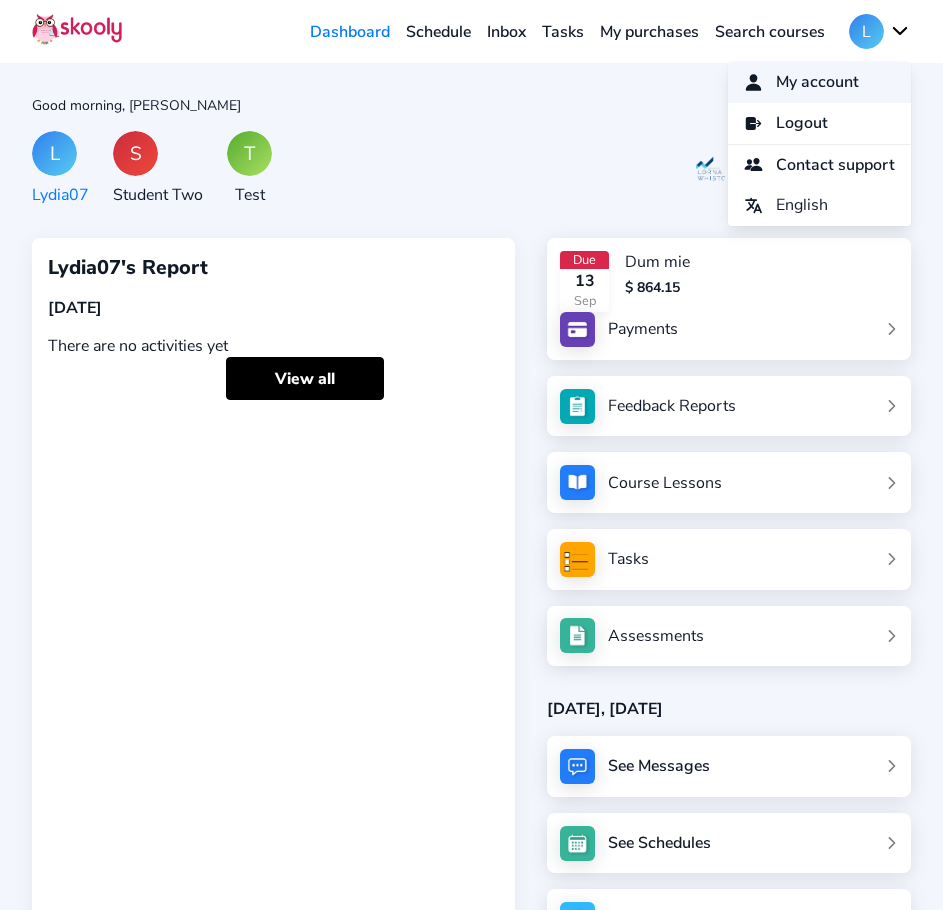 click on "My account" 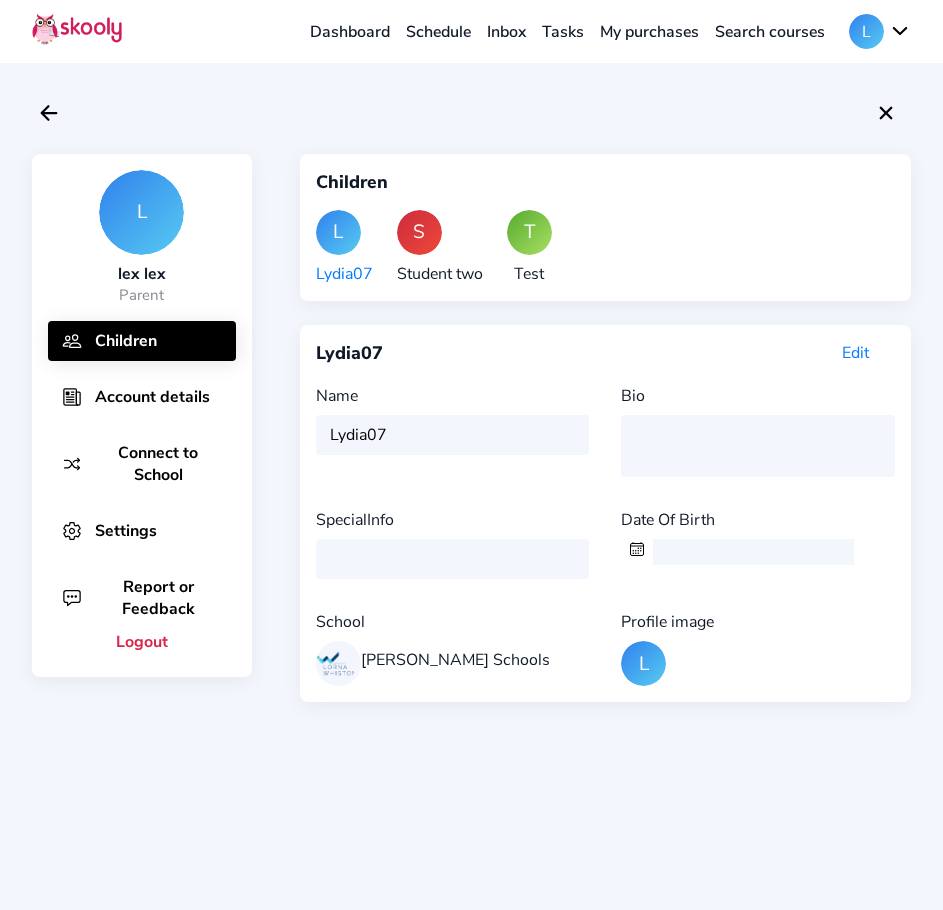 click on "S" 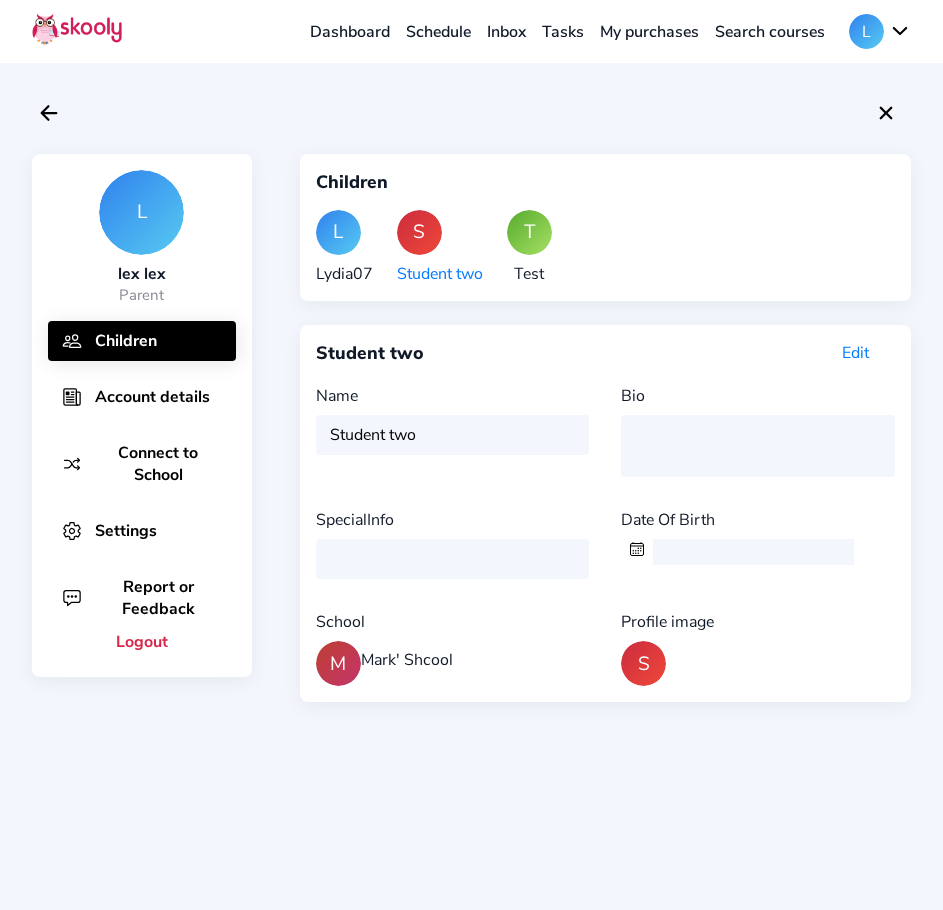 click on "T" 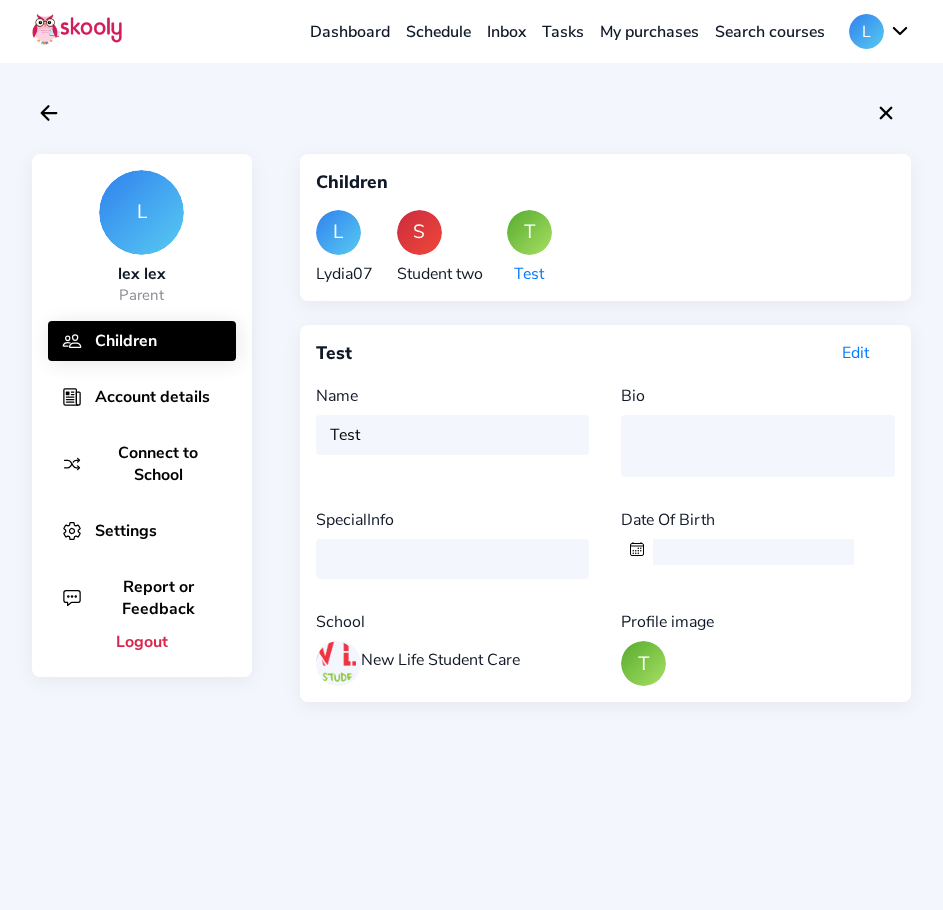 click on "Settings" 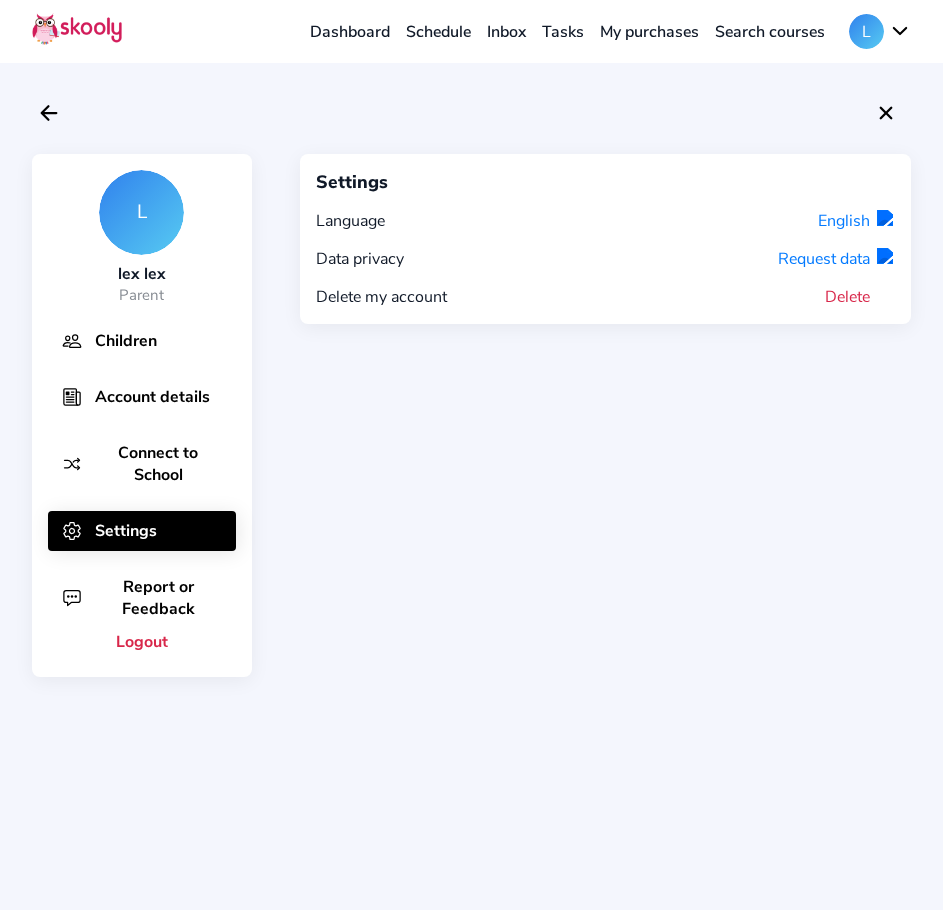 click on "Connect to School" 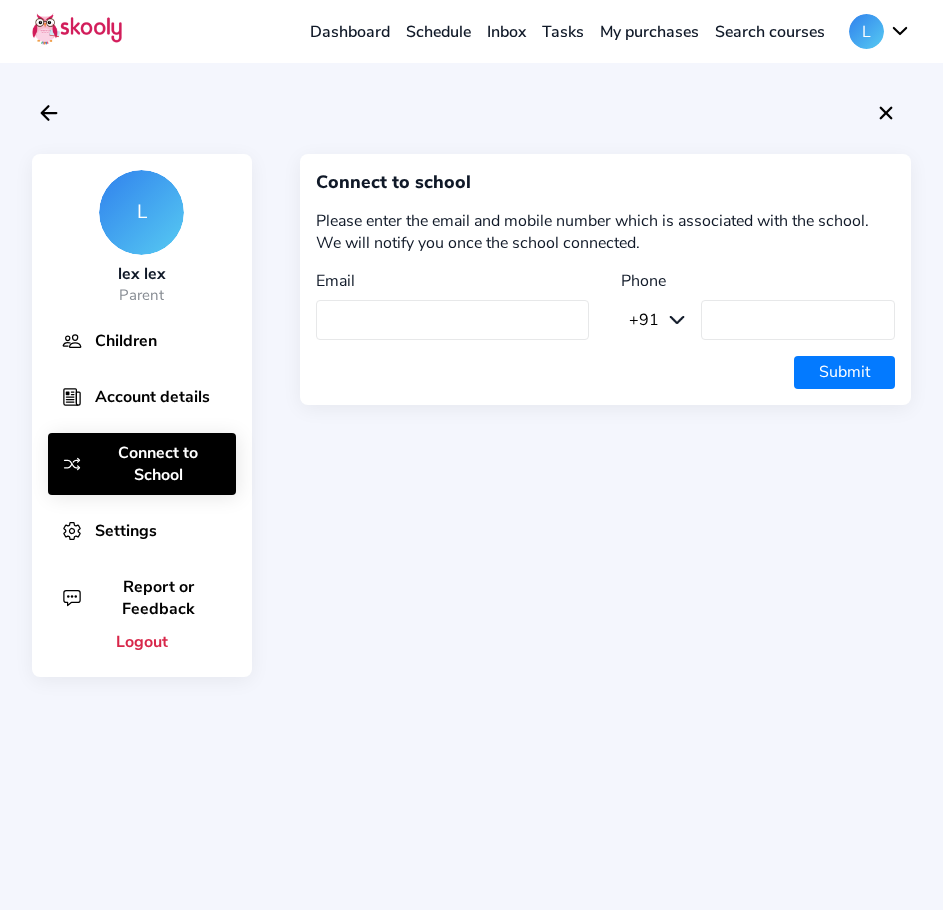 click on "Account details" 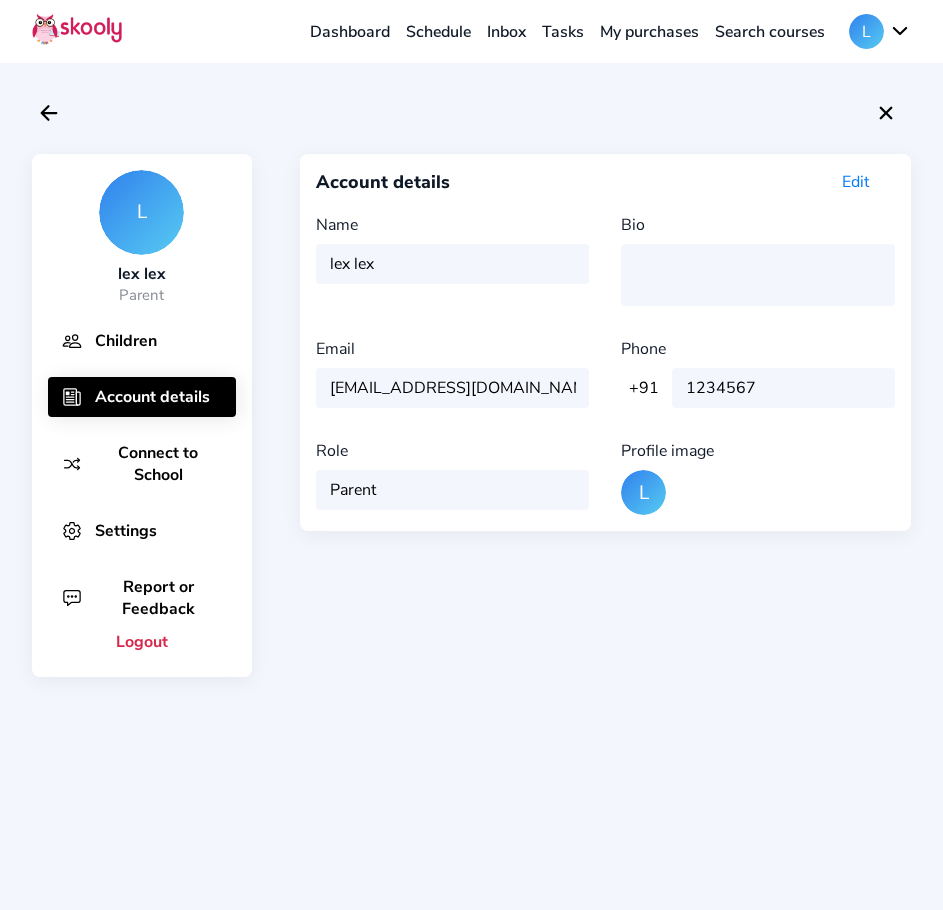click on "Connect to School" 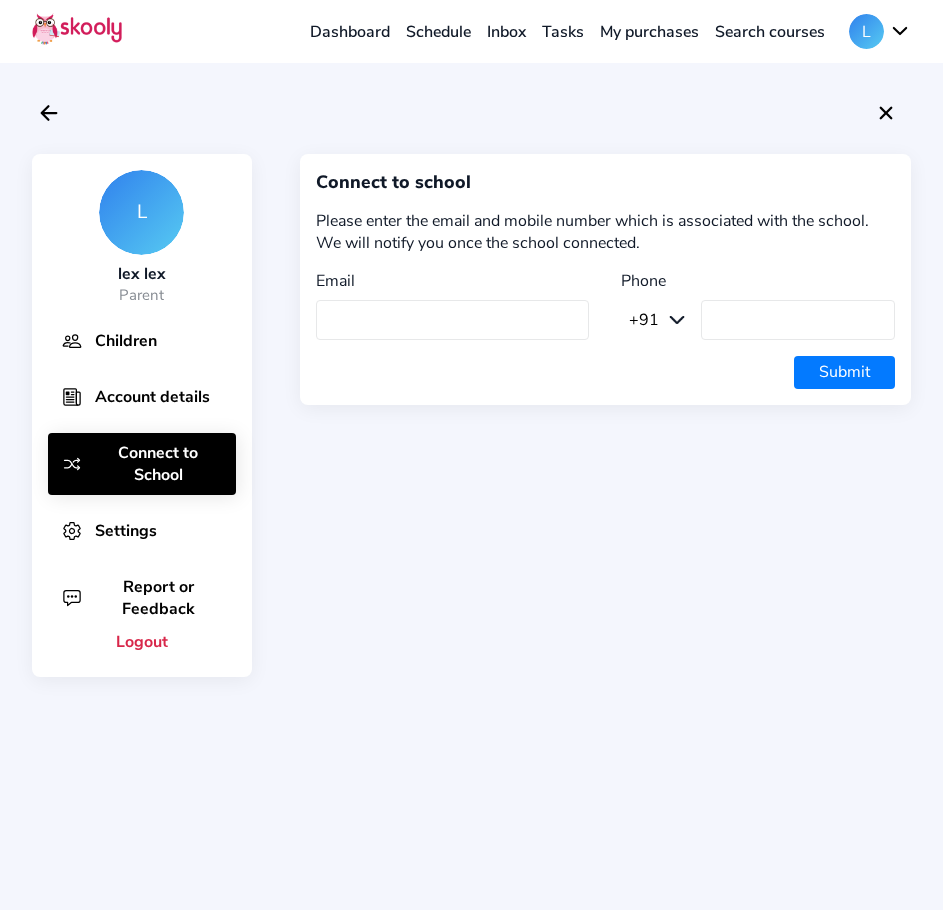 click on "Settings" 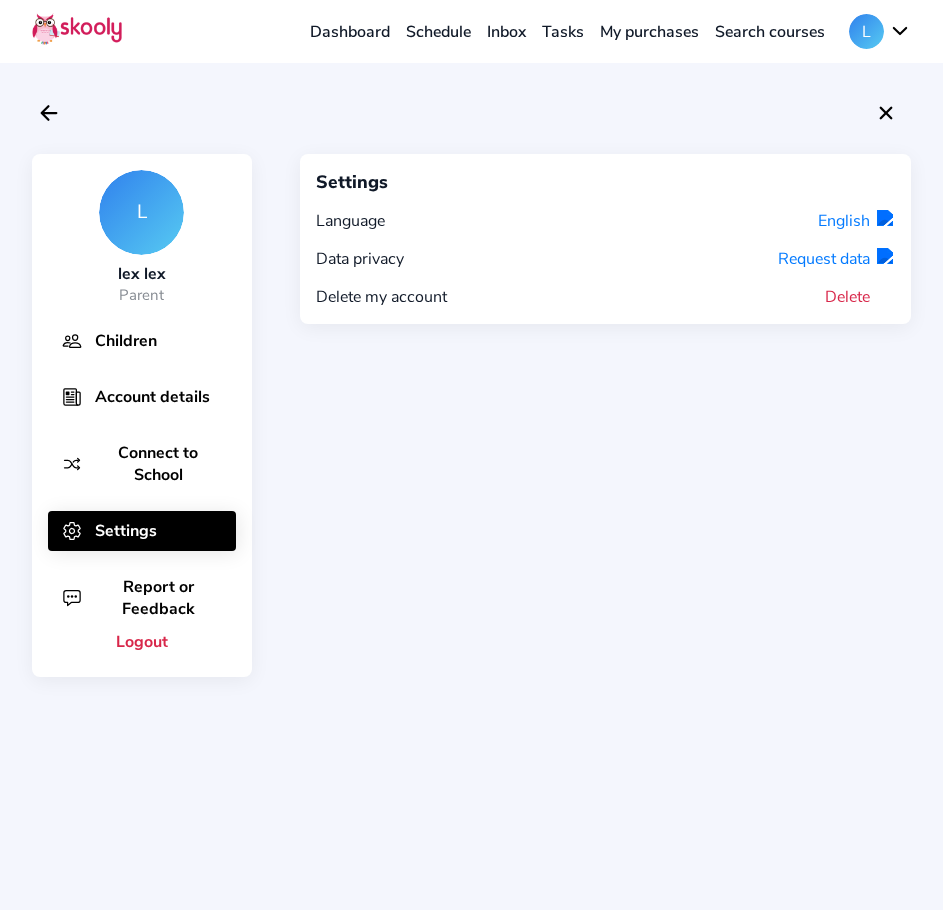 click 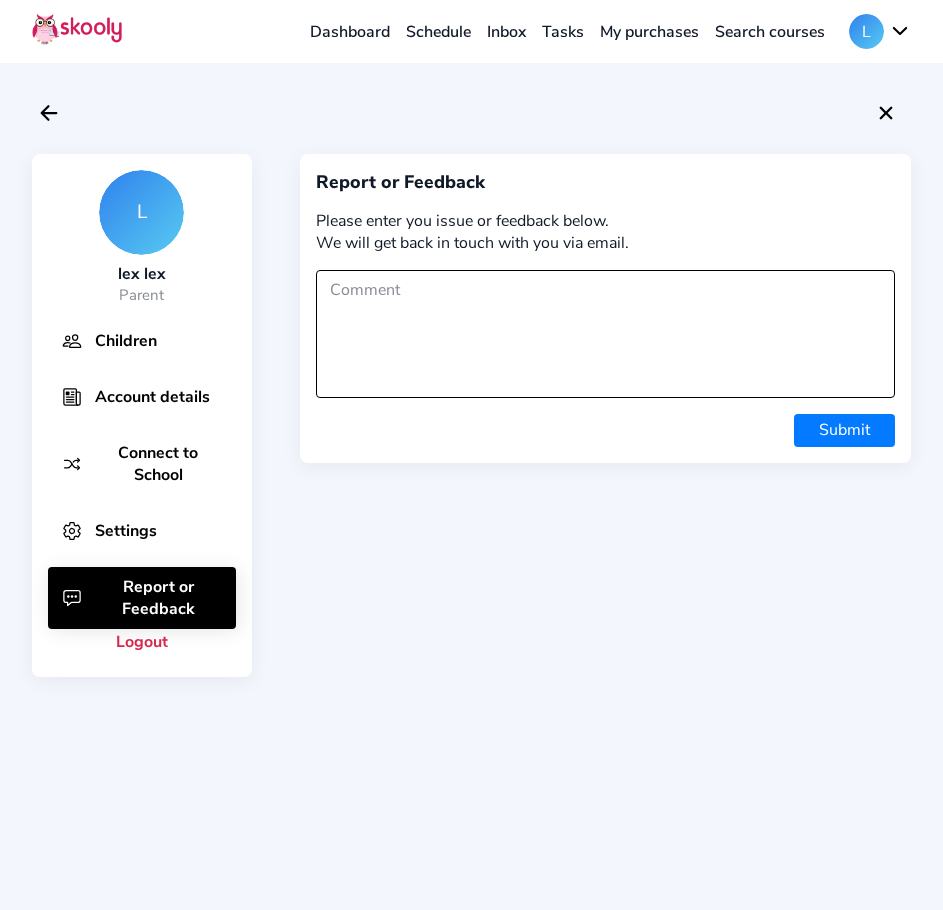 click 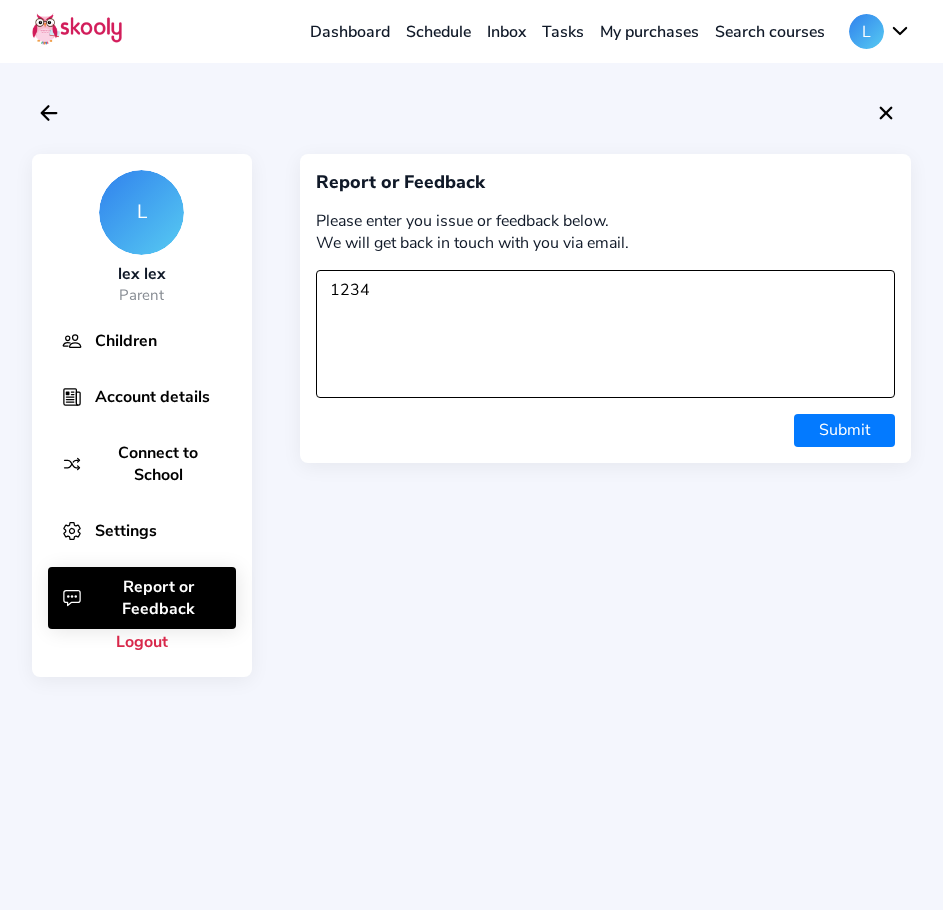 drag, startPoint x: 389, startPoint y: 296, endPoint x: 188, endPoint y: 295, distance: 201.00249 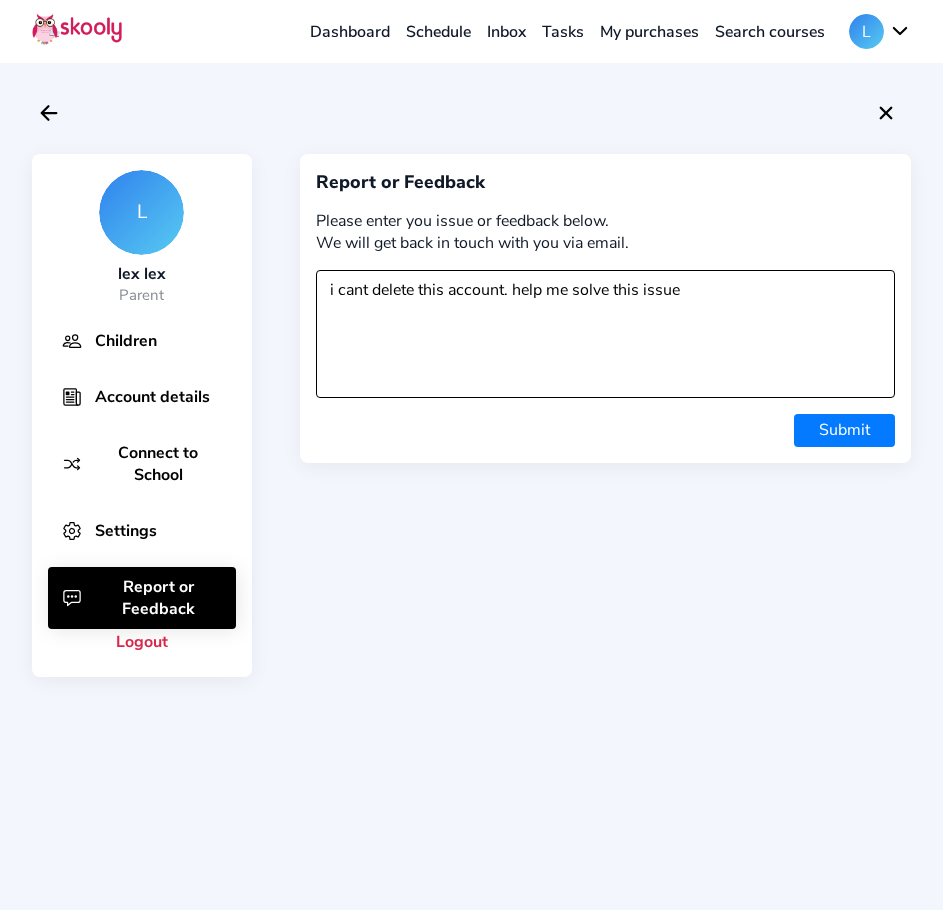 type on "i cant delete this account. help me solve this issue" 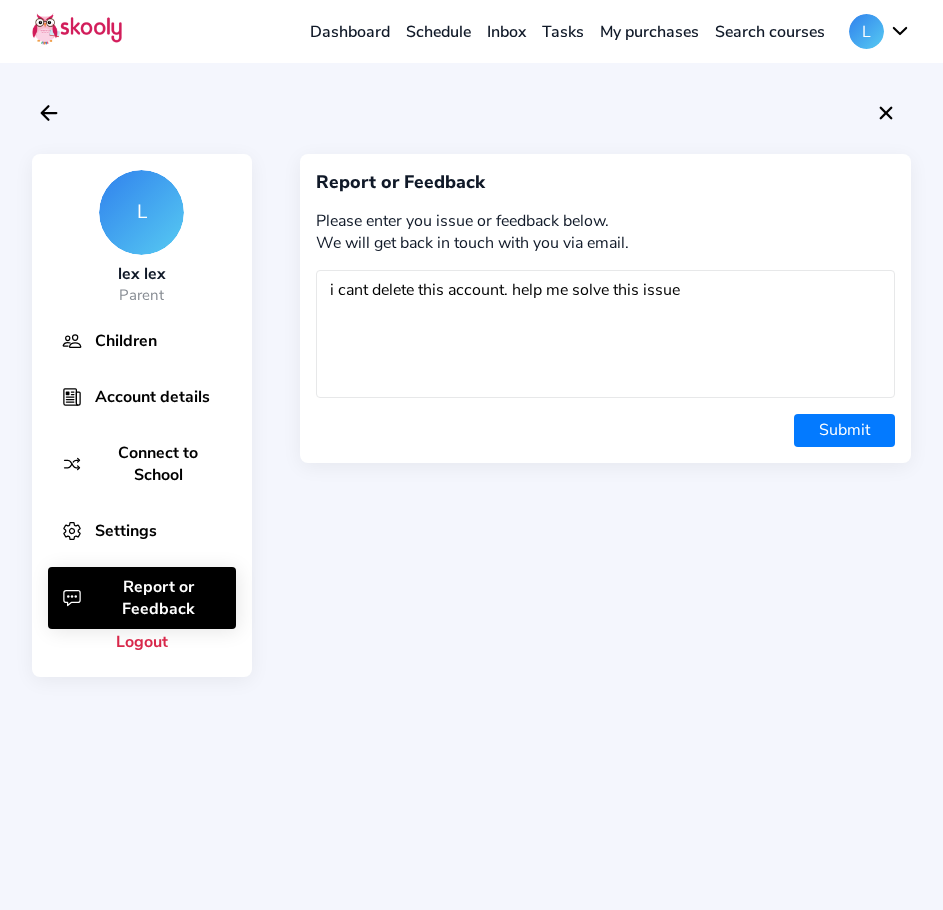 click on "Submit" 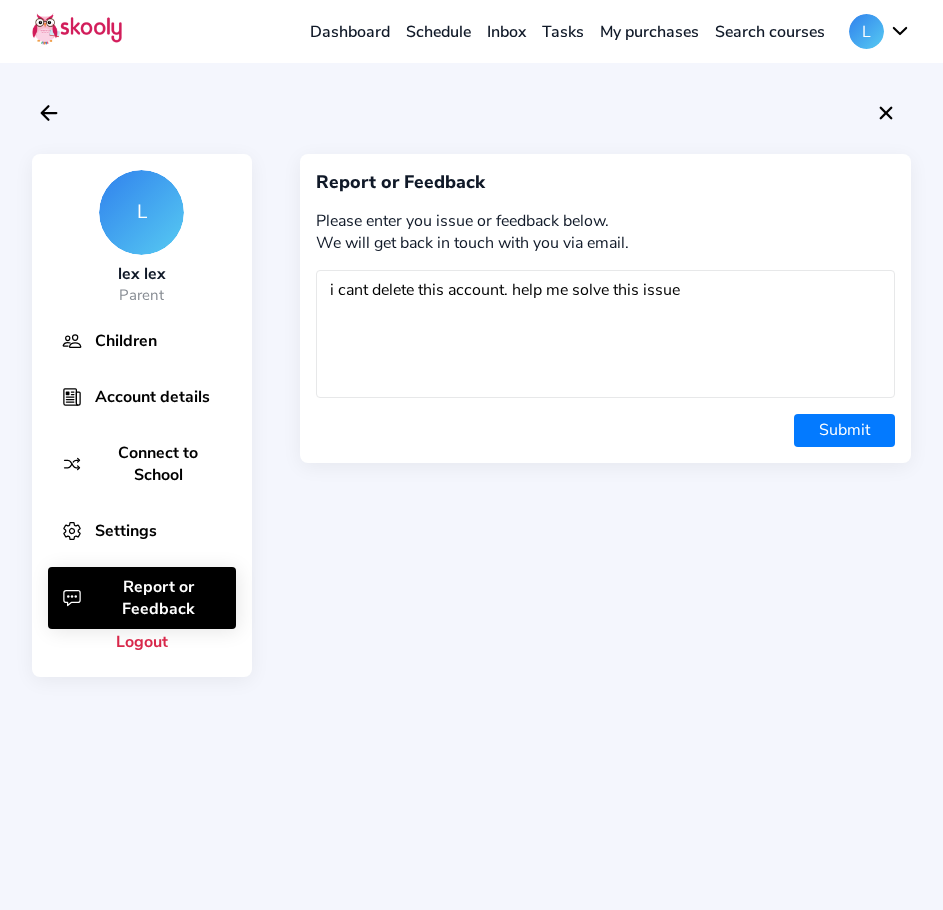 click on "Submit" 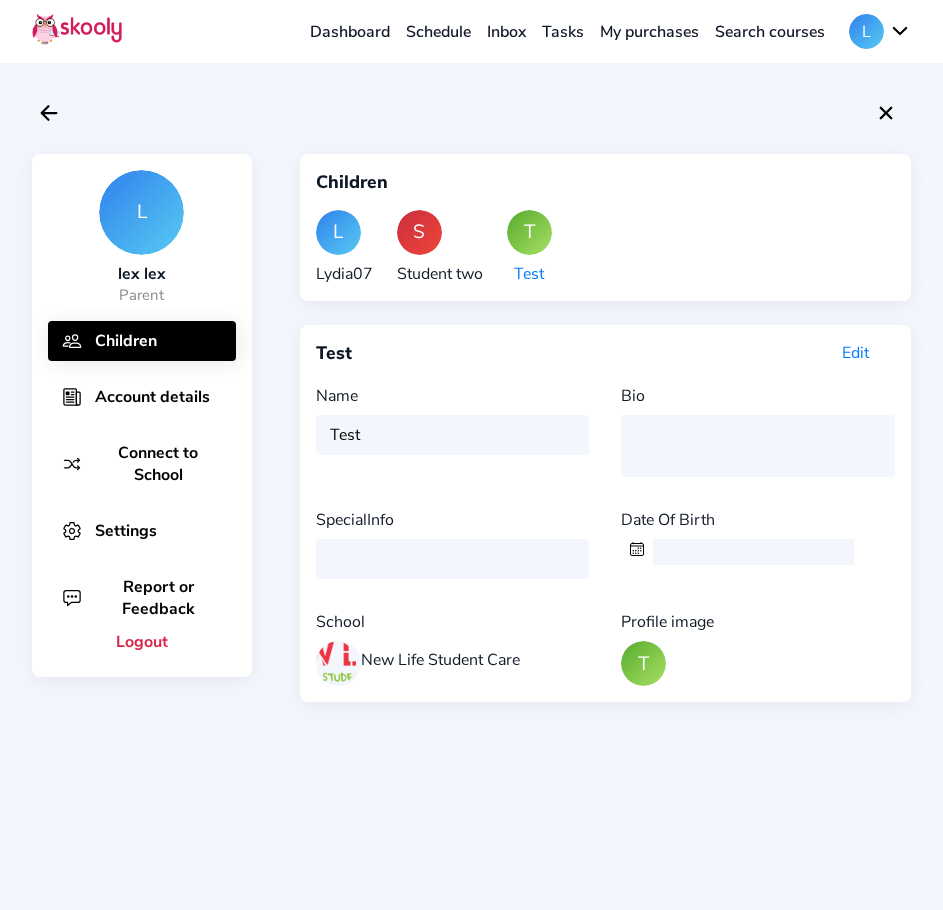 click on "Account details" 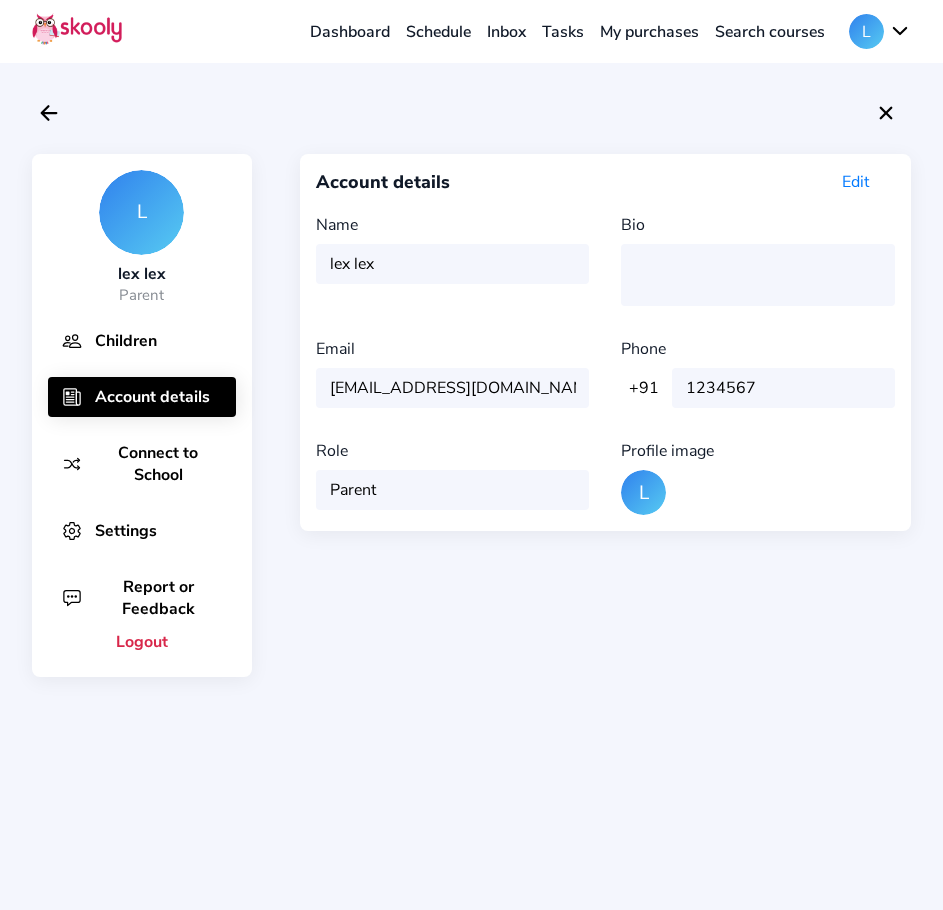 click on "Connect to School" 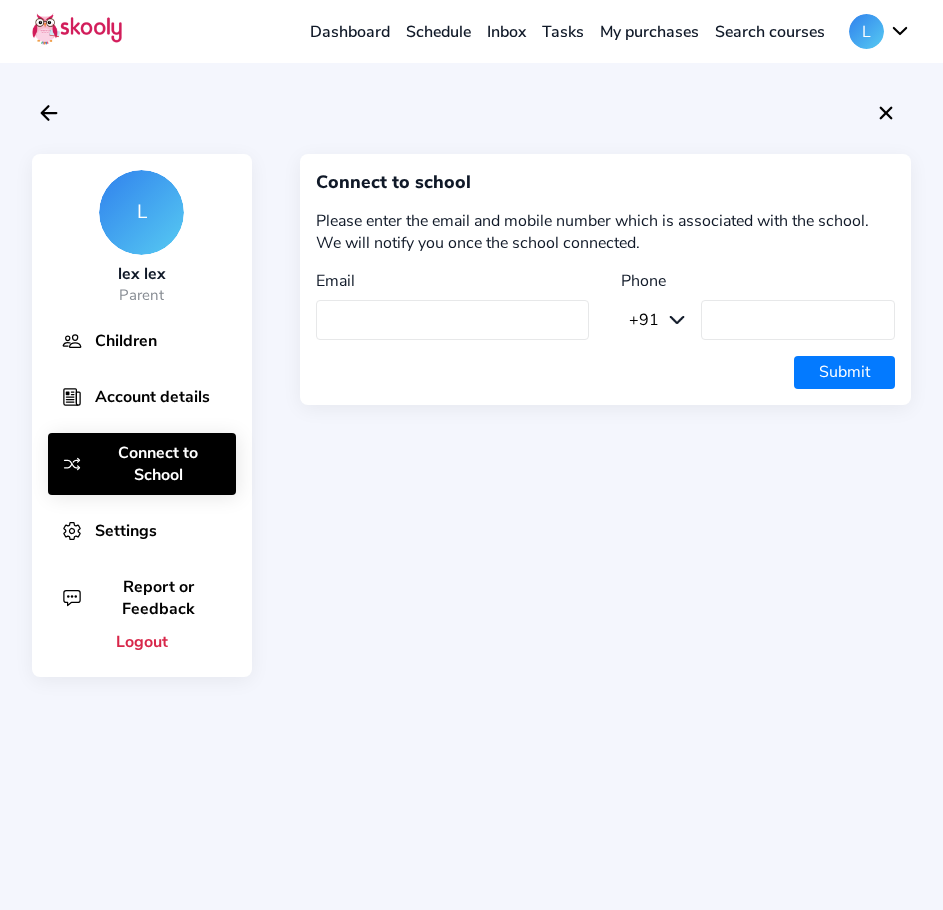 click on "Settings" 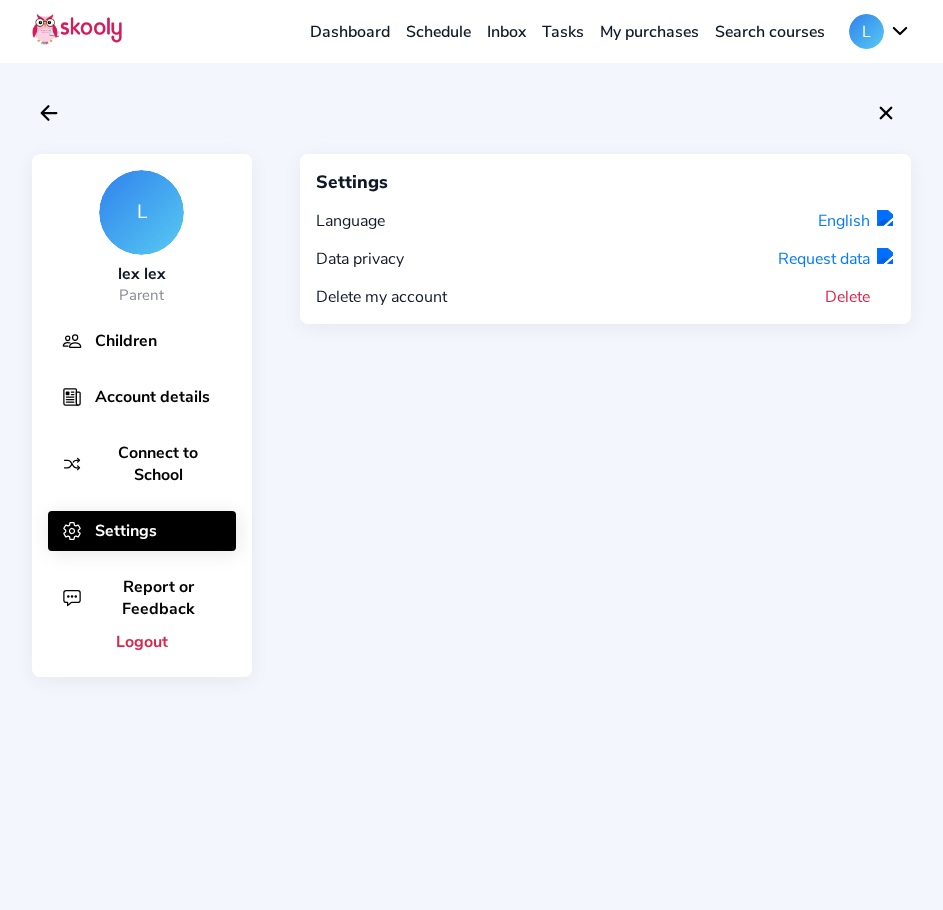 click on "Delete" 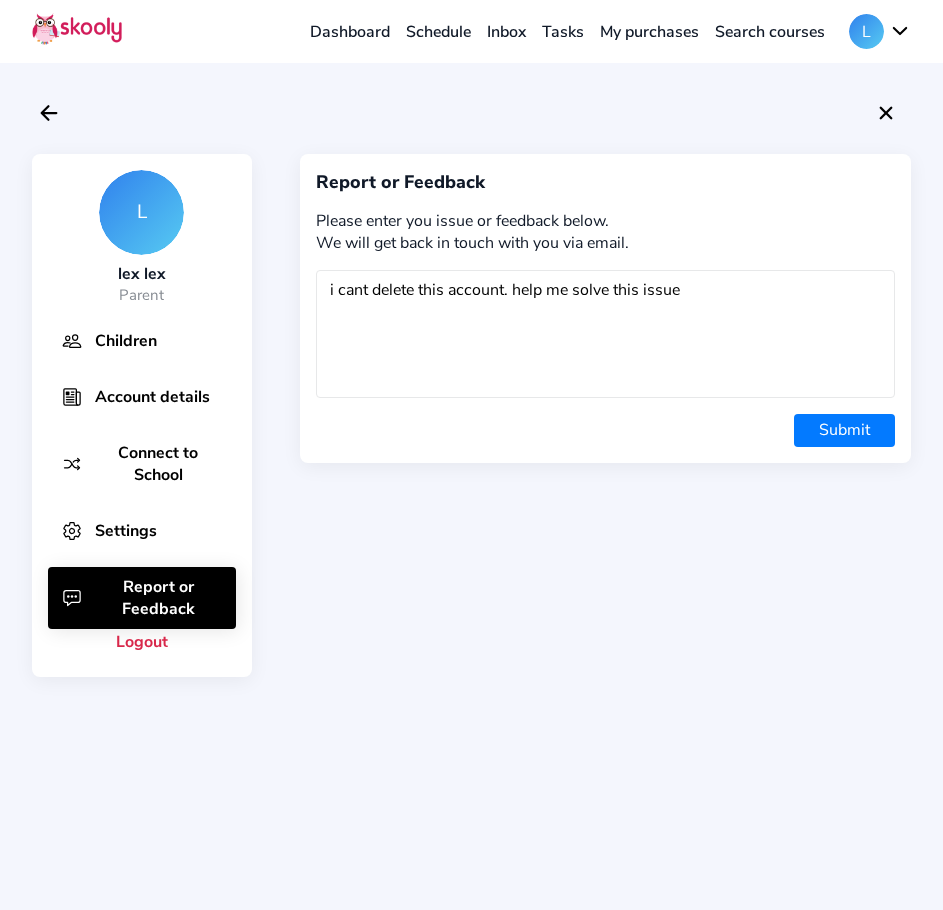 click on "Logout" at bounding box center [142, 642] 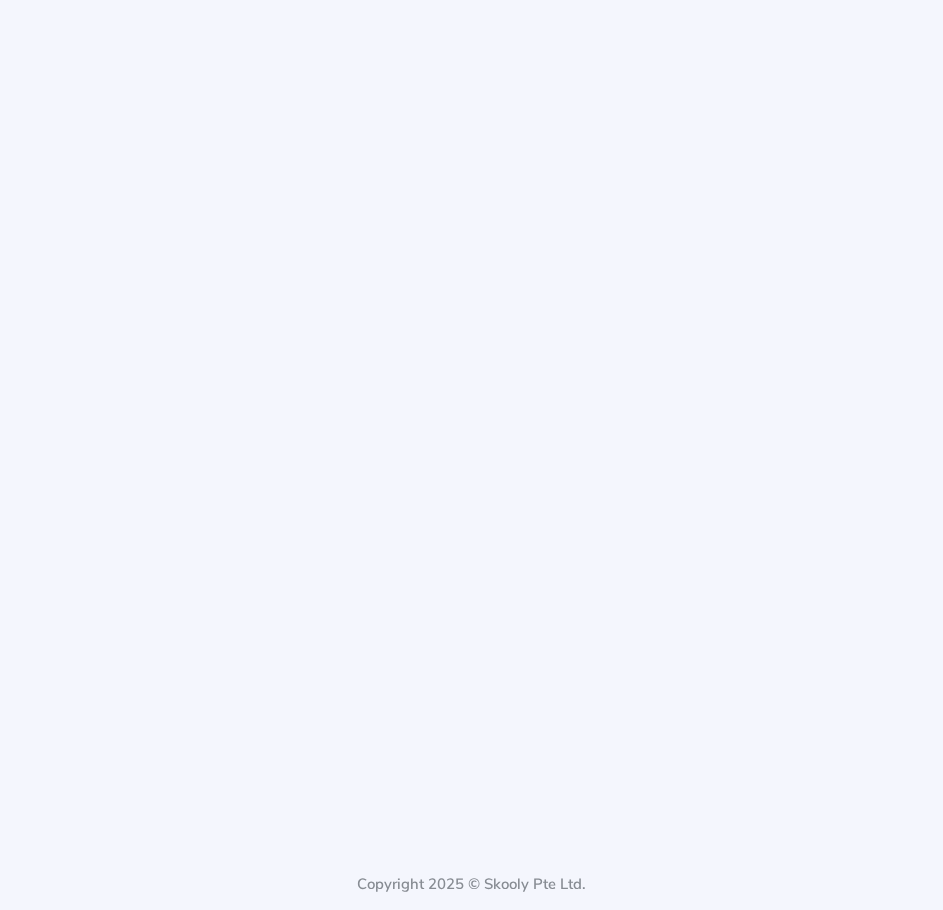 select on "60" 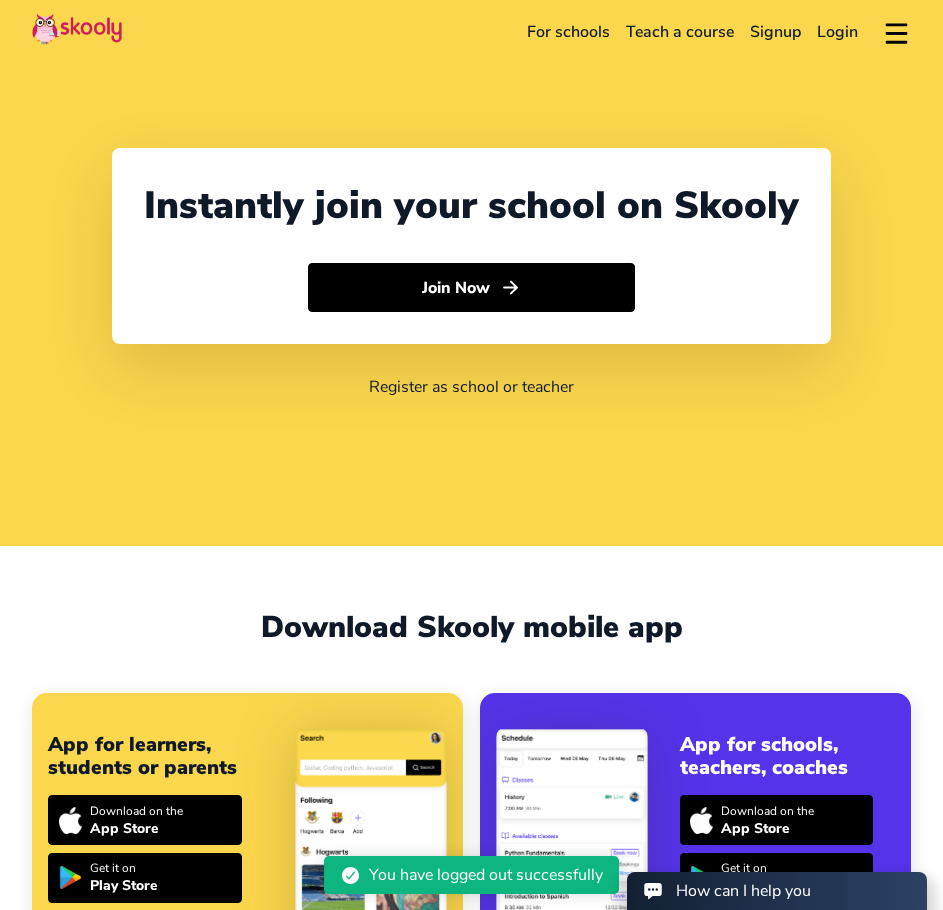 click on "For schools Teach a course Signup Login Download app Contact support English" 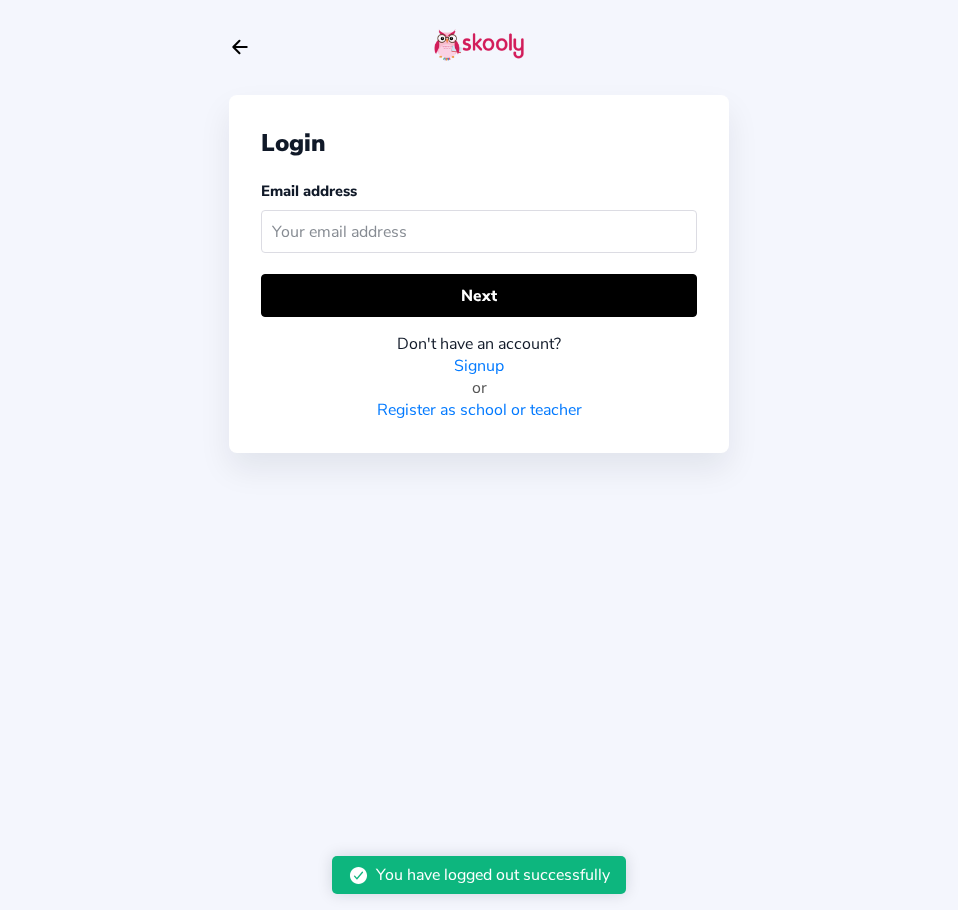 click 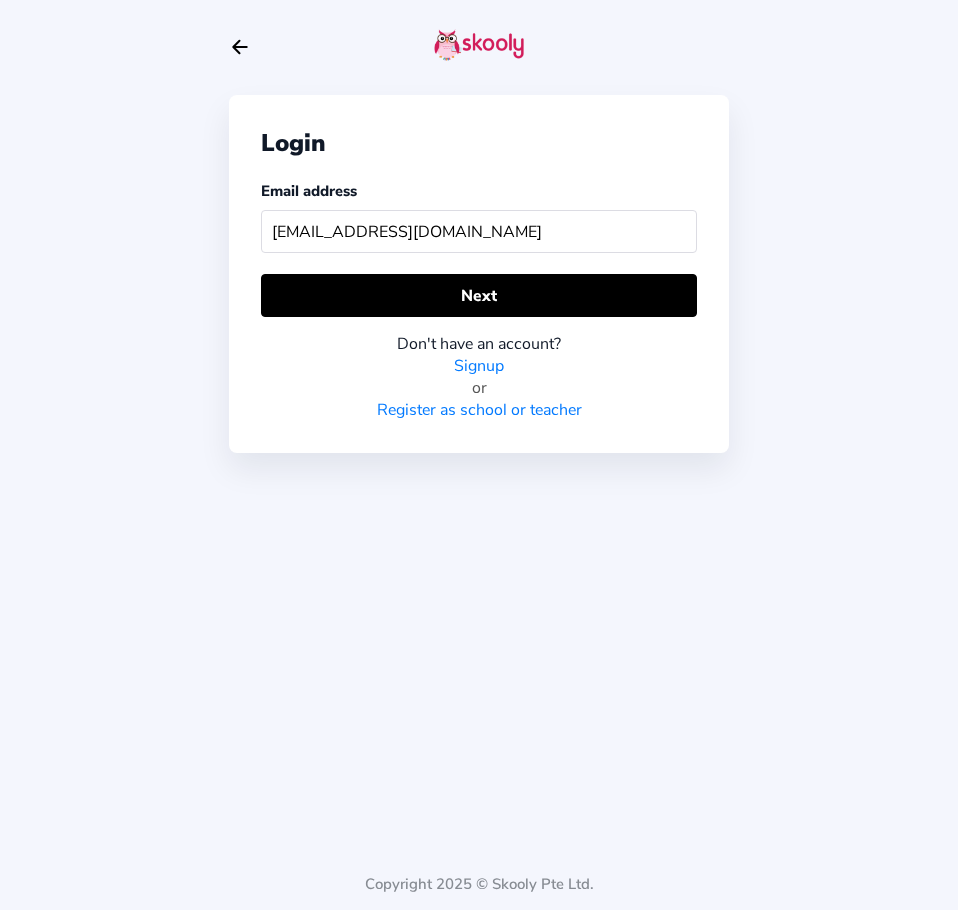 type on "[EMAIL_ADDRESS][DOMAIN_NAME]" 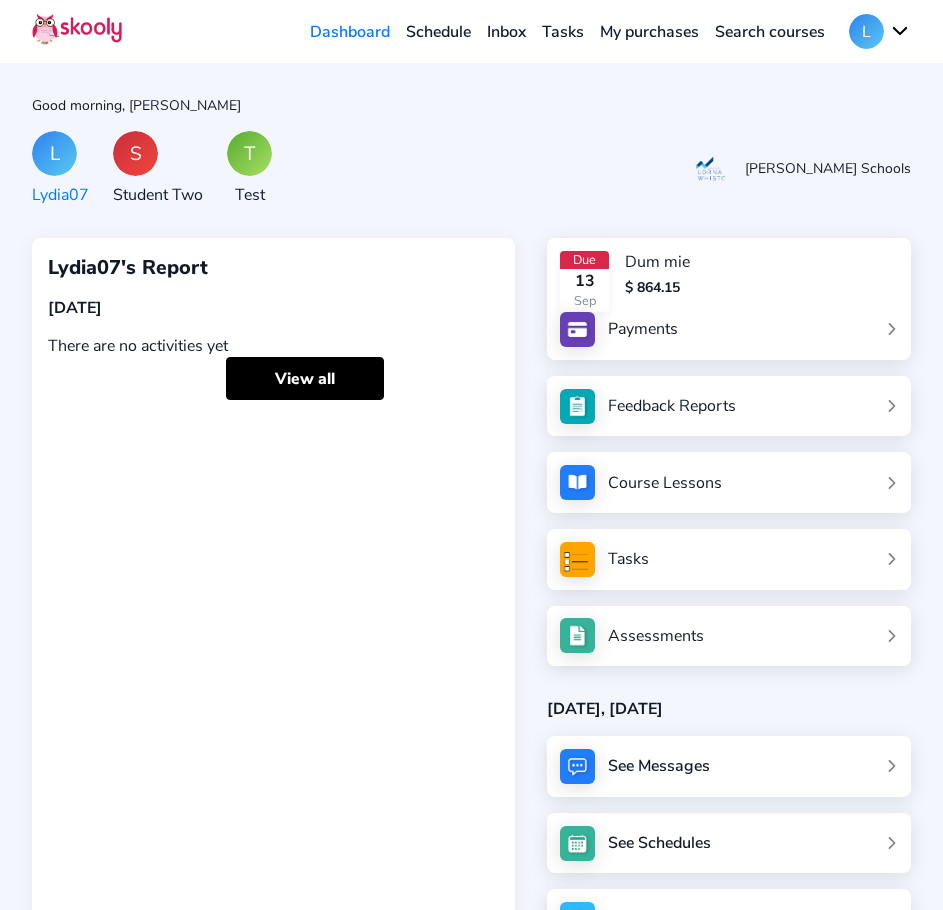click 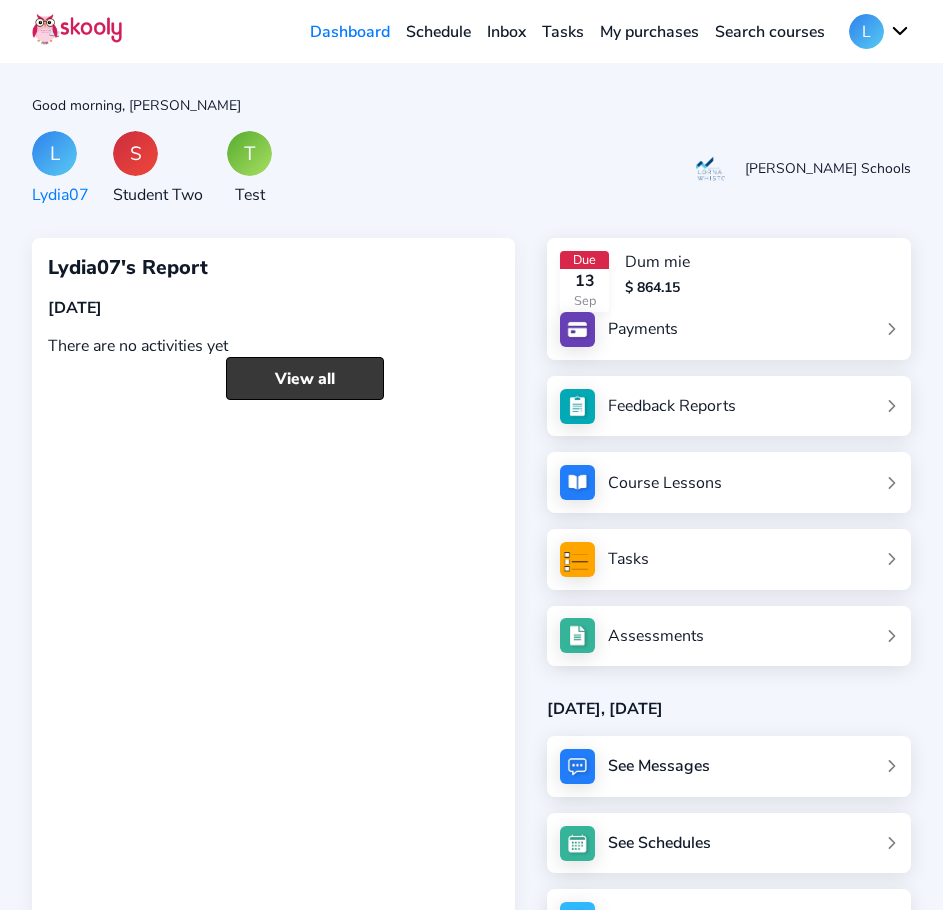 click on "View all" 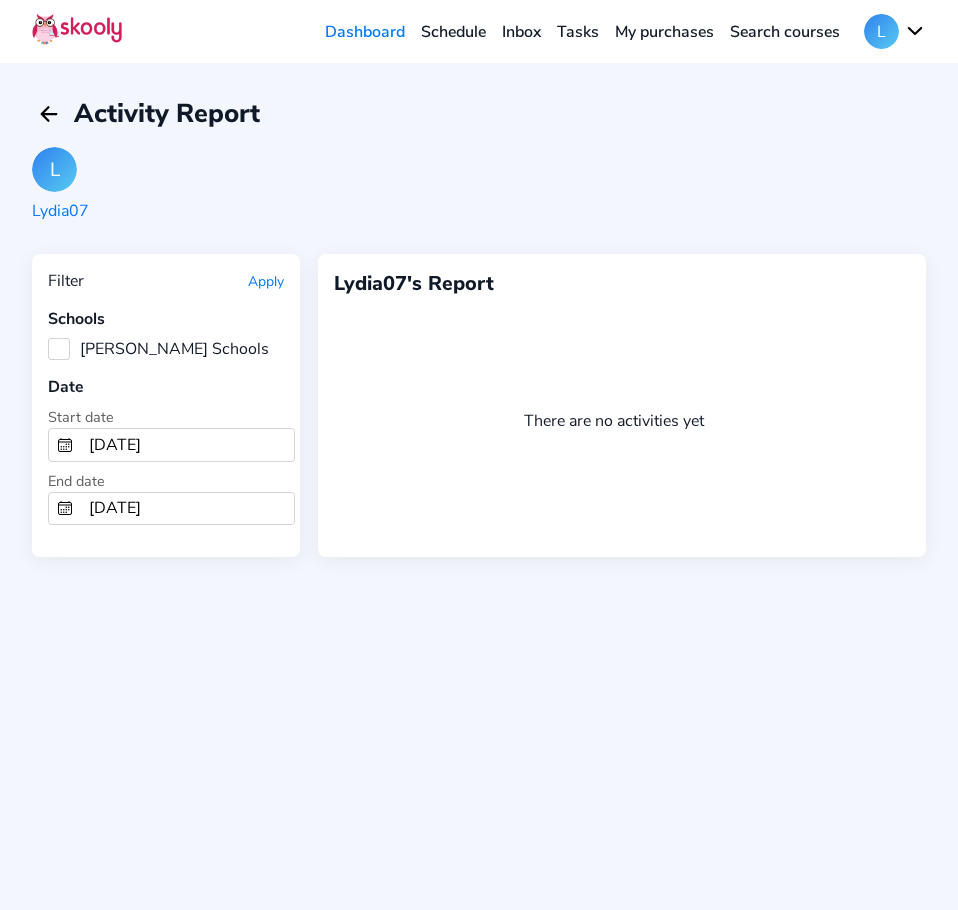 click on "6/27/2025" at bounding box center (187, 445) 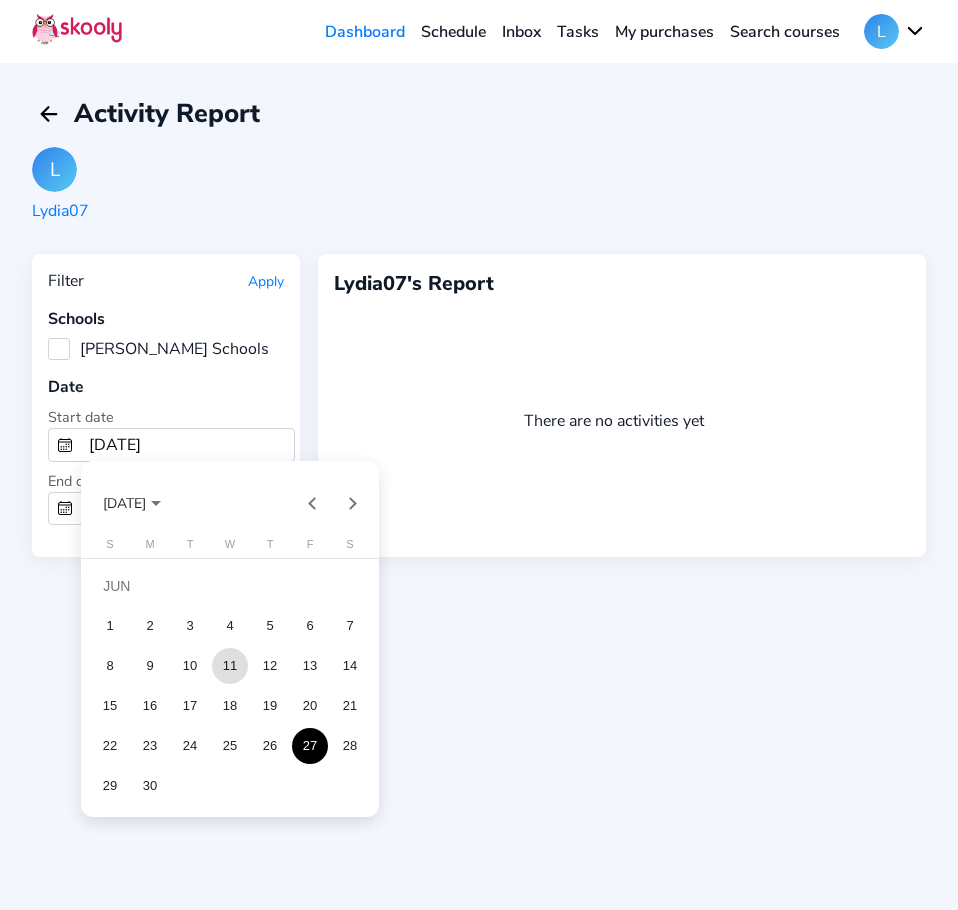 click on "11" at bounding box center (230, 666) 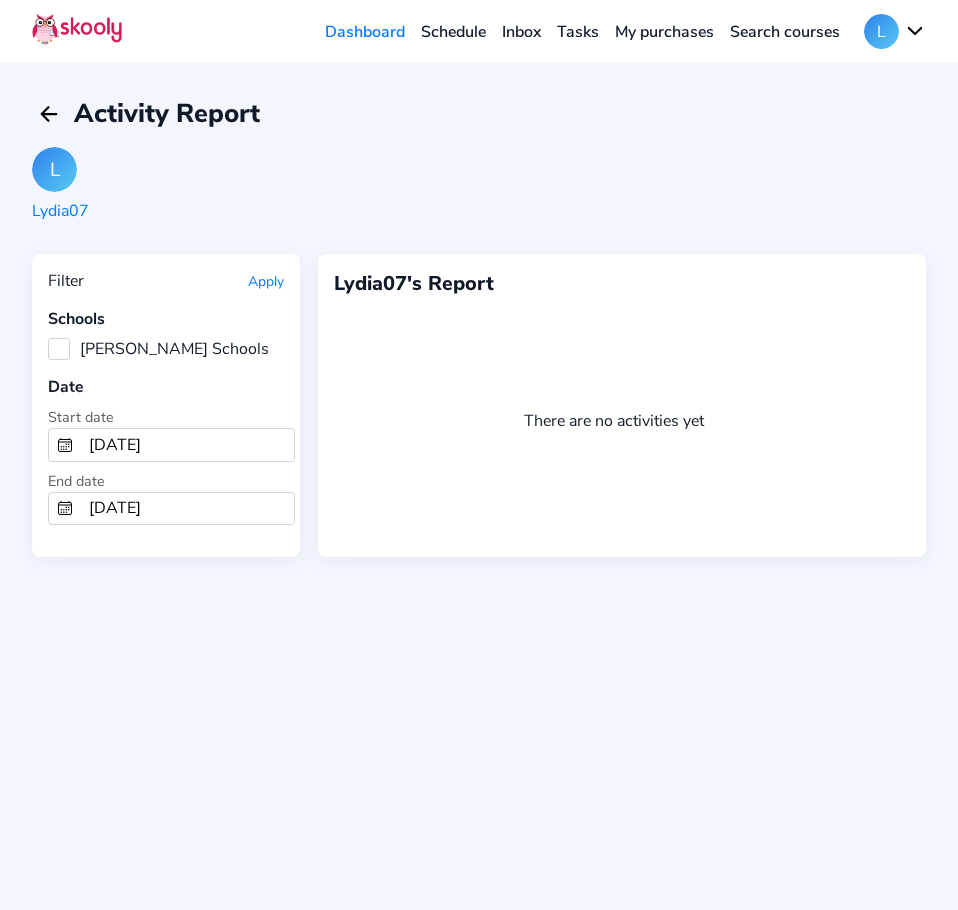 type on "6/11/2025" 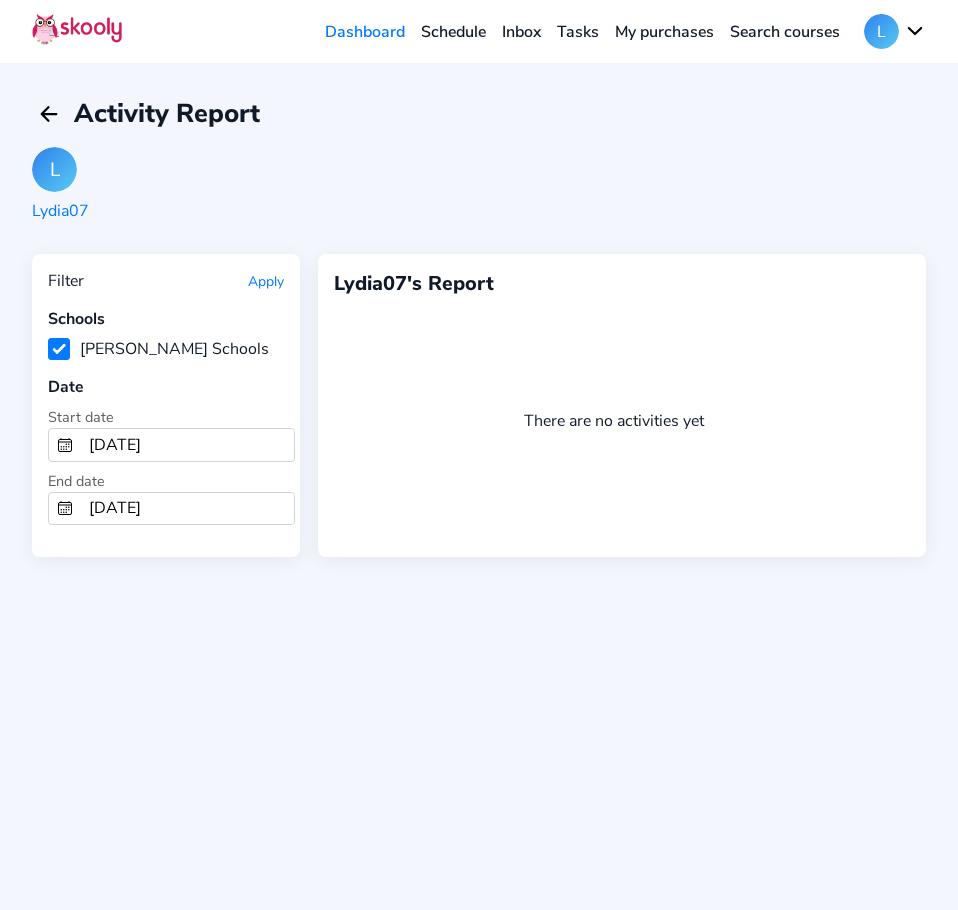 click on "Apply" 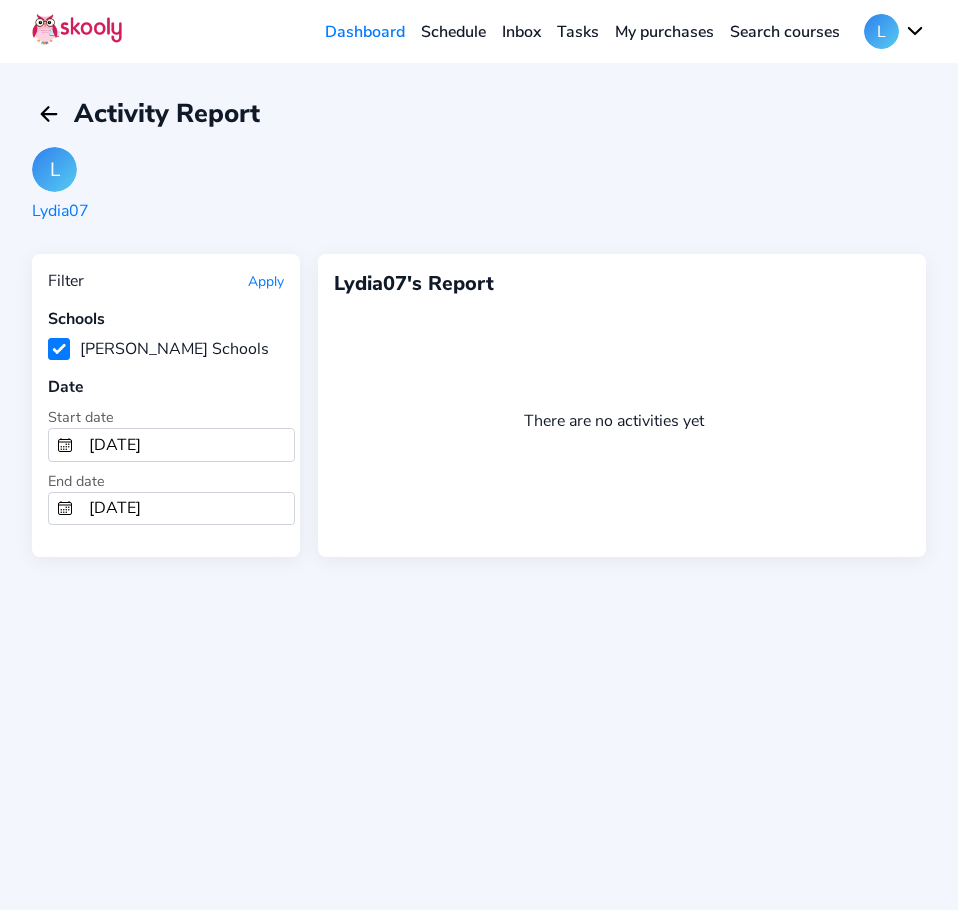 click on "Lydia07" 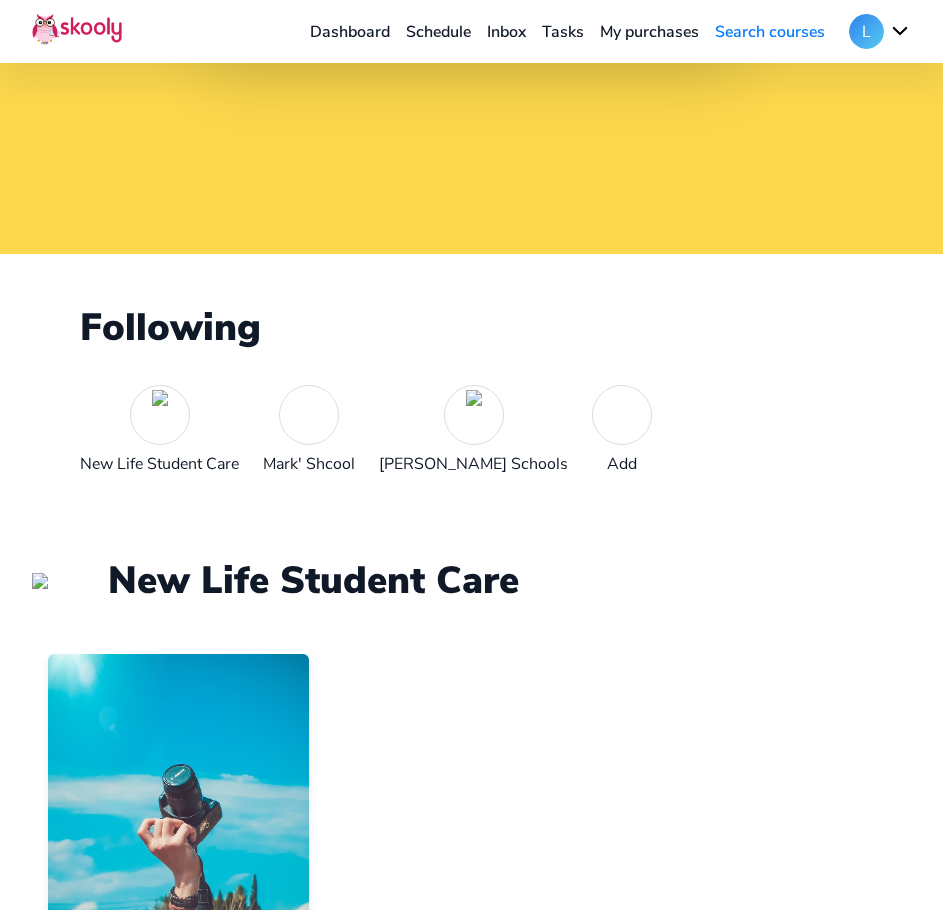 scroll, scrollTop: 600, scrollLeft: 0, axis: vertical 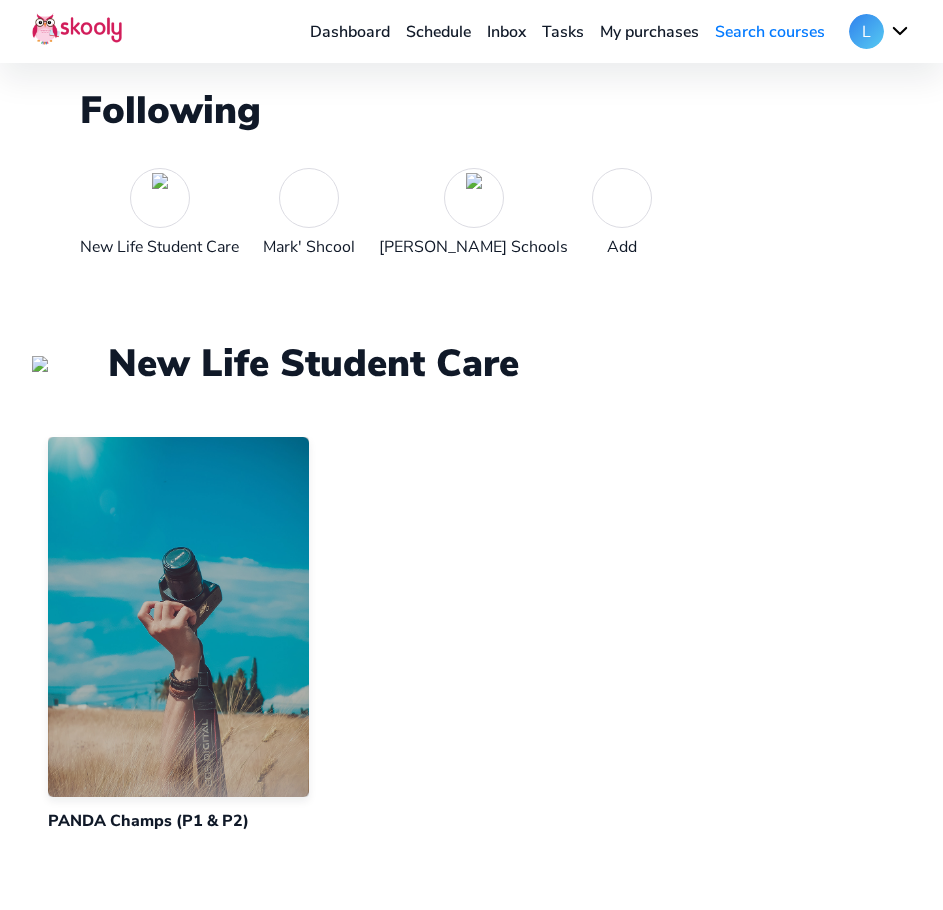 click 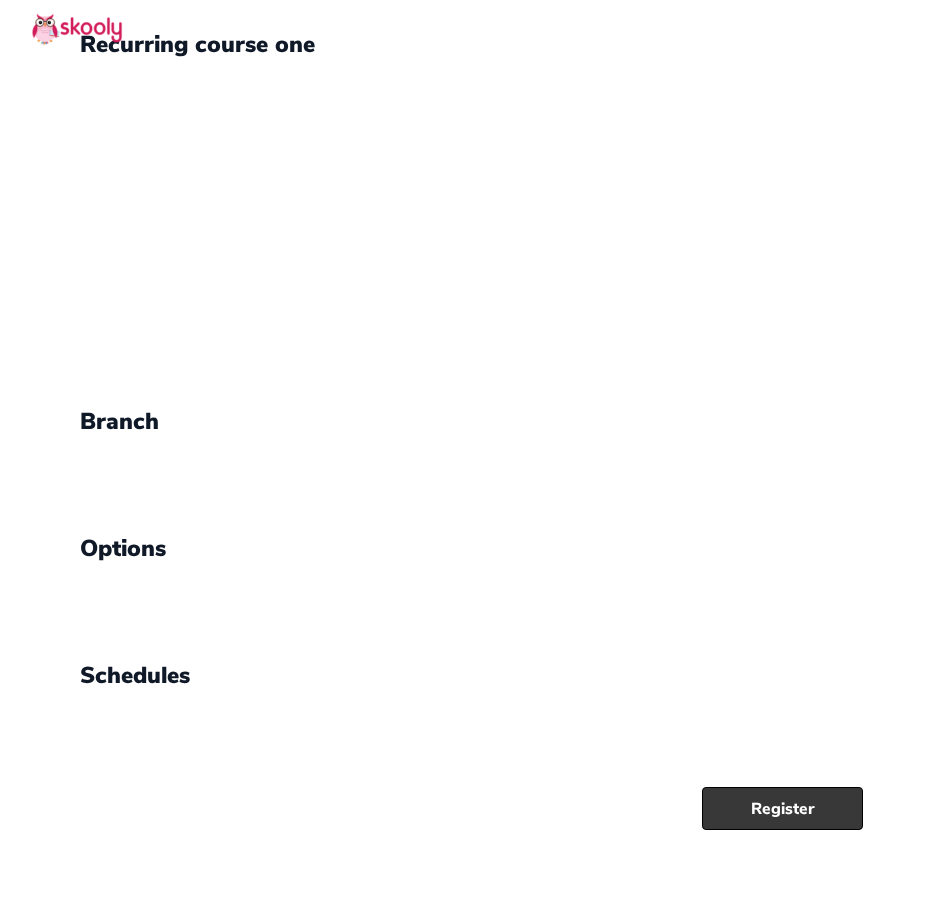 click on "Register" 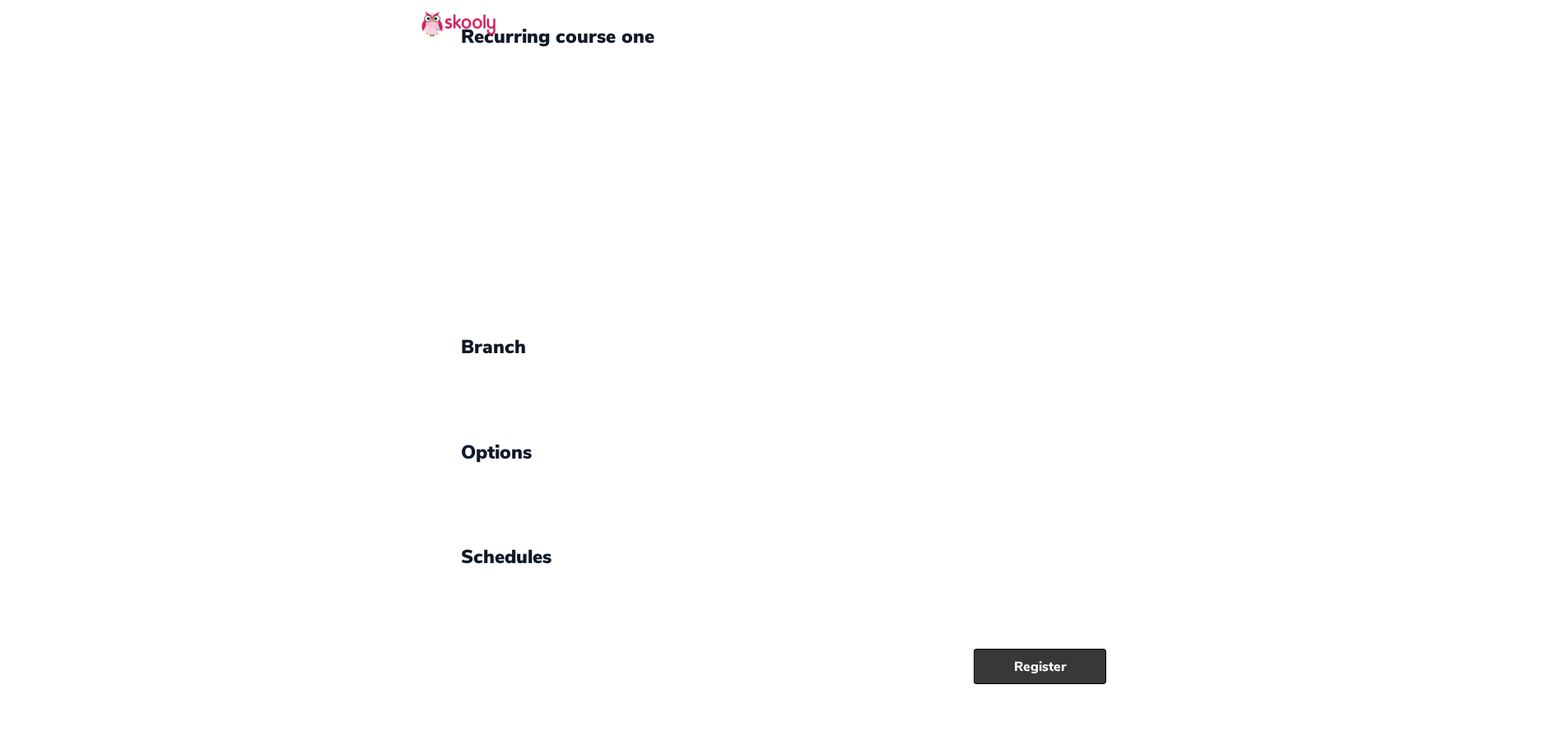 scroll, scrollTop: 0, scrollLeft: 0, axis: both 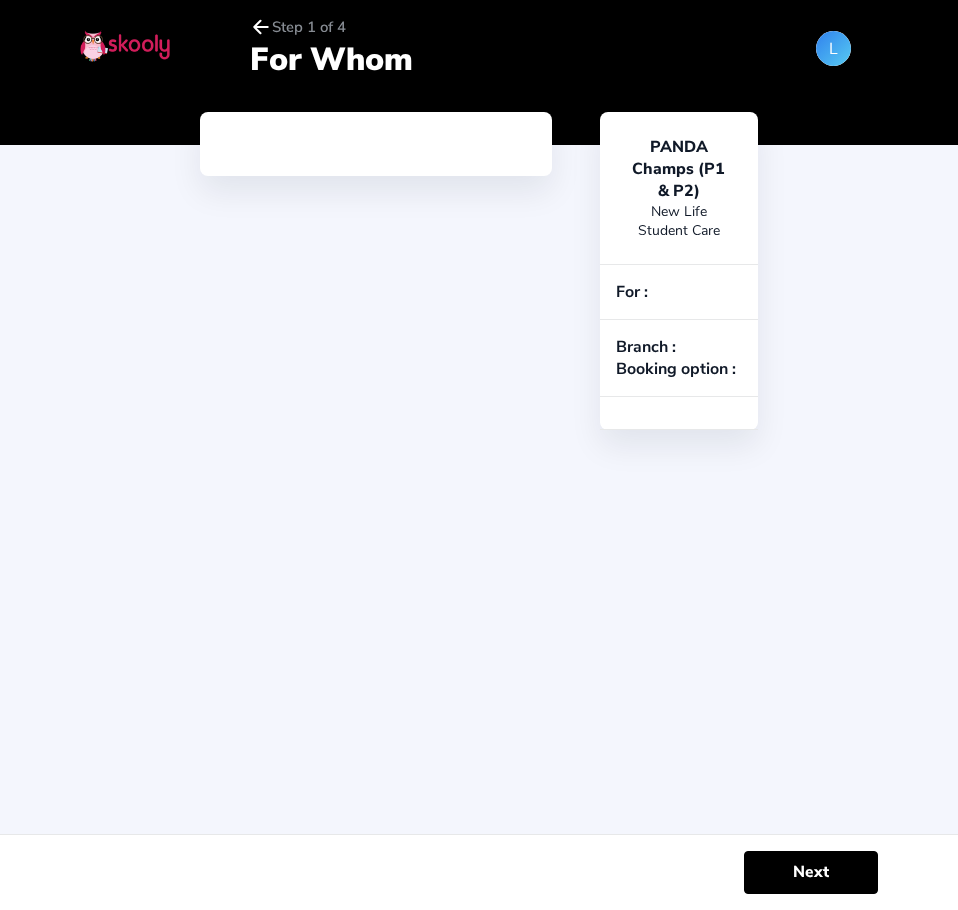 click on "For :" 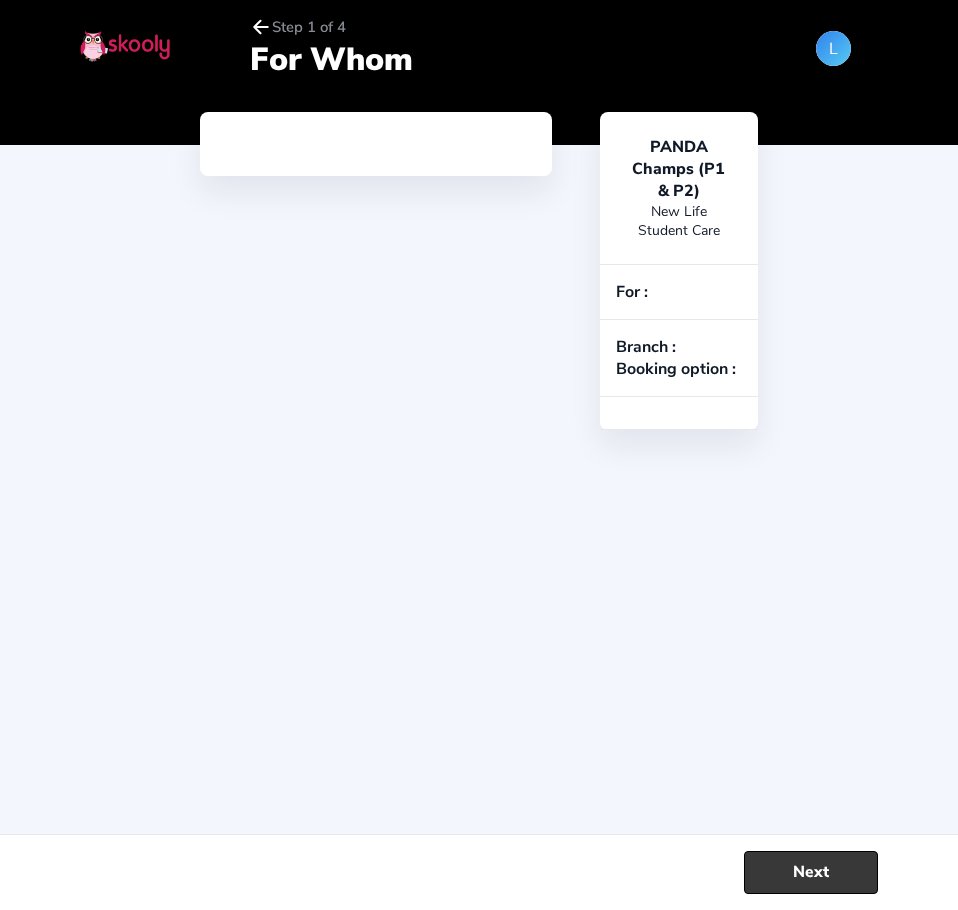 click on "Next" 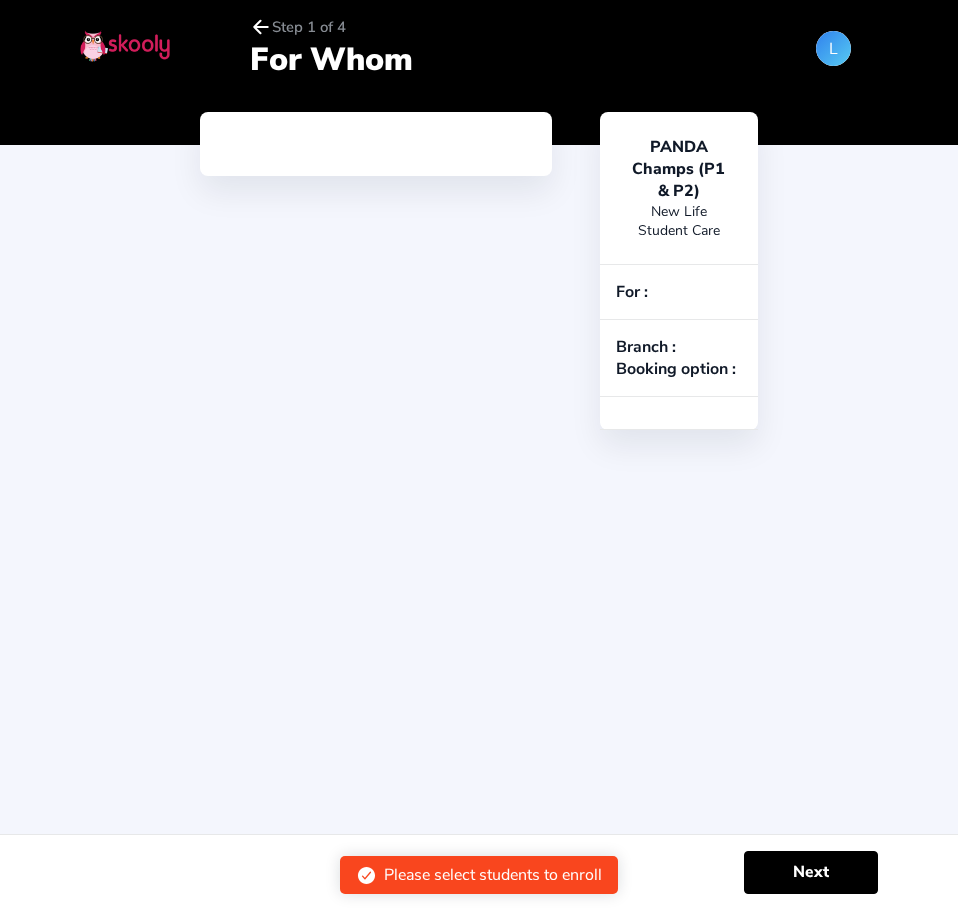 click on "PANDA Champs (P1 & P2)" 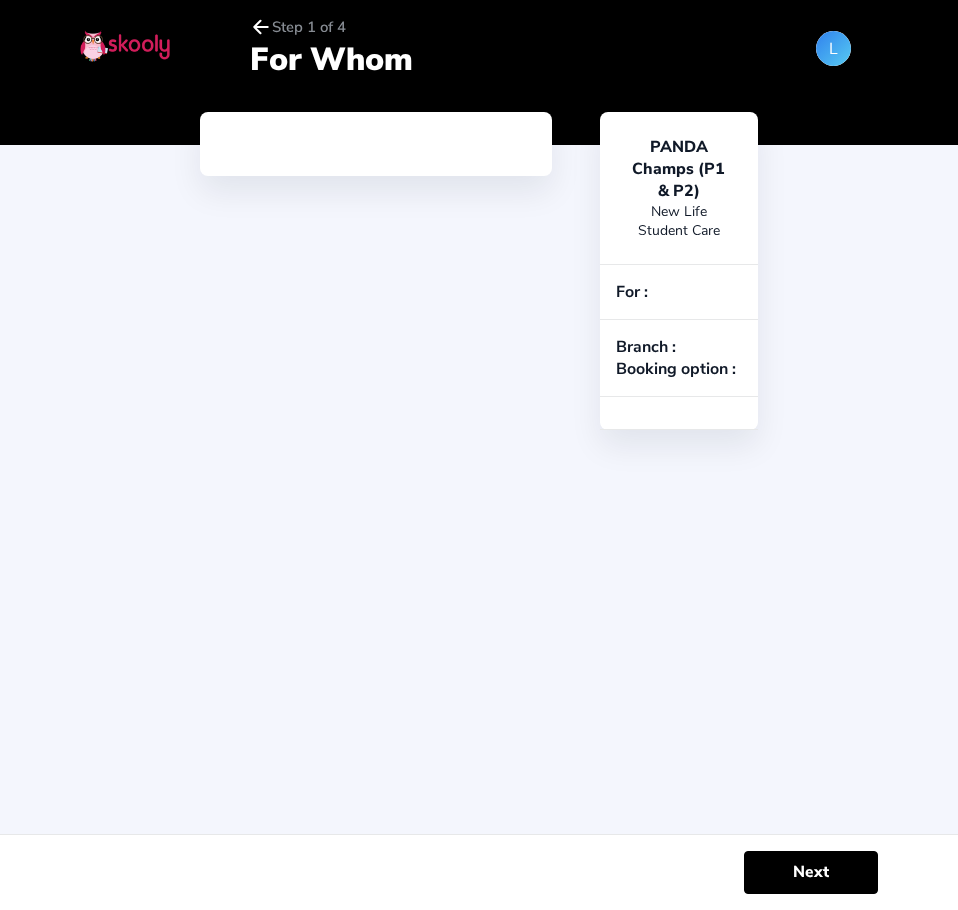 drag, startPoint x: 704, startPoint y: 267, endPoint x: 580, endPoint y: 310, distance: 131.24405 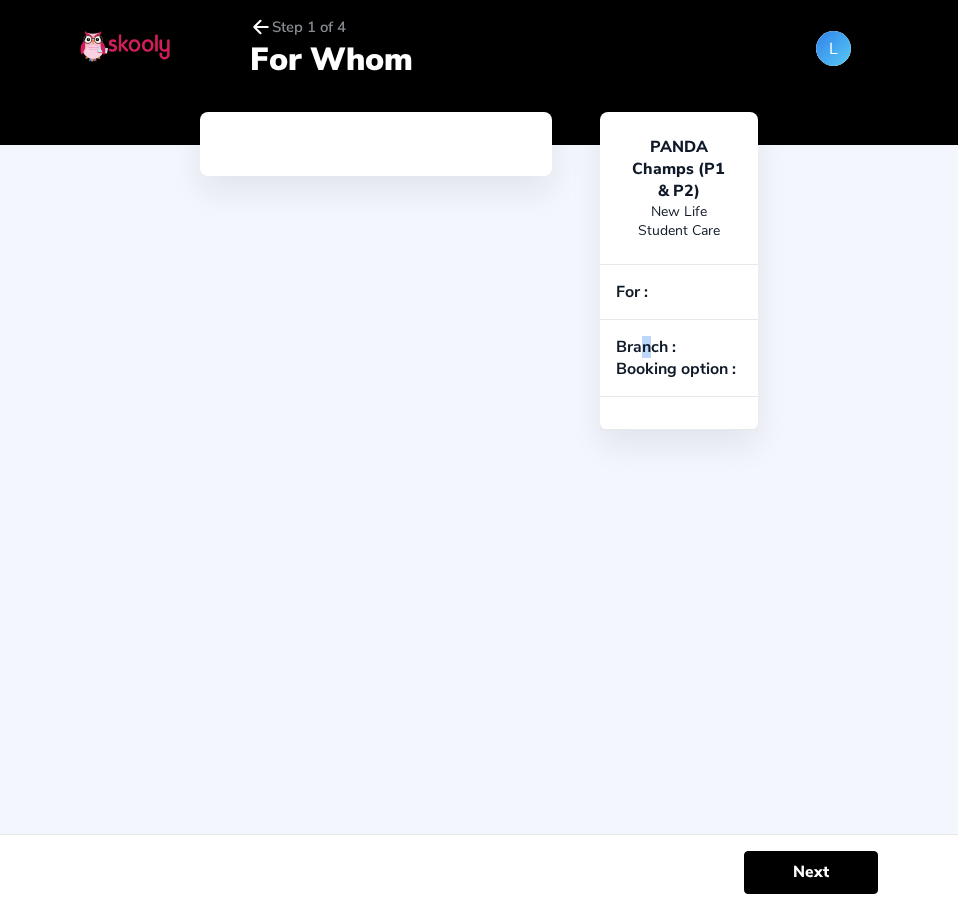 click on "Branch : Booking option :" 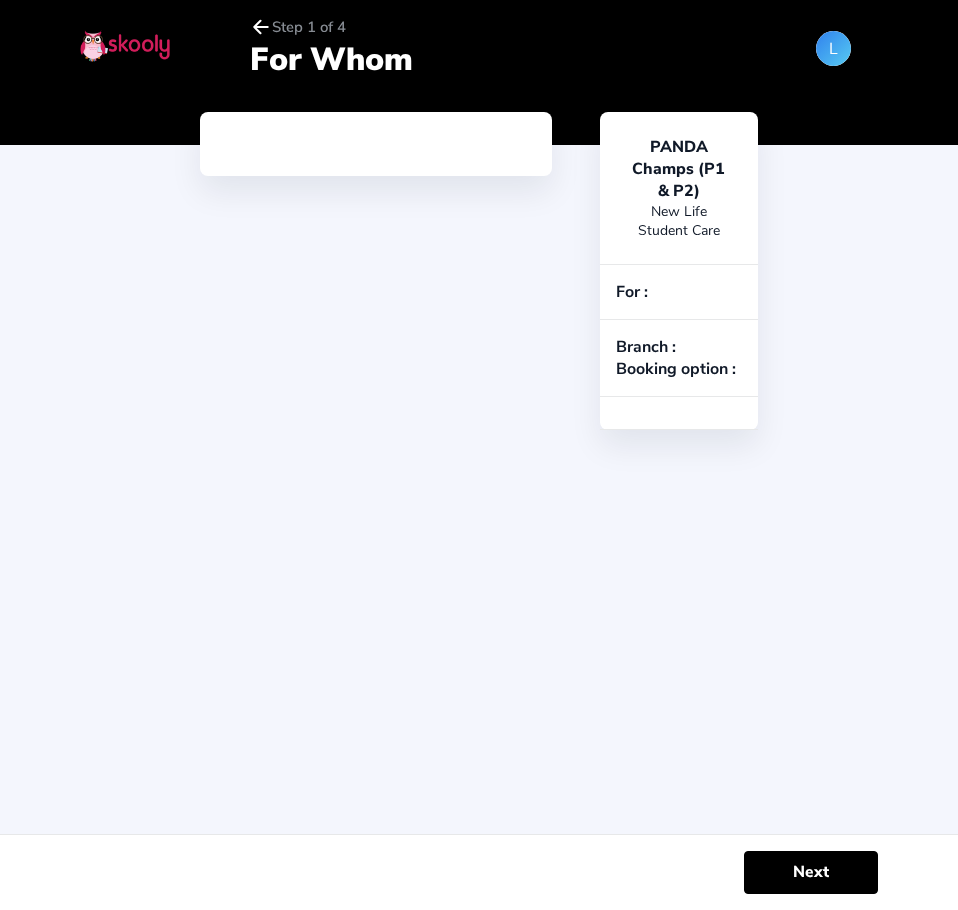drag, startPoint x: 253, startPoint y: 23, endPoint x: 203, endPoint y: 379, distance: 359.49408 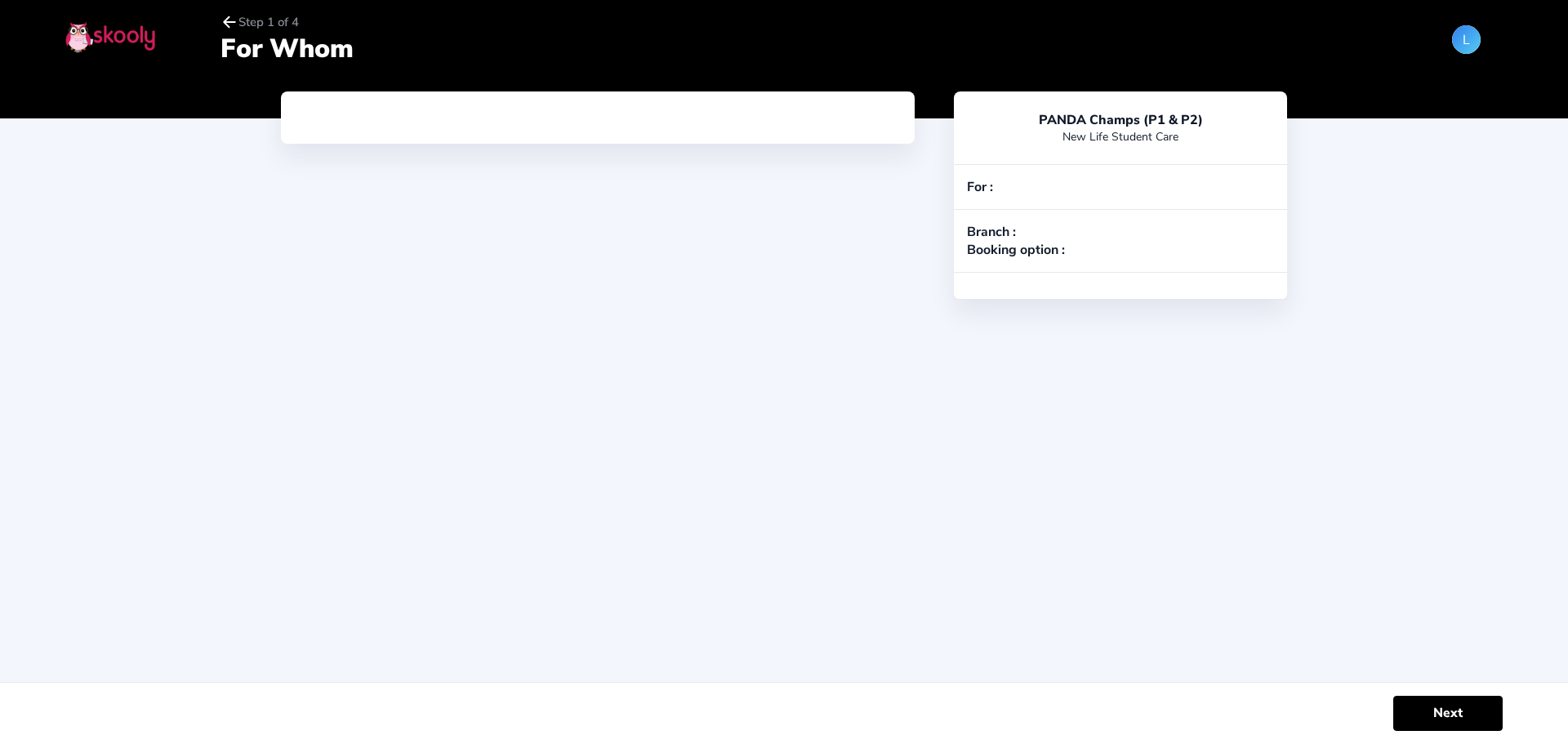 click on "For :" 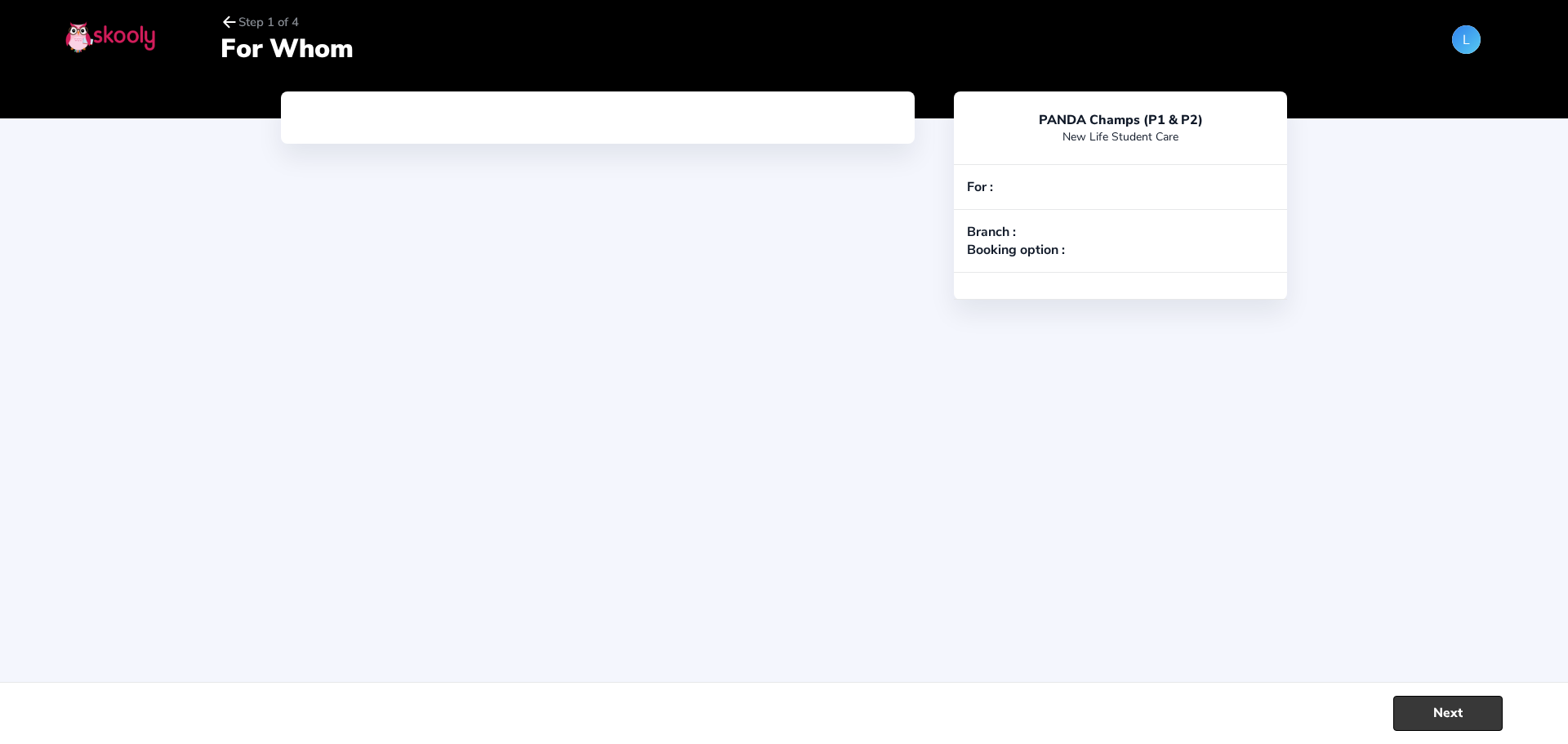 click on "Next" 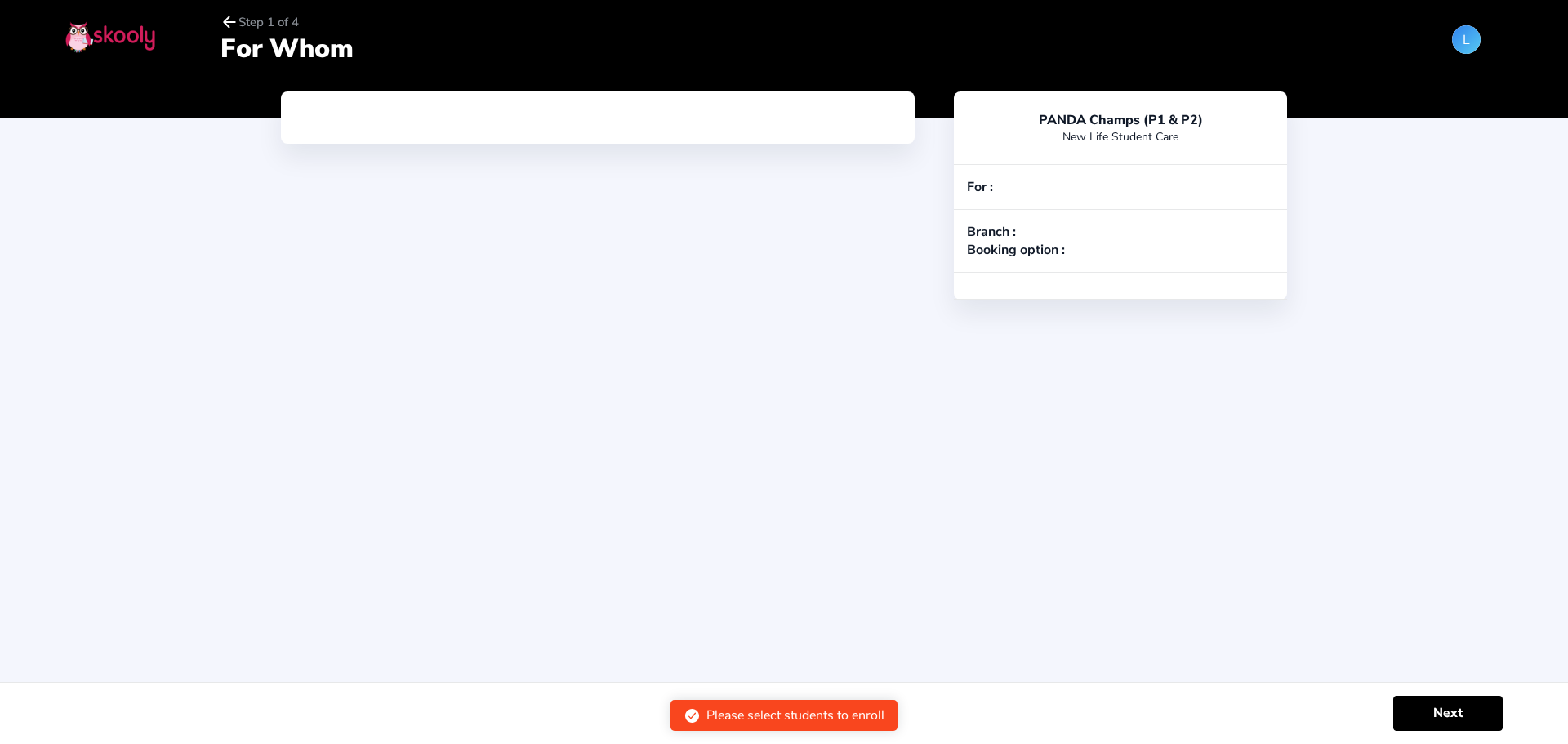 drag, startPoint x: 1459, startPoint y: 702, endPoint x: 523, endPoint y: 247, distance: 1040.731 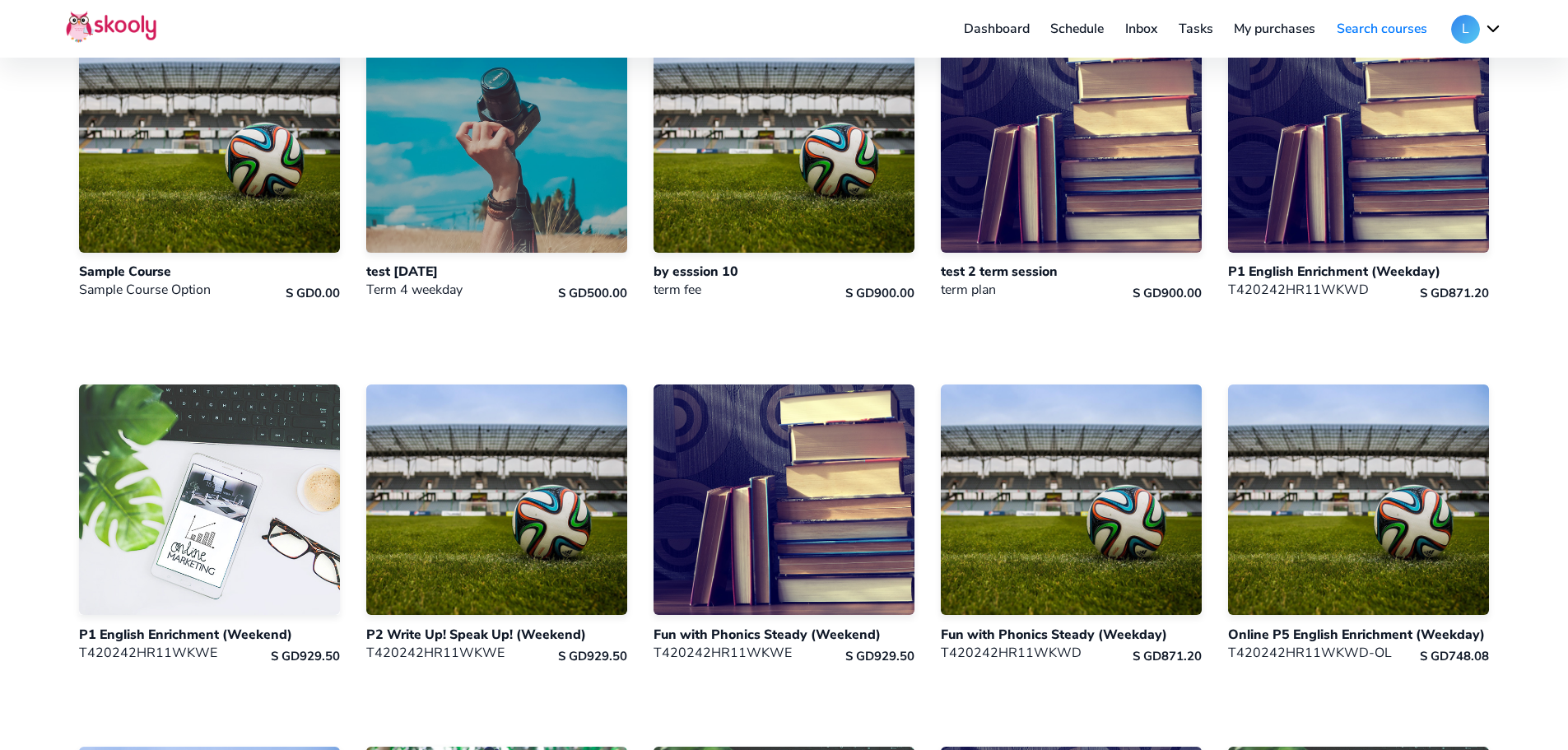 scroll, scrollTop: 2132, scrollLeft: 0, axis: vertical 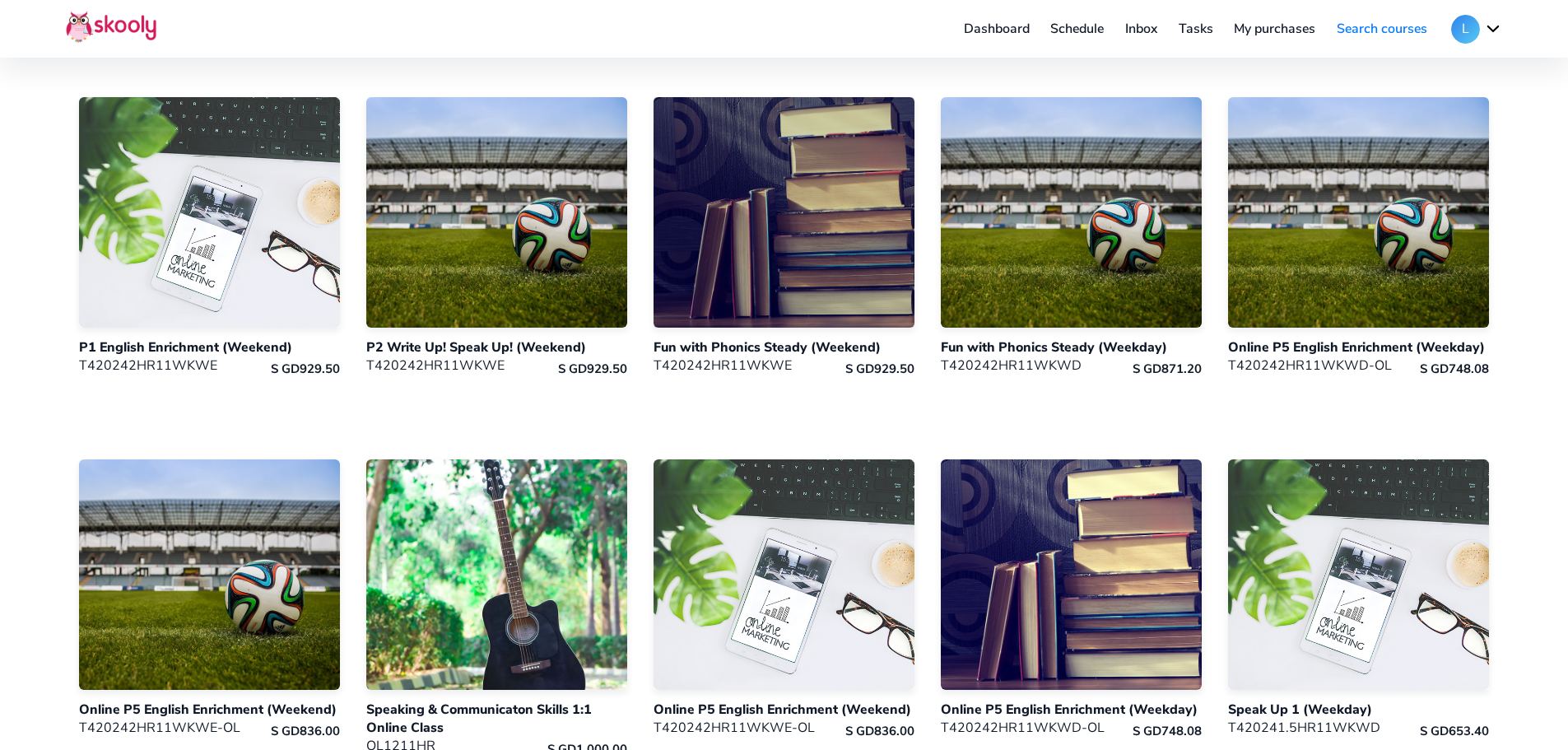 click 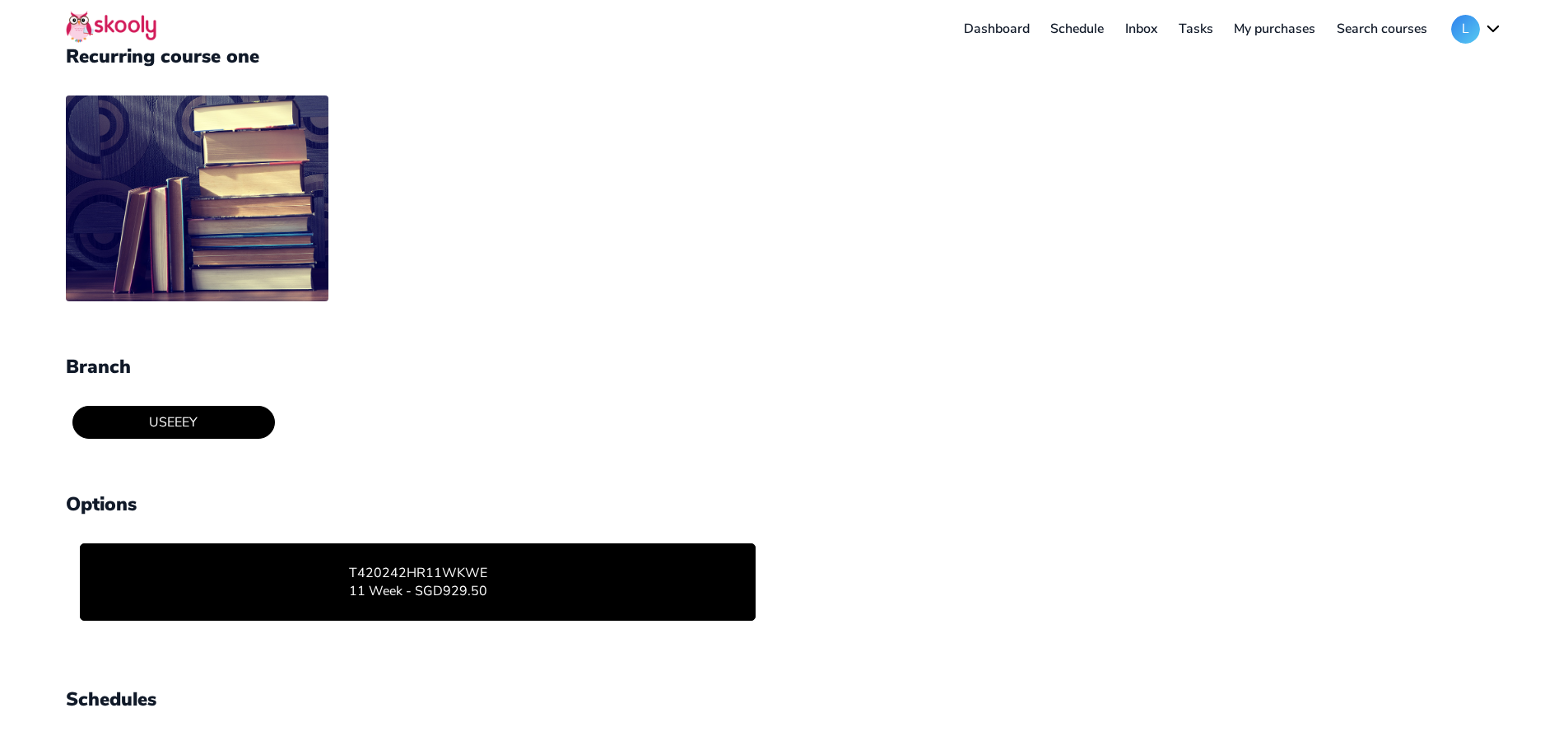 scroll, scrollTop: 0, scrollLeft: 0, axis: both 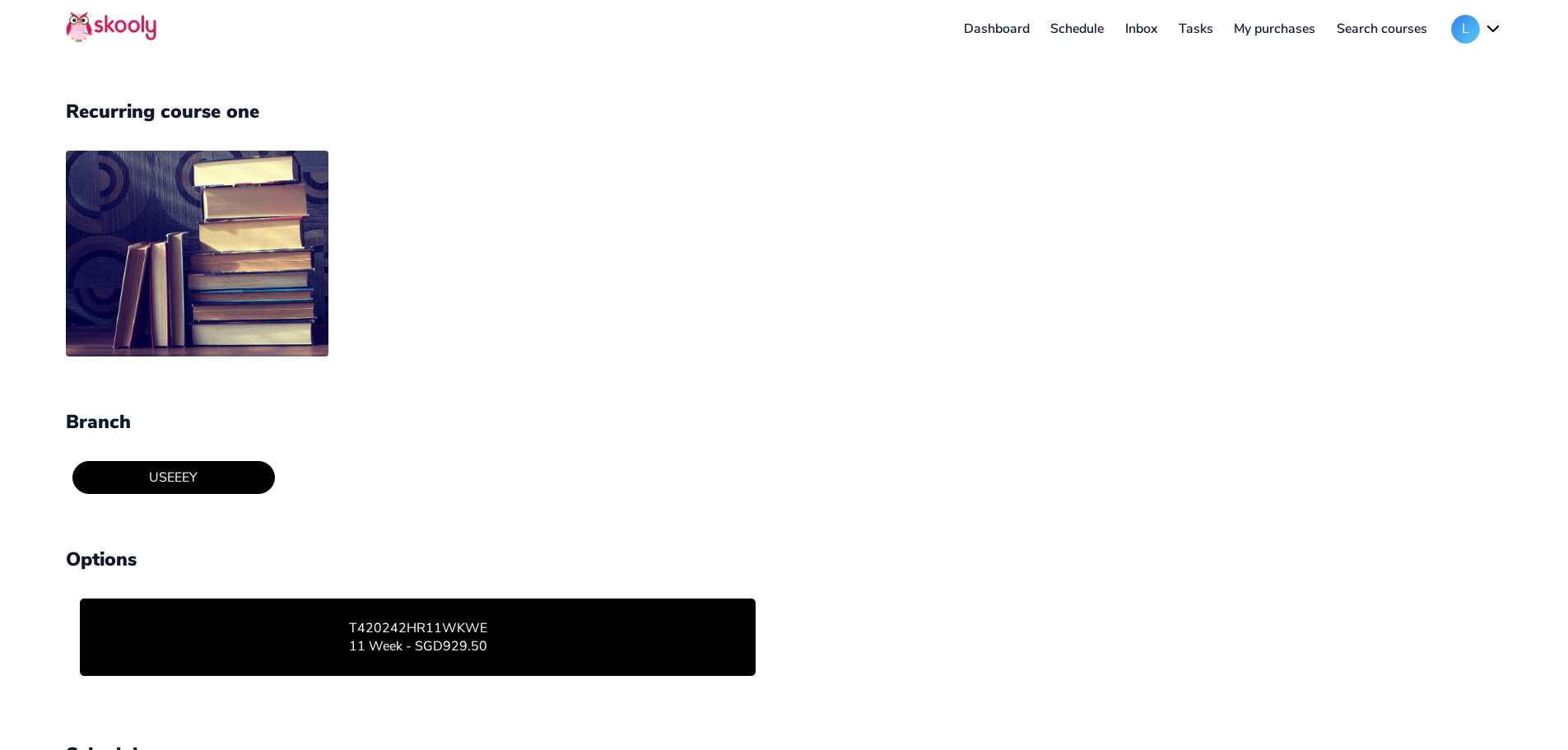 click on "T420242HR11WKWE  11 Week - SGD929.50" at bounding box center (418, 637) 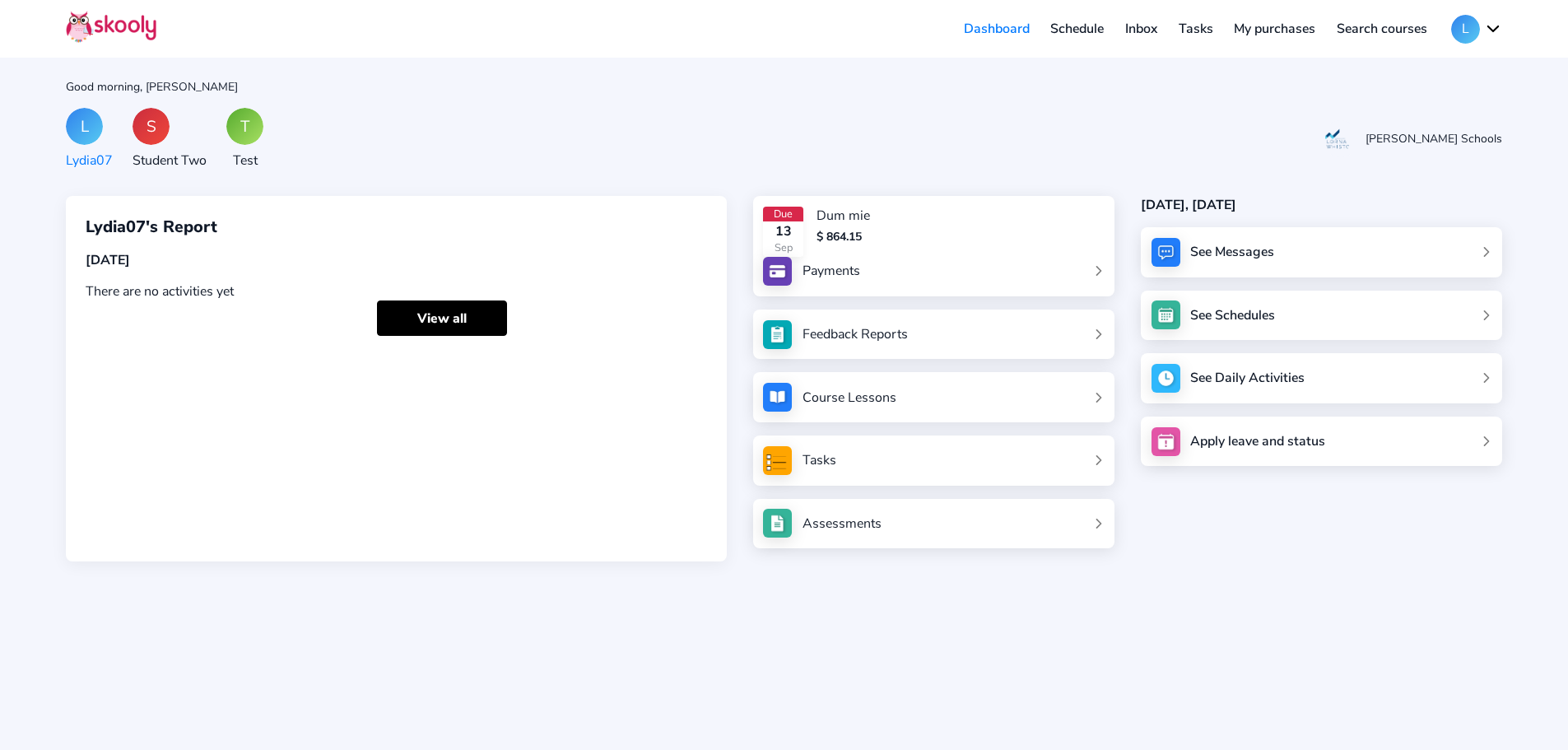 click on "L" 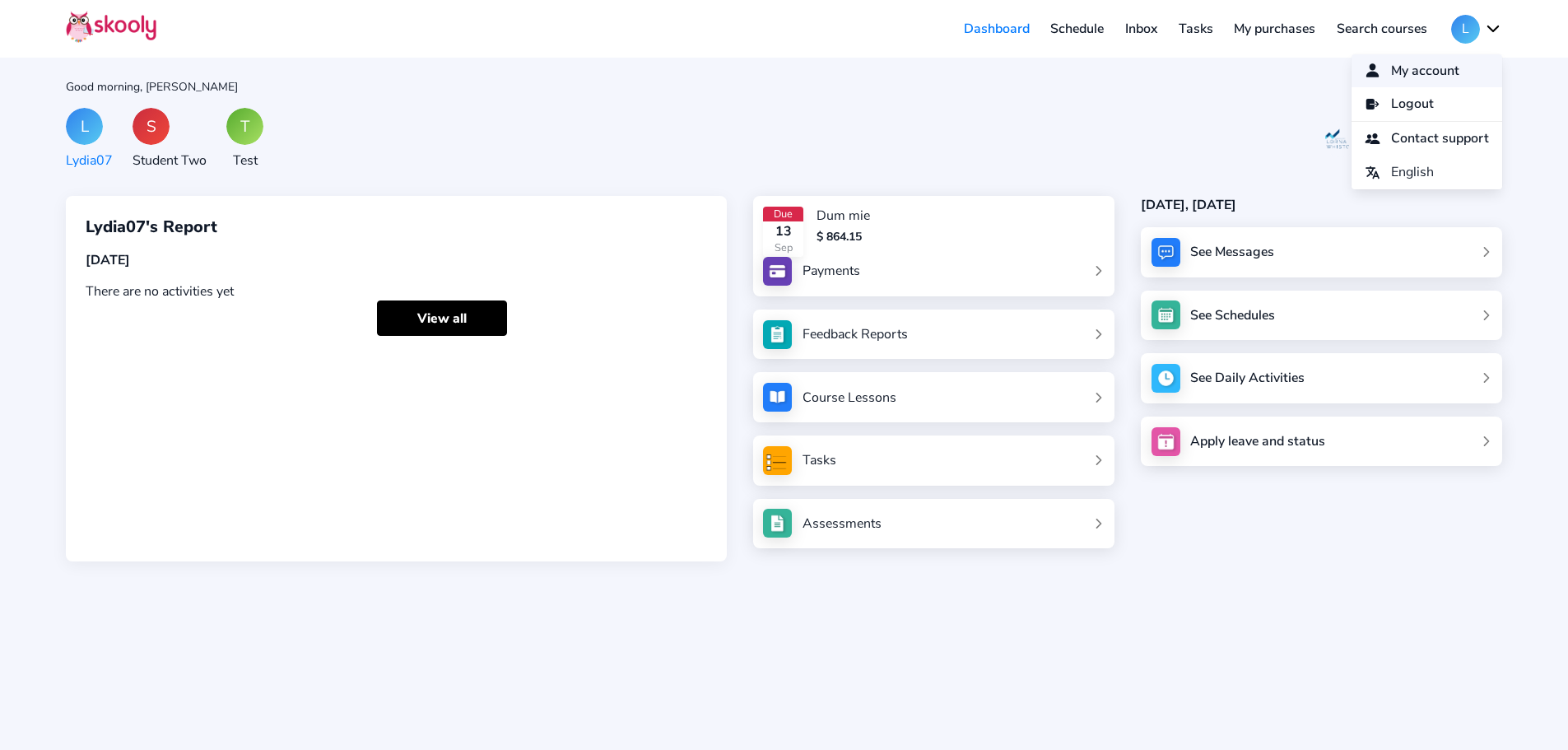 click on "My account" 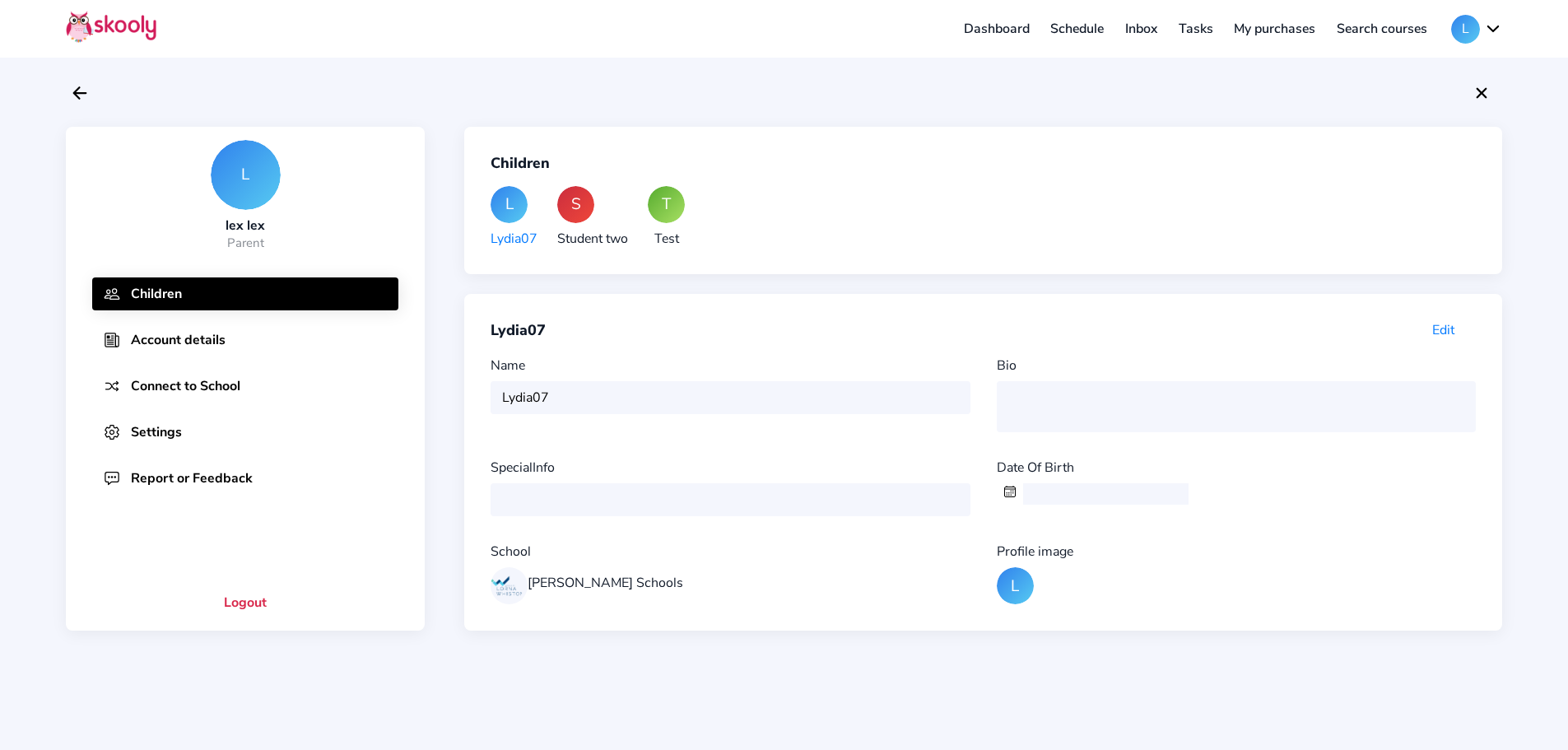 click on "Settings" 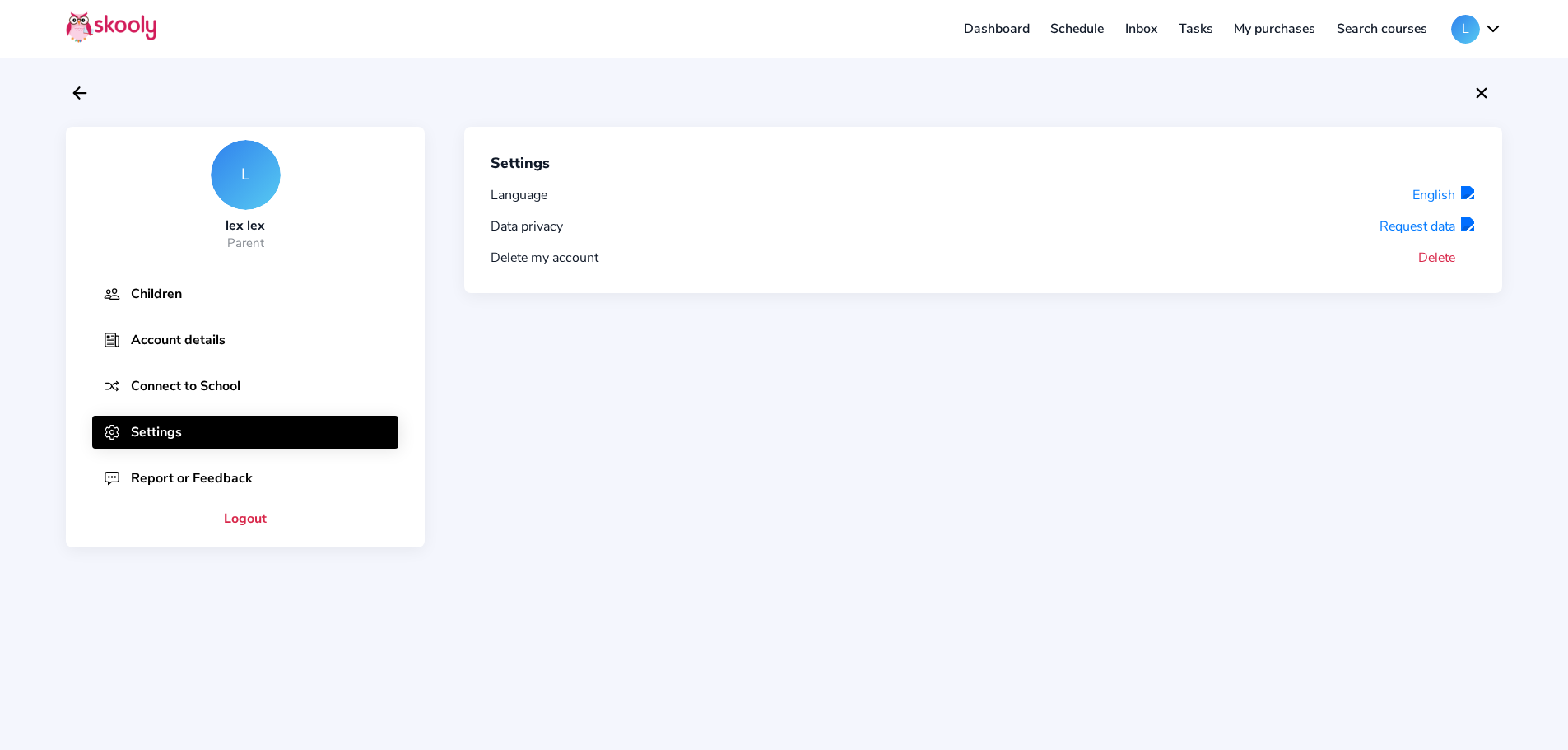 click on "Delete" 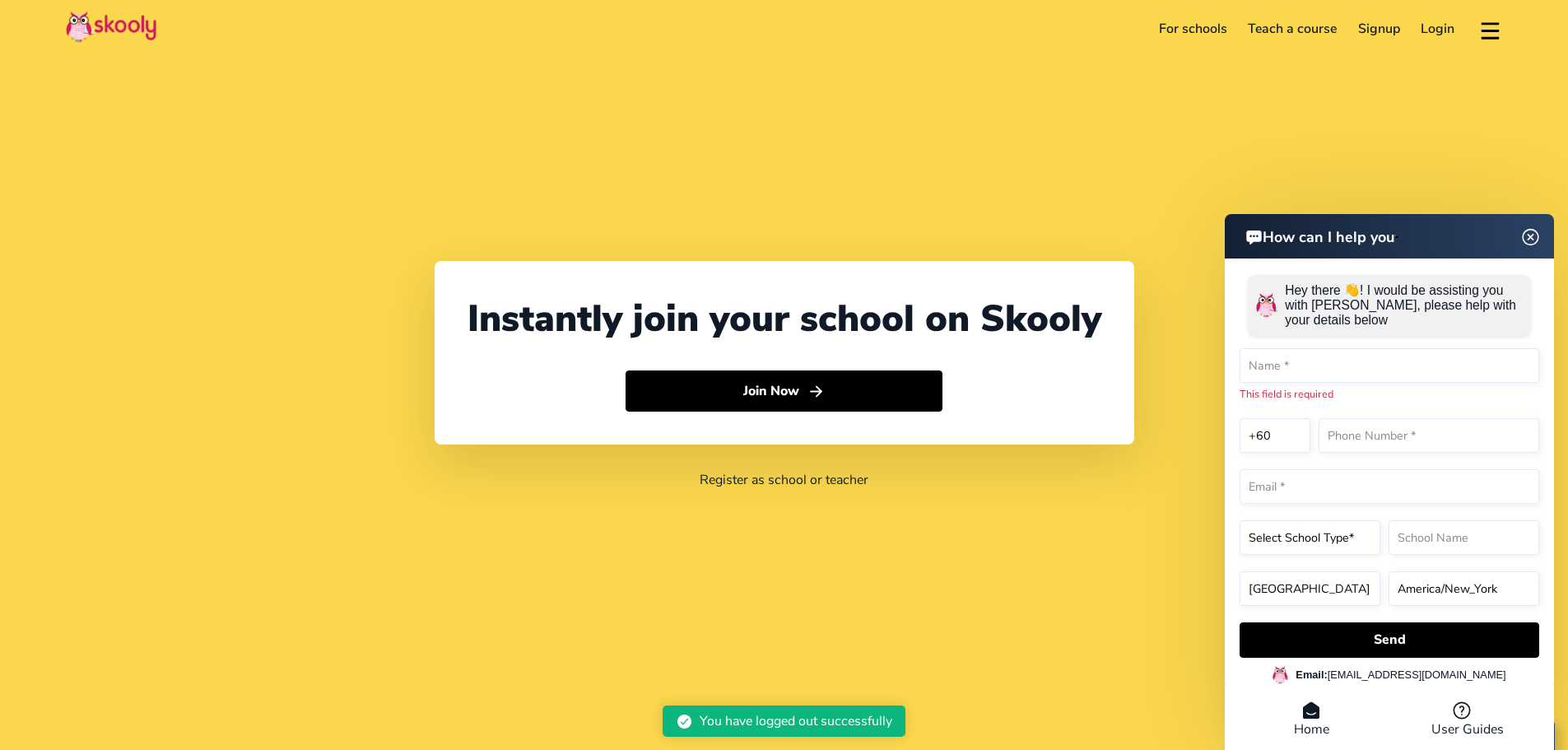 click on "How can I help you  Hey there 👋!  I would be assisting you with Skooly, please help with your details below  This field is required   +1   +7   +20   +27   +30   +31   +32   +33   +34   +36   +39   +40   +41   +43   +44   +45   +46   +47   +48   +49   +51   +52   +53   +54   +55   +56   +57   +58   +60   +61   +62   +63   +64   +65   +66   +77   +81   +82   +84   +86   +90   +91   +92   +93   +94   +95   +98   +212   +213   +216   +218   +220   +221   +222   +223   +224   +225   +226   +227   +228   +229   +230   +231   +232   +233   +234   +235   +236   +237   +238   +239   +240   +241   +242   +243   +244   +245   +246   +248   +249   +250   +251   +252   +253   +254   +255   +256   +257   +258   +260   +261   +262   +263   +264   +265   +266   +267   +268   +269   +290   +291   +297   +298   +299   +350   +351   +352   +353   +354   +355   +356   +357   +358   +359   +370   +371   +372   +373   +374   +375   +376   +377   +378   +379   +380   +381   +382   +385   +386   +387   +389   +420   +421   +1" at bounding box center (1389, 484) 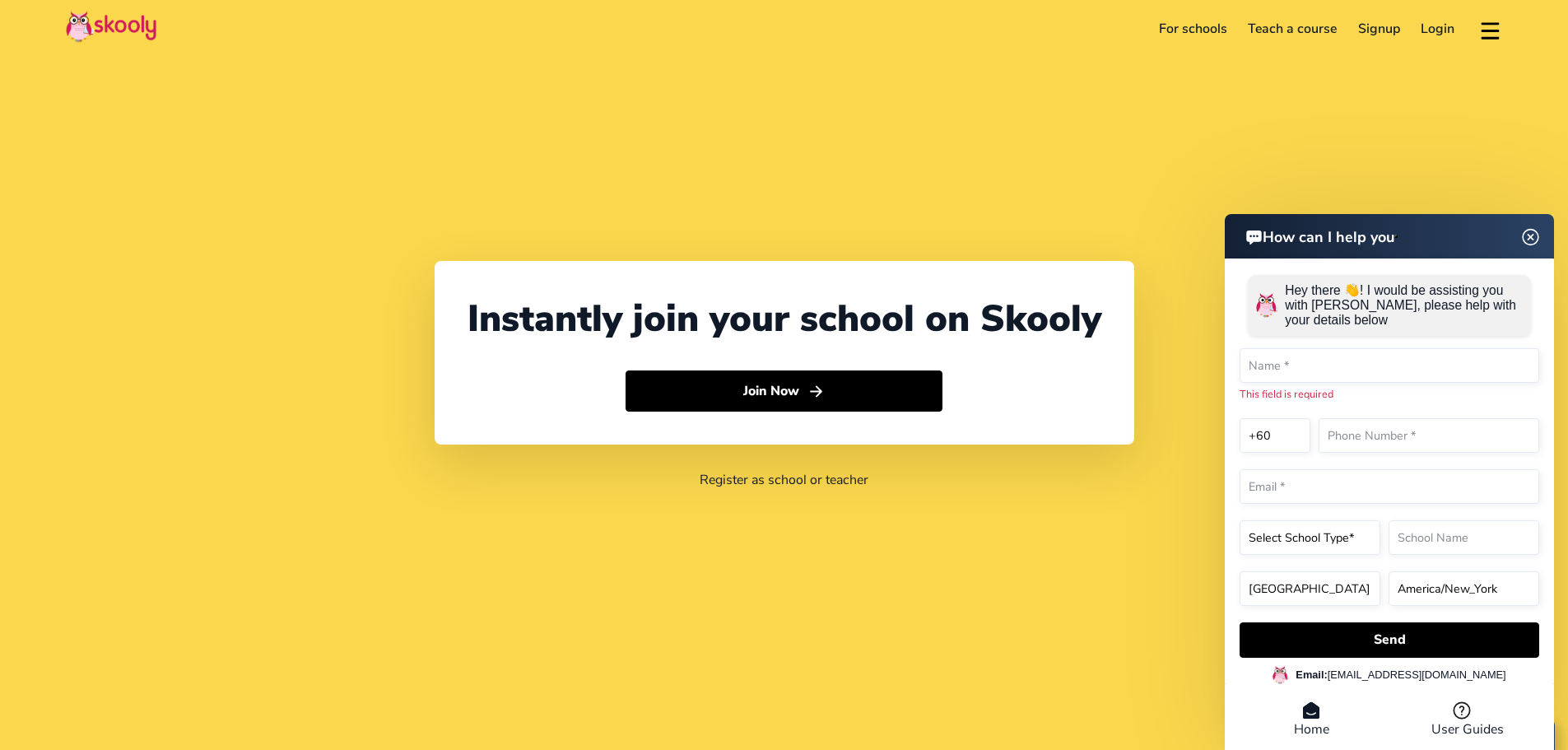 click at bounding box center [1531, 236] 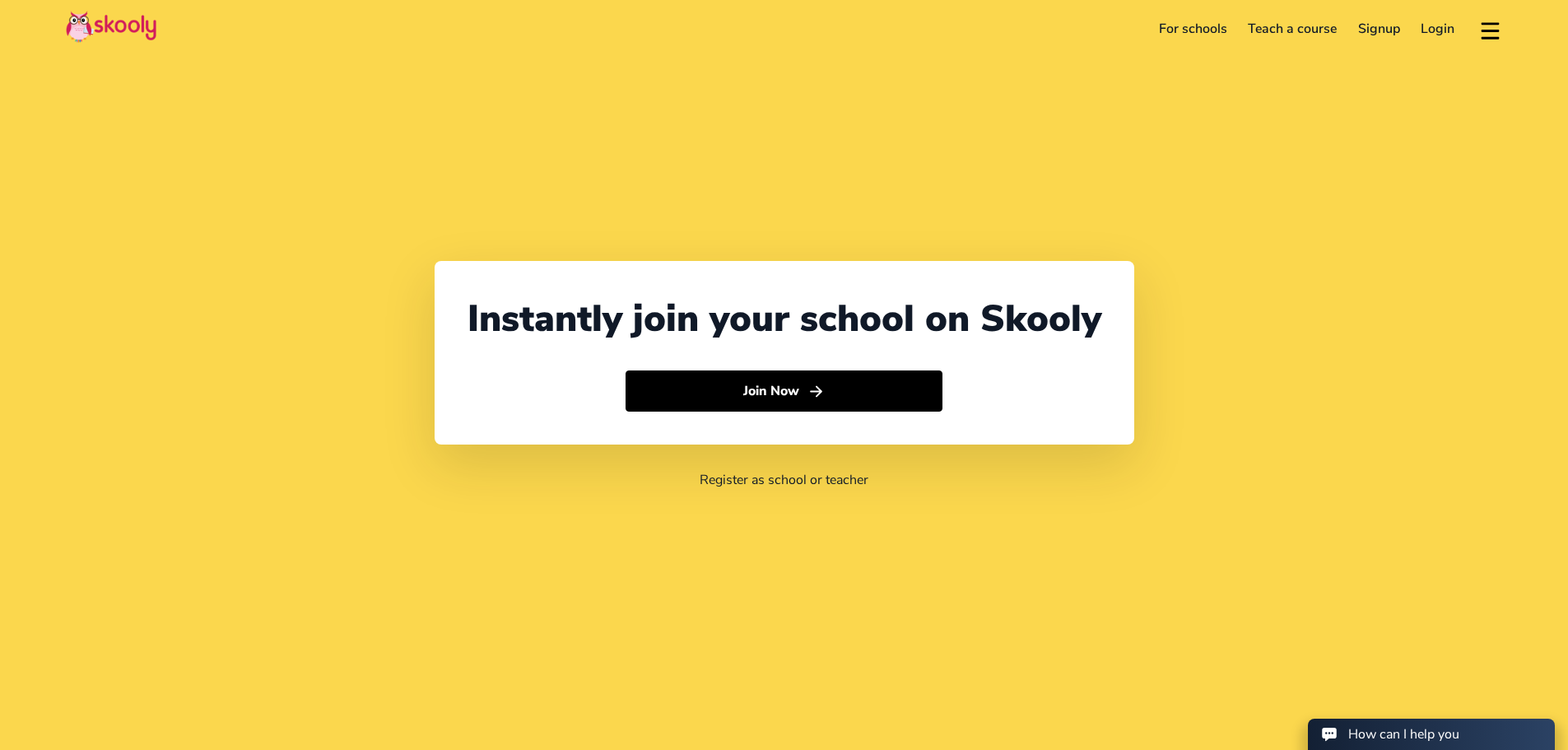 select on "60" 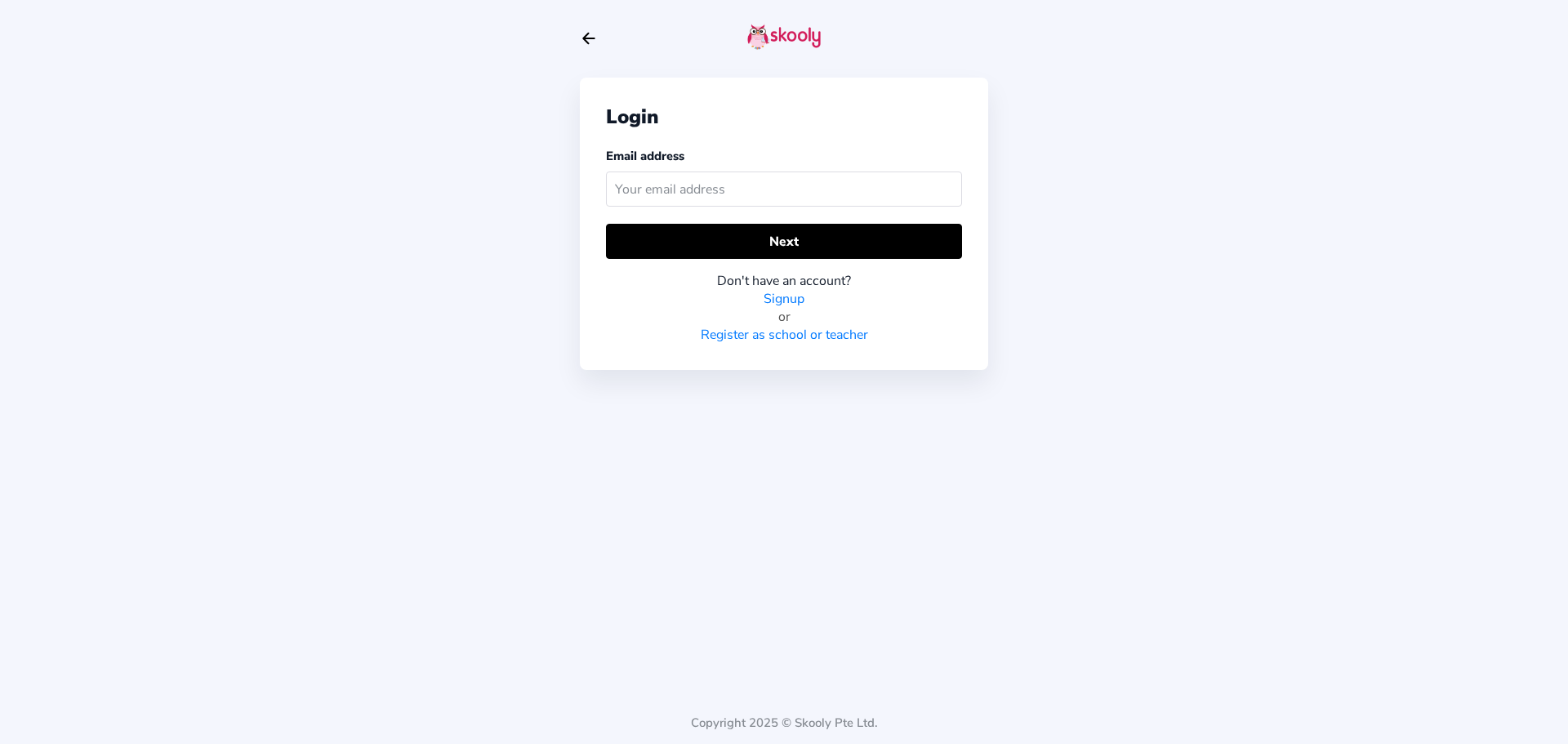 click 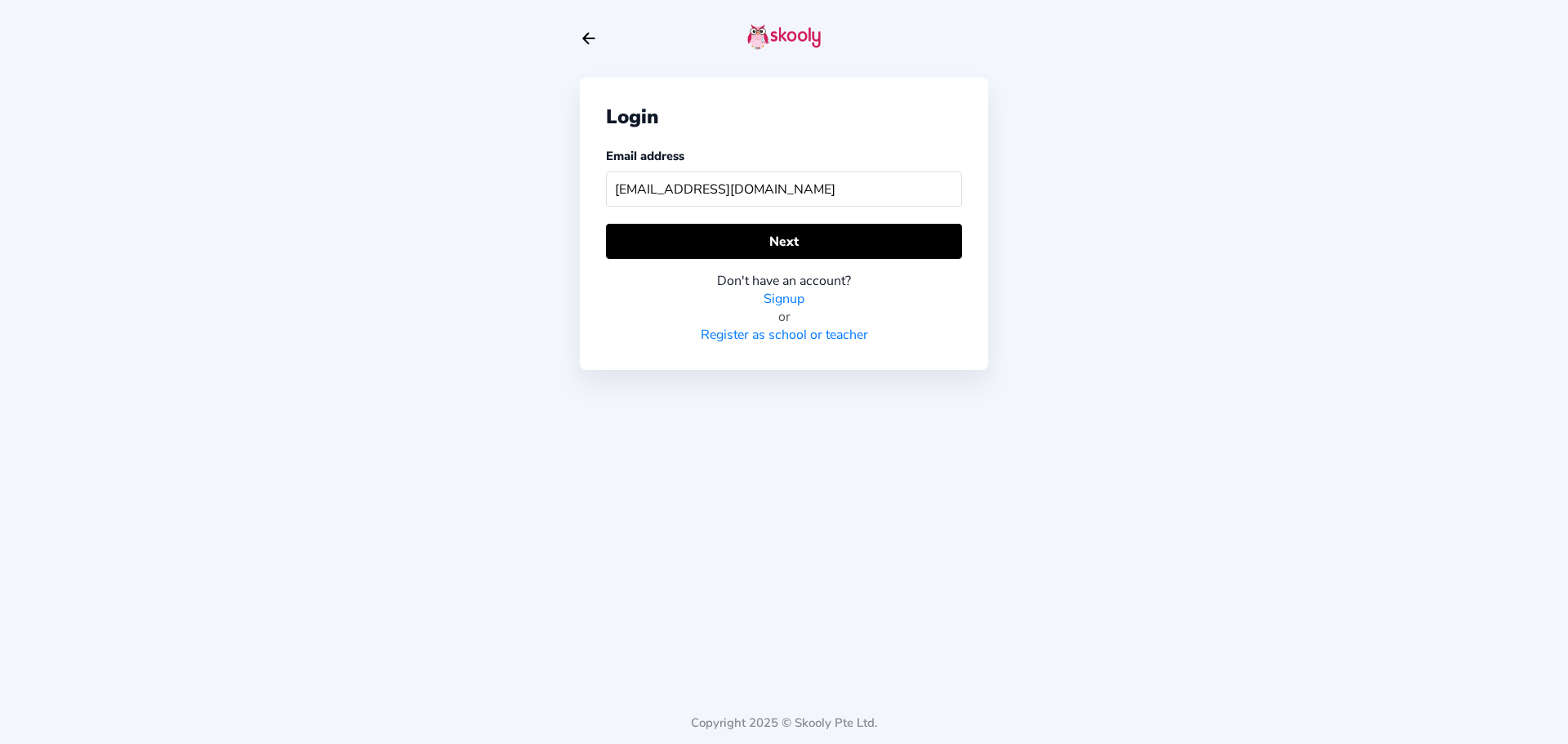 type on "[EMAIL_ADDRESS][DOMAIN_NAME]" 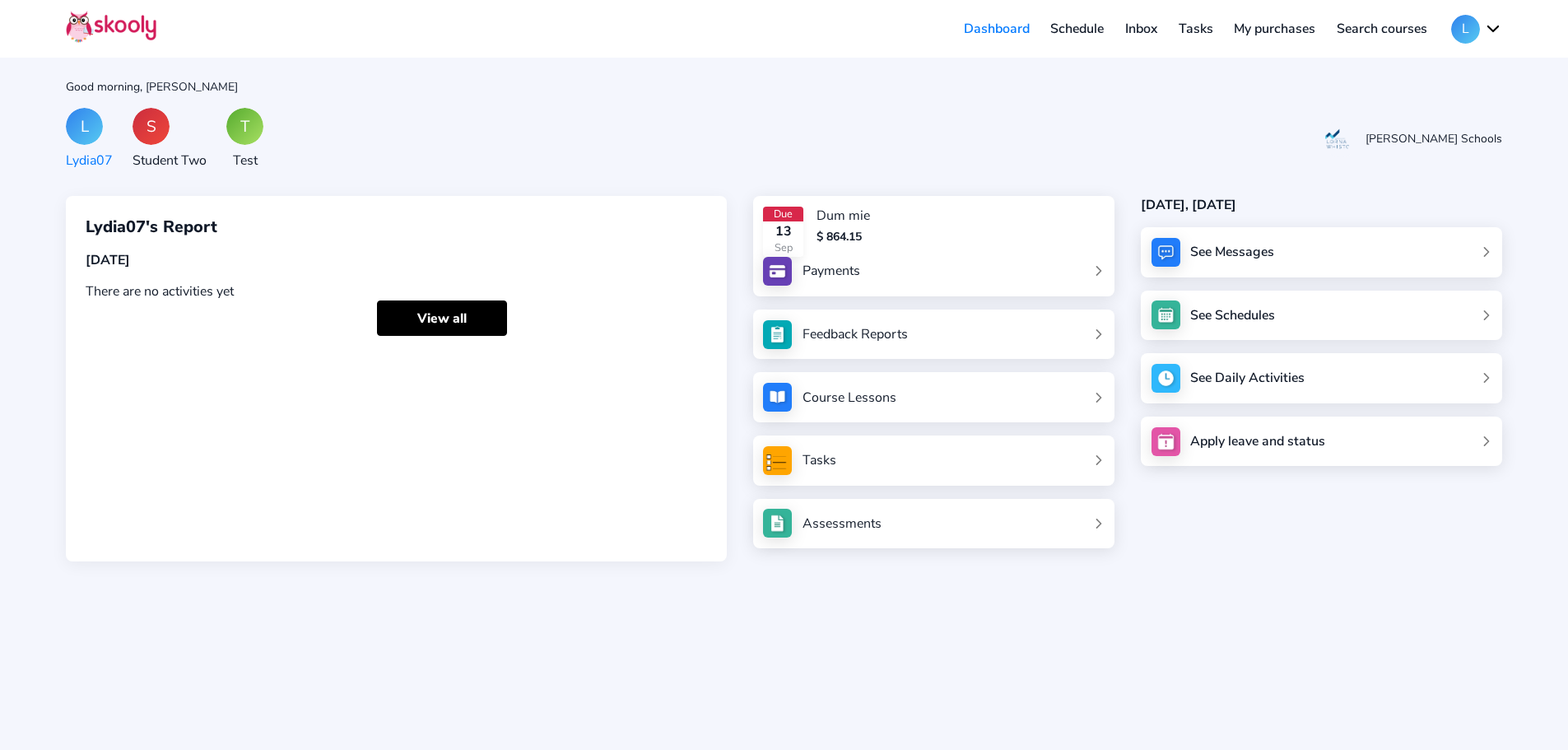 click on "Tasks" 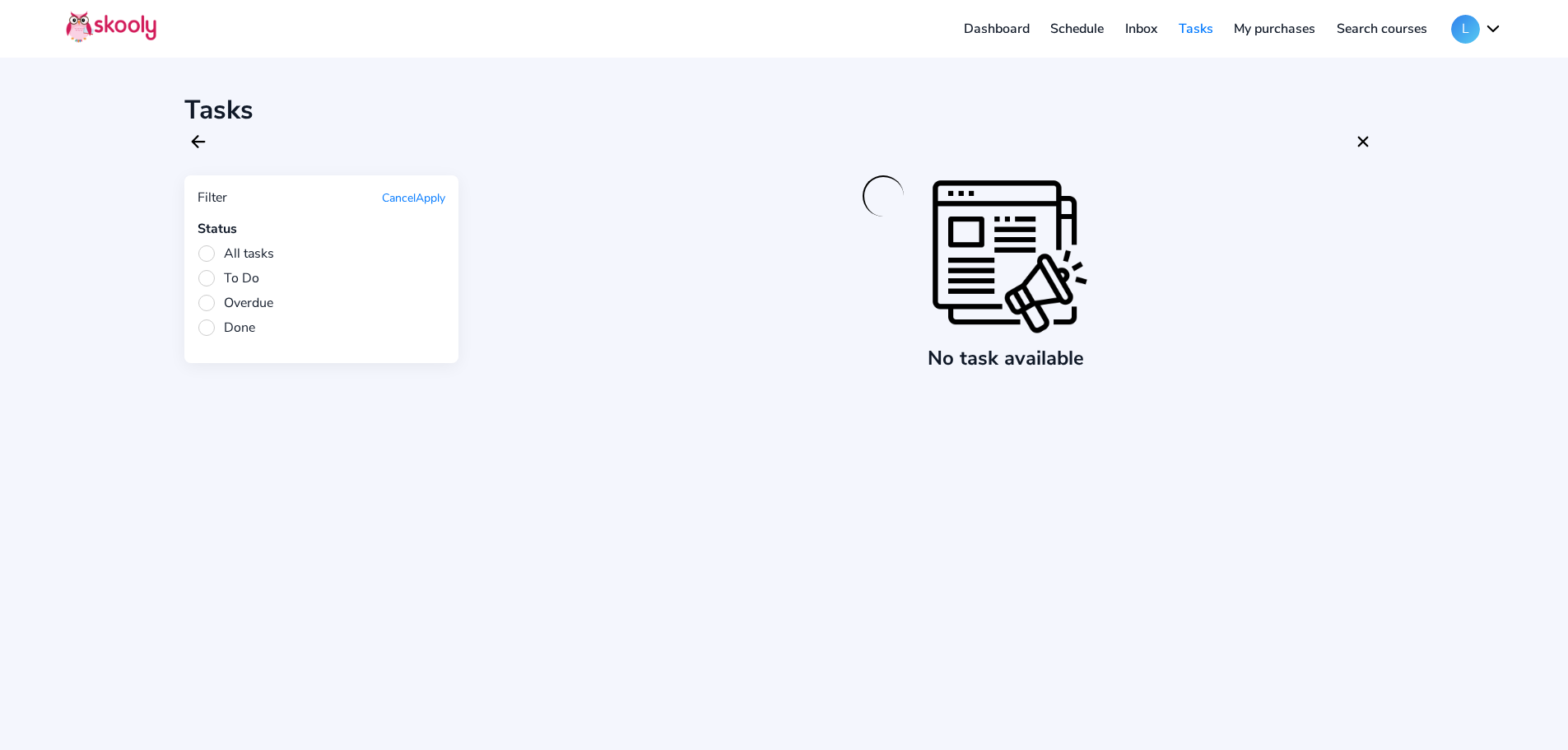 click on "Inbox" 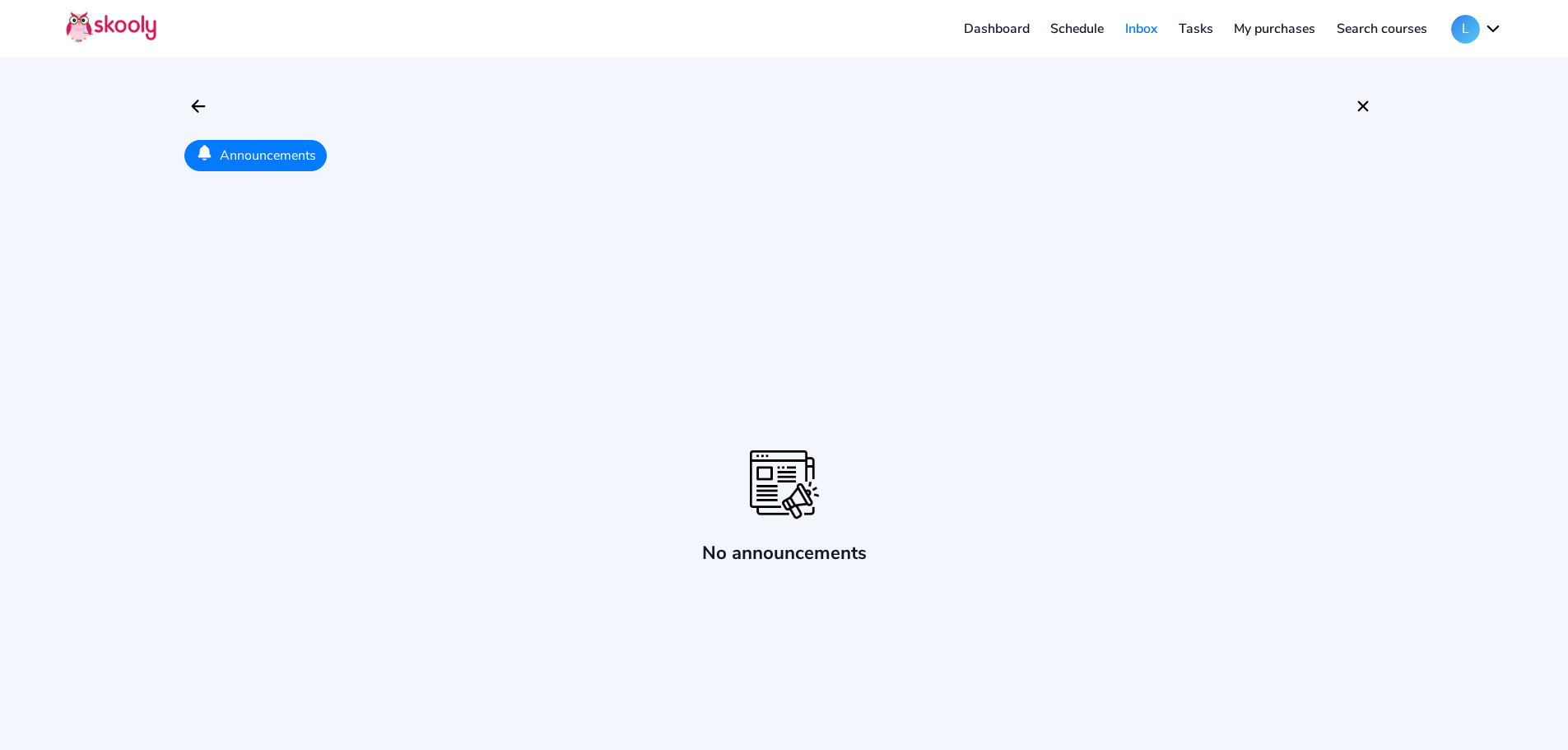 click on "My purchases" 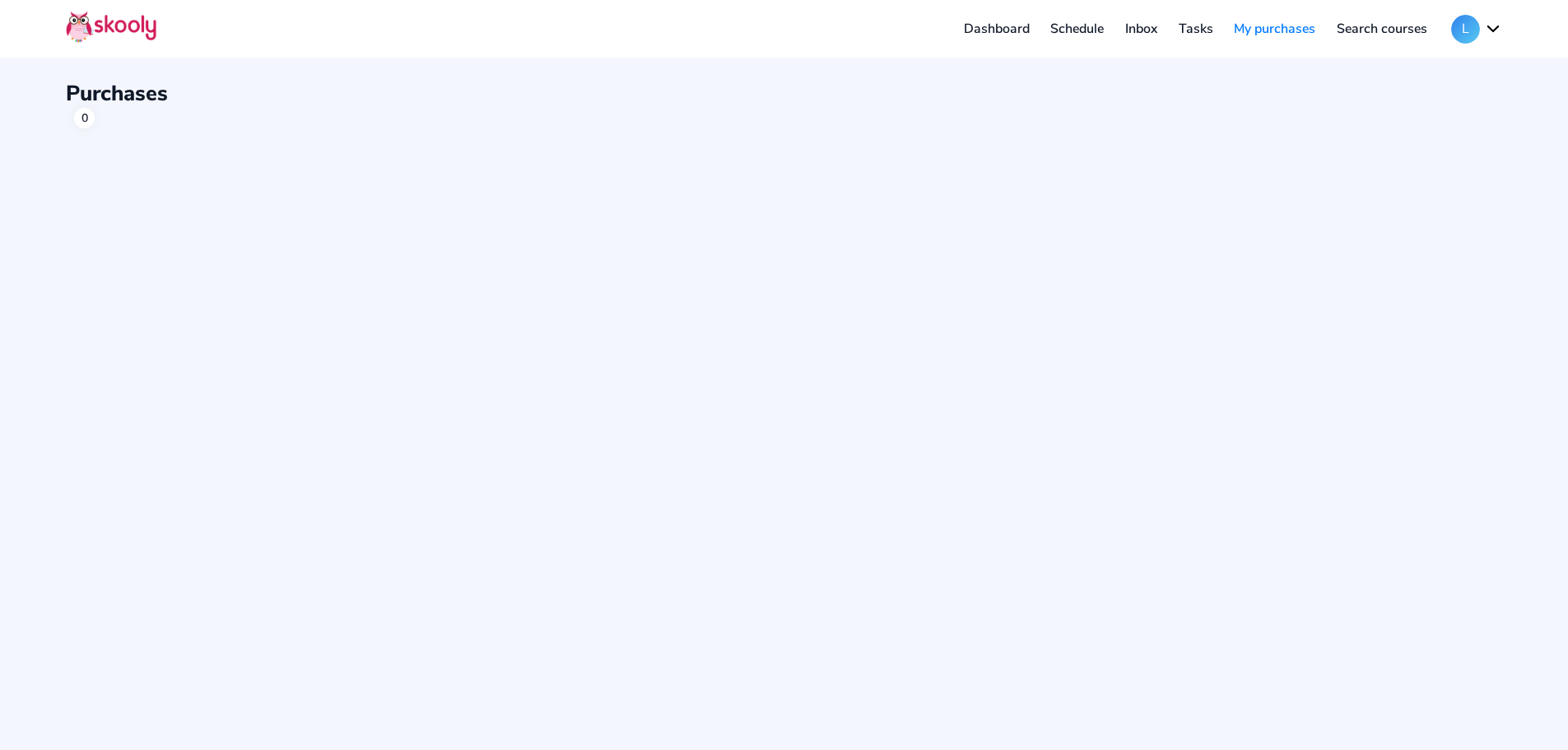 click on "Search courses" 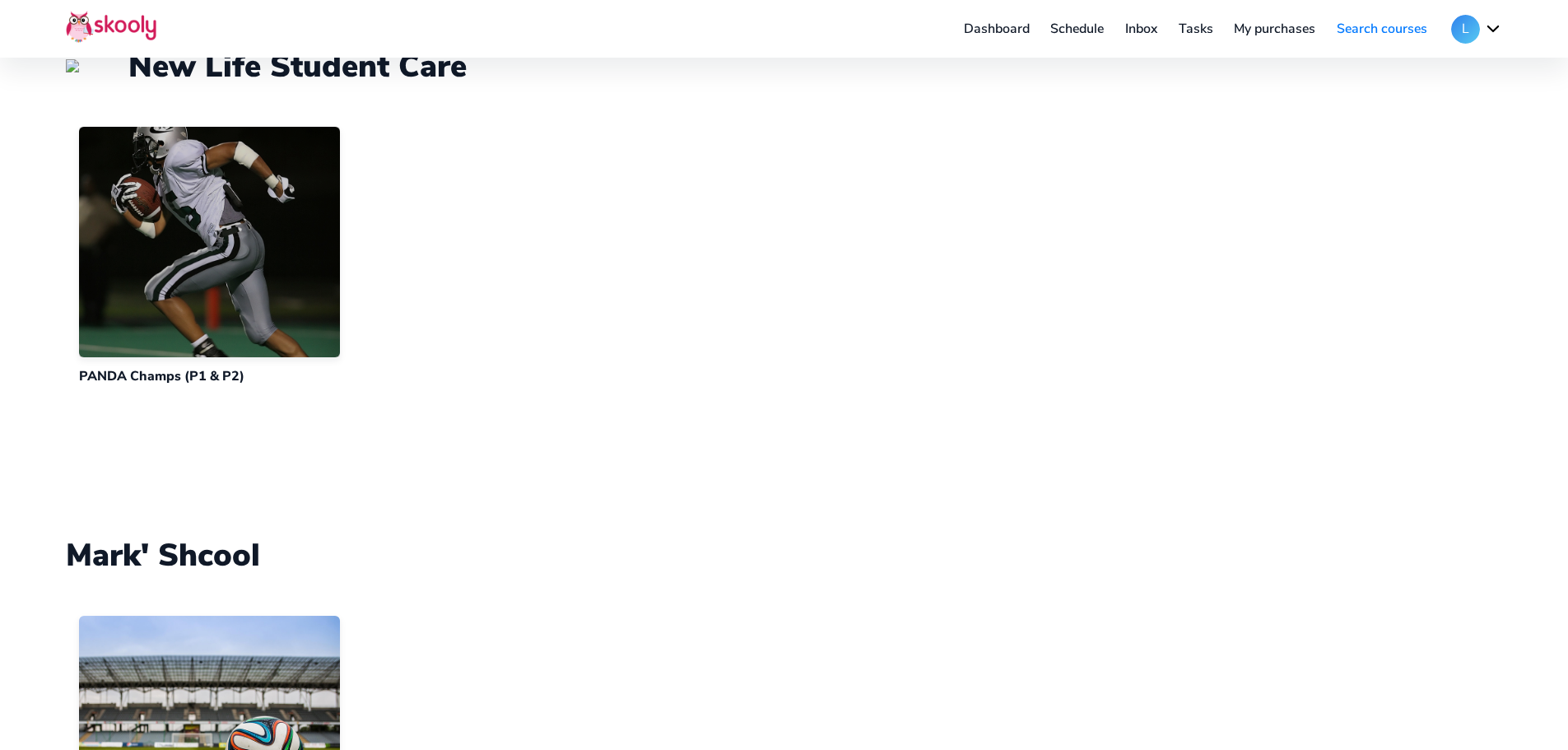 click 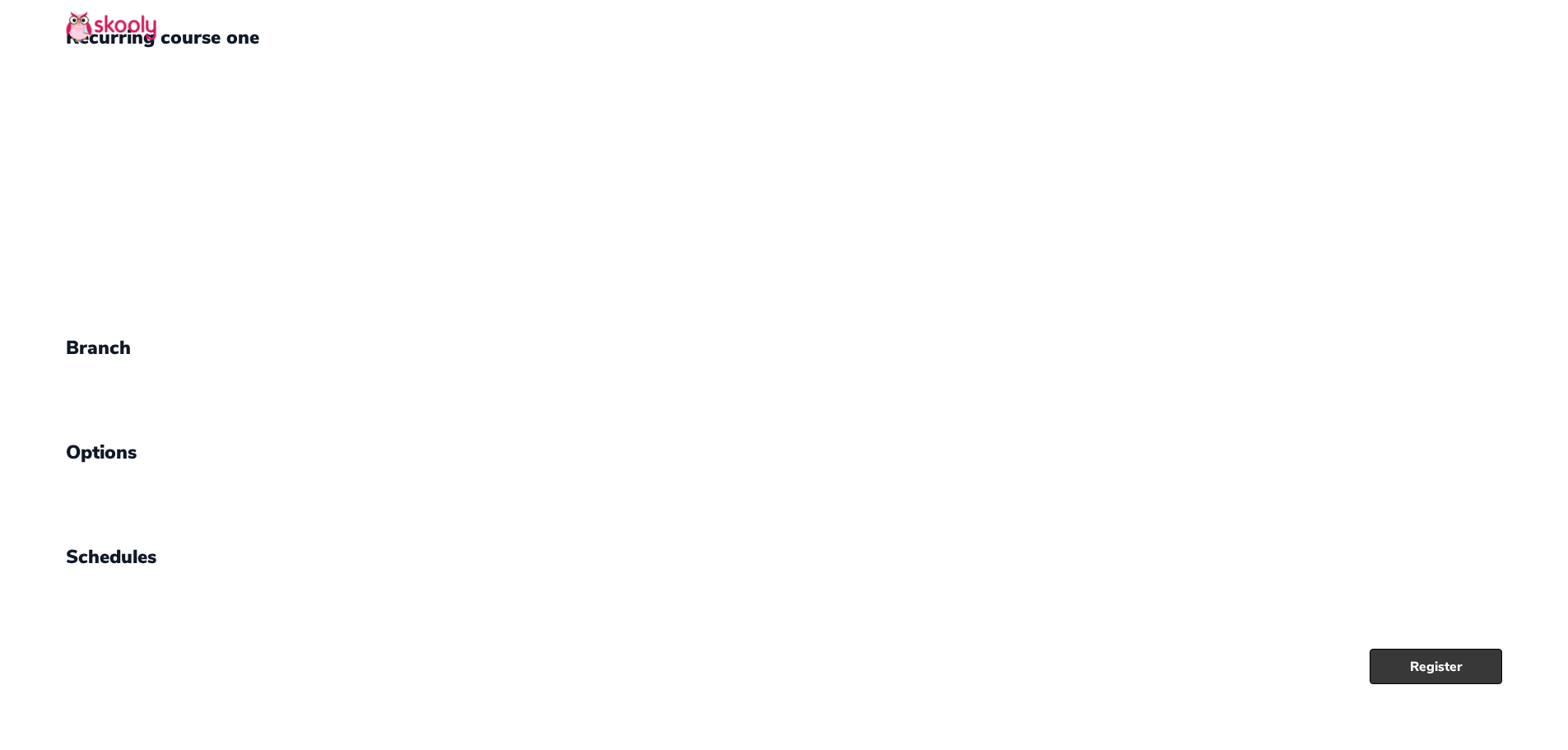 click on "Register" 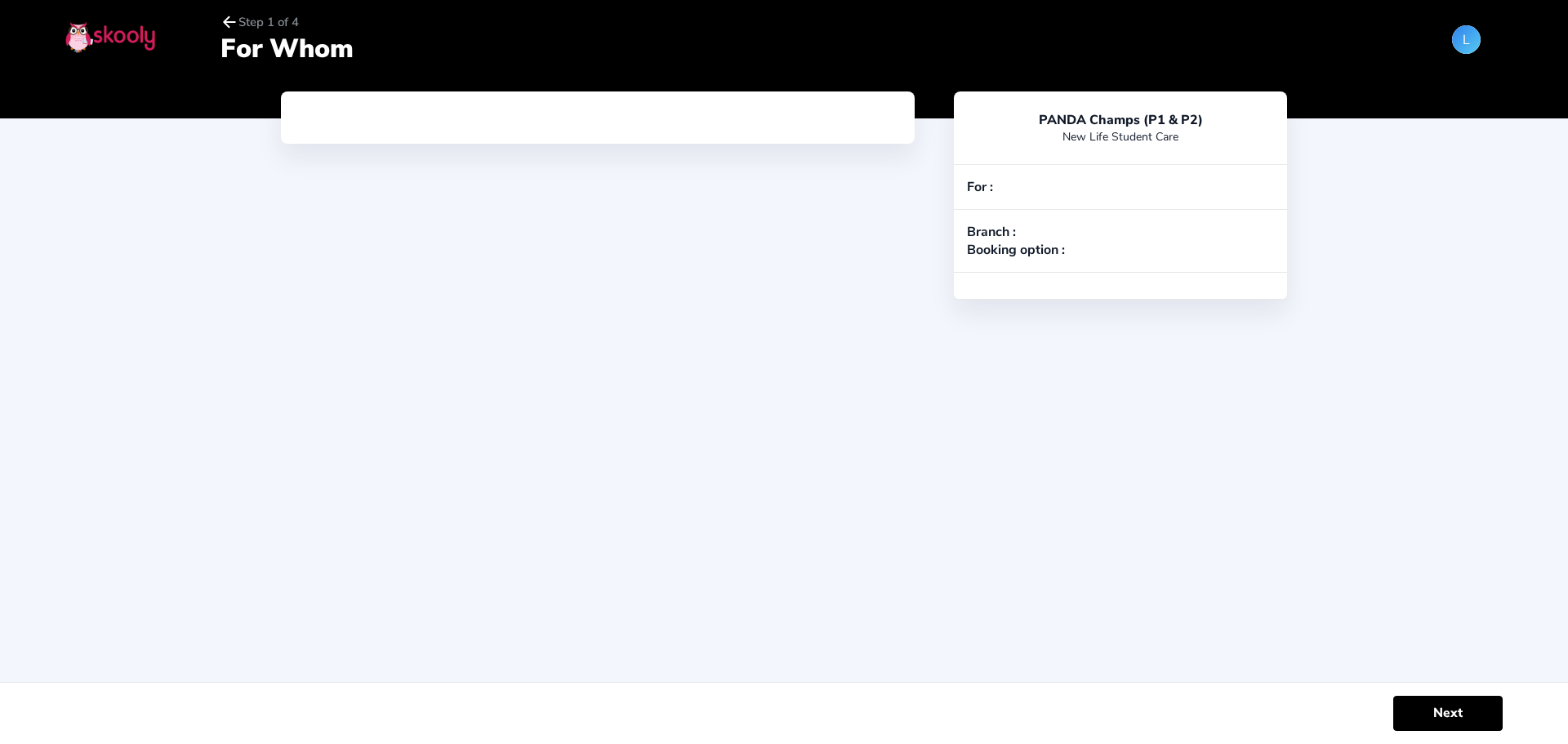 click on "For :" 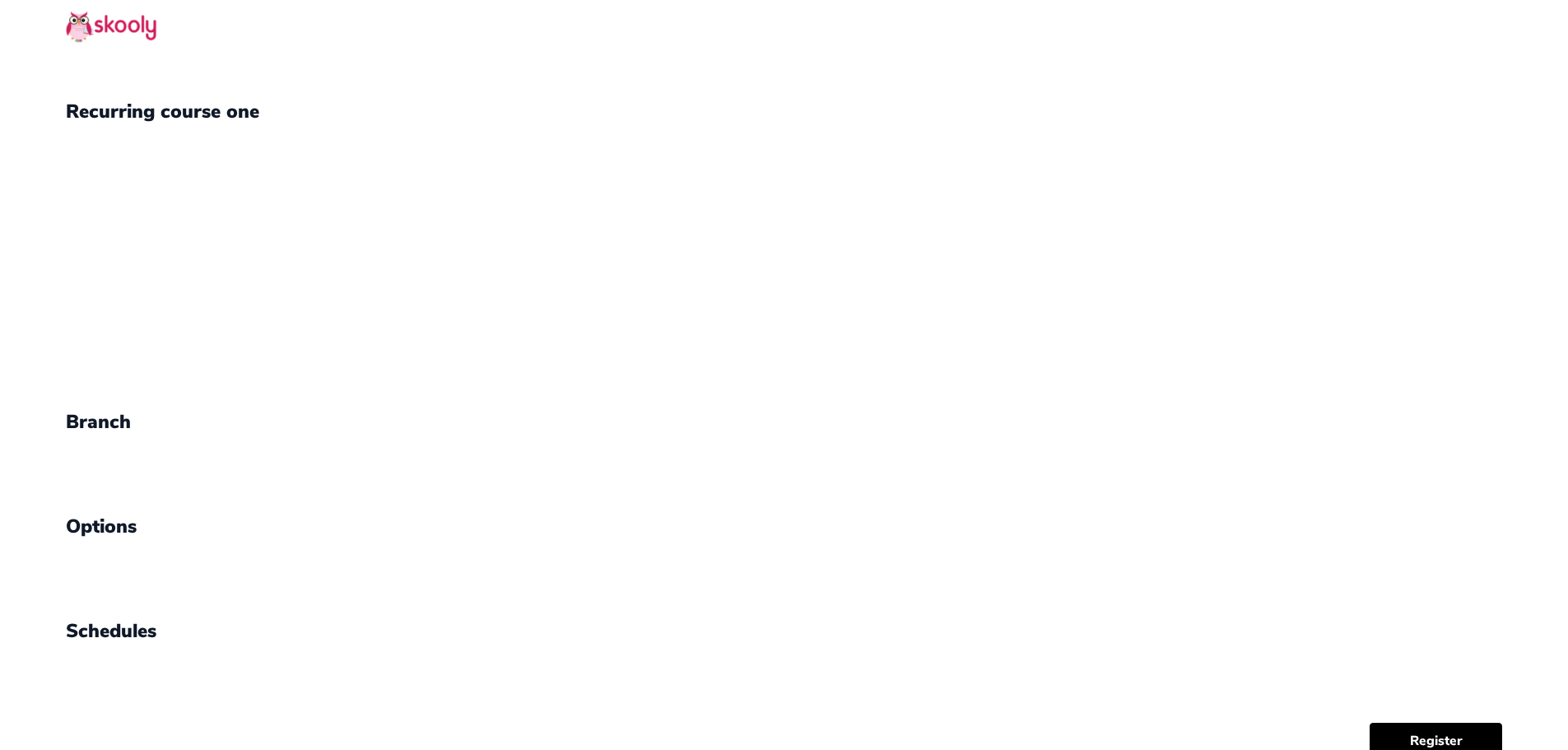scroll, scrollTop: 74, scrollLeft: 0, axis: vertical 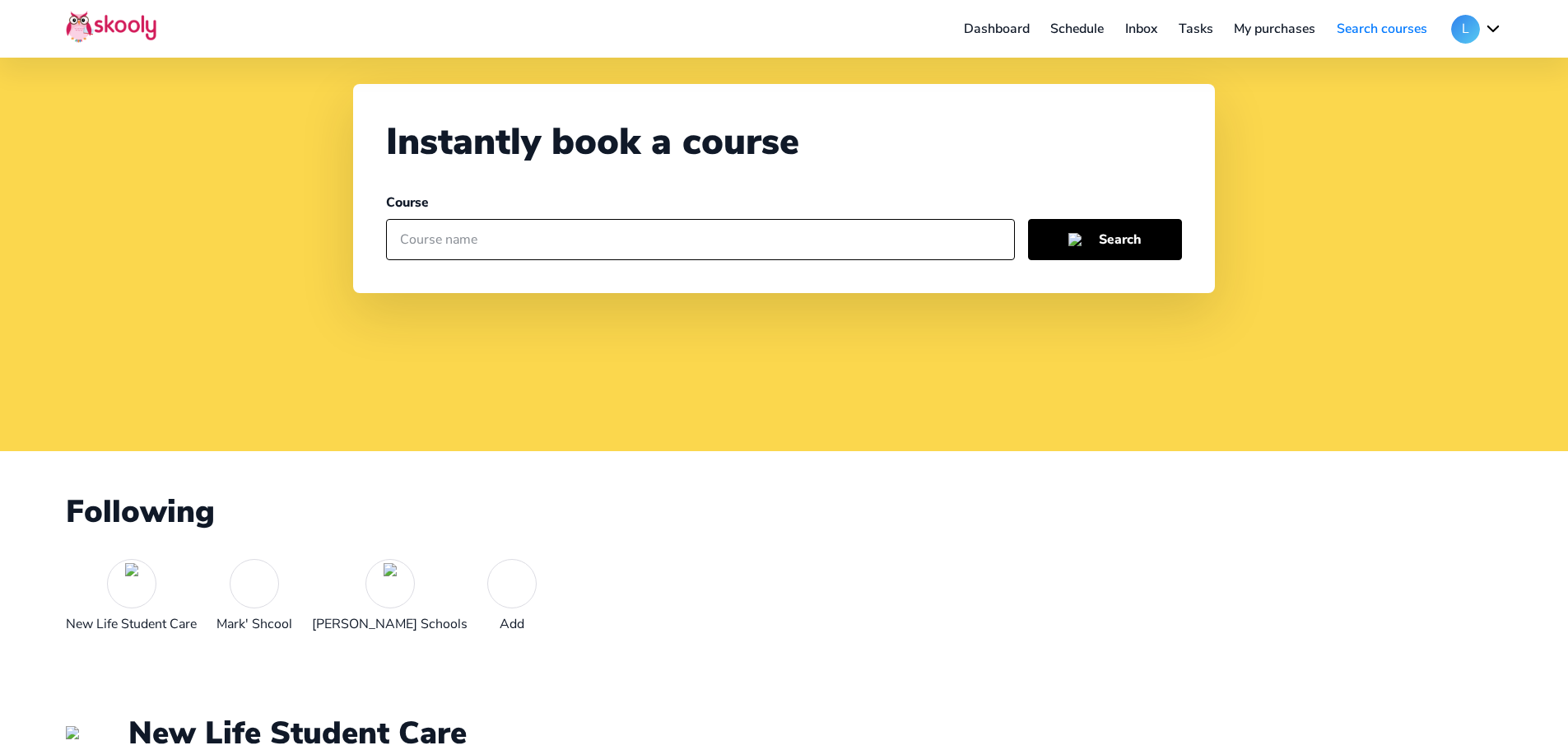 click on "L" 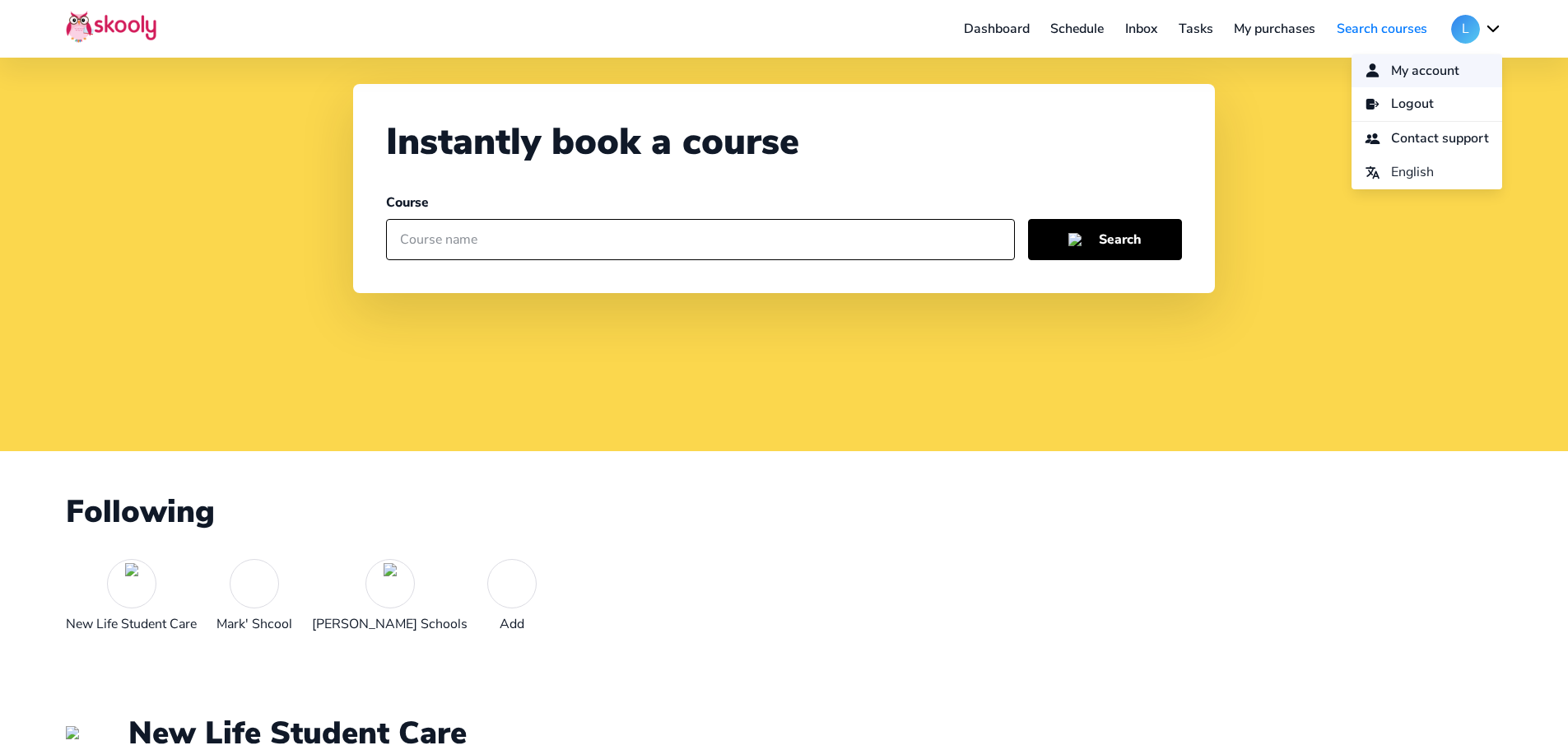 click on "My account" 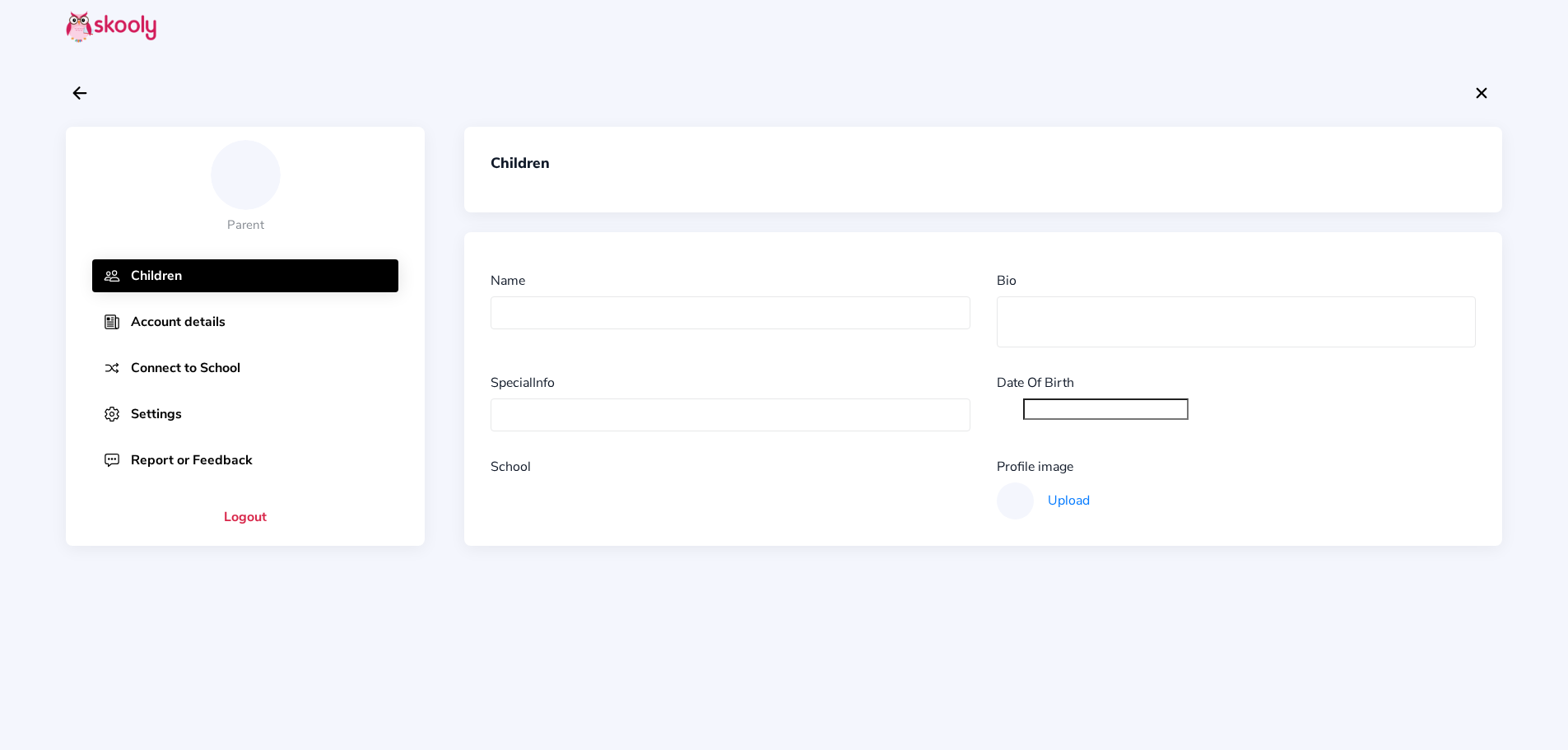 scroll, scrollTop: 0, scrollLeft: 0, axis: both 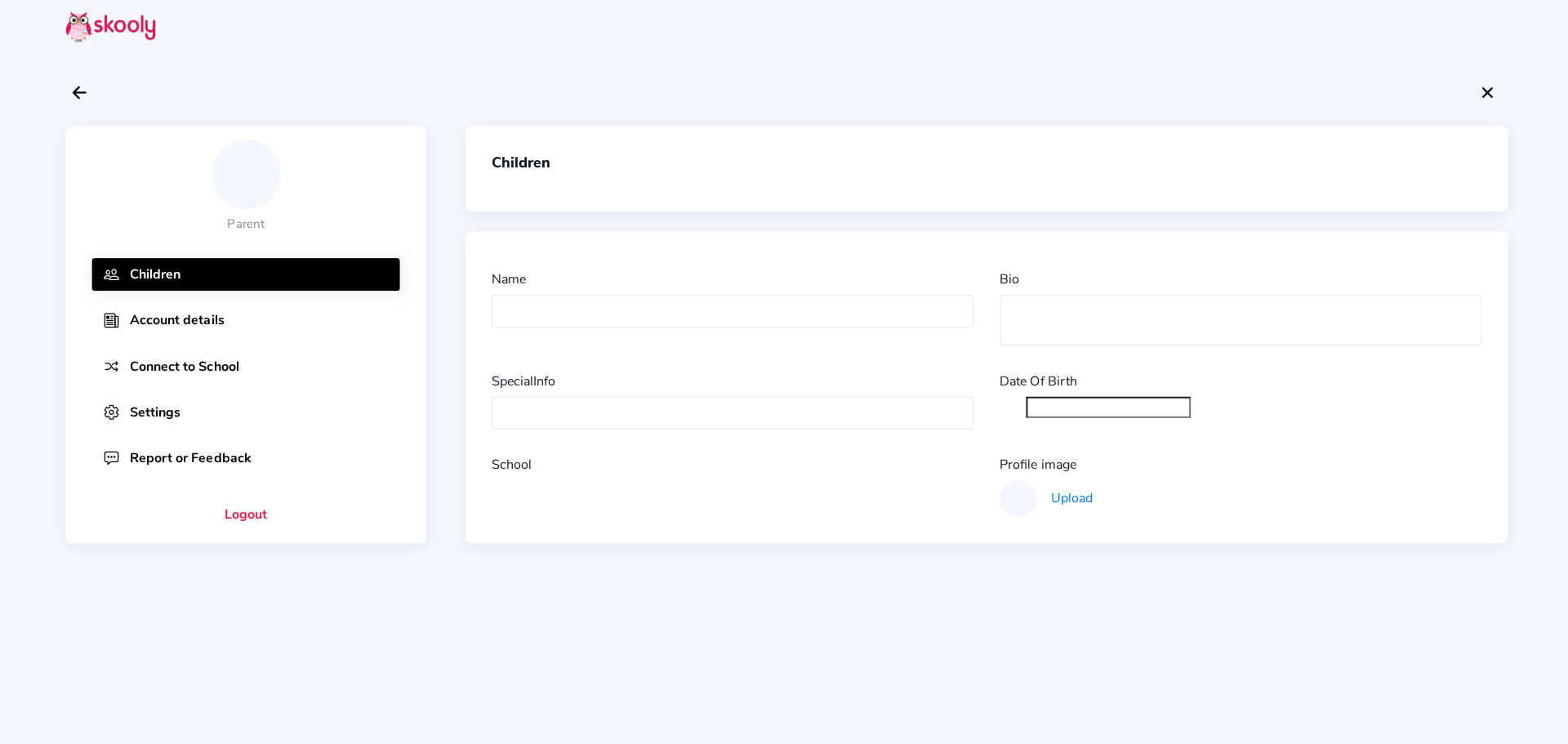 type on "Lydia07" 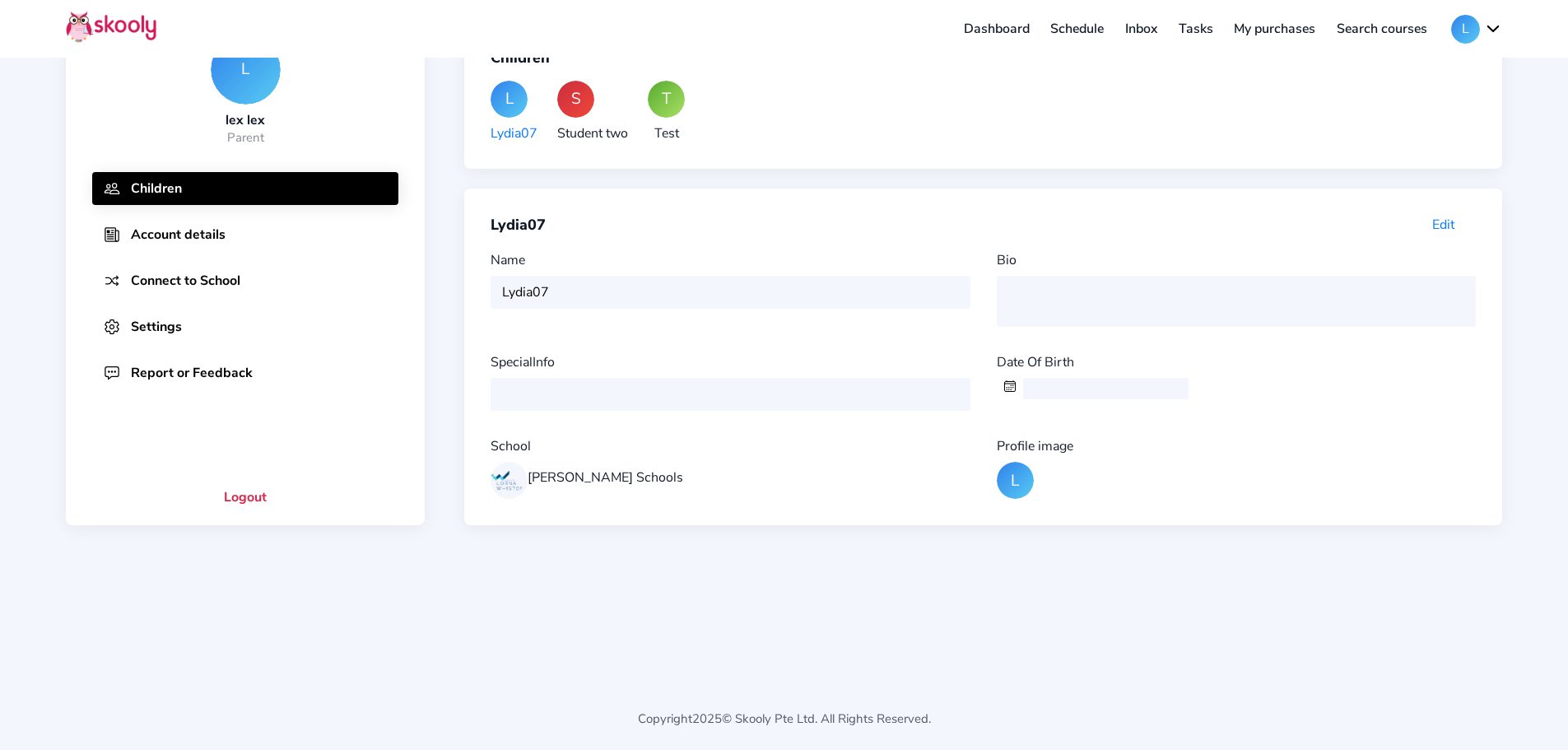 scroll, scrollTop: 109, scrollLeft: 0, axis: vertical 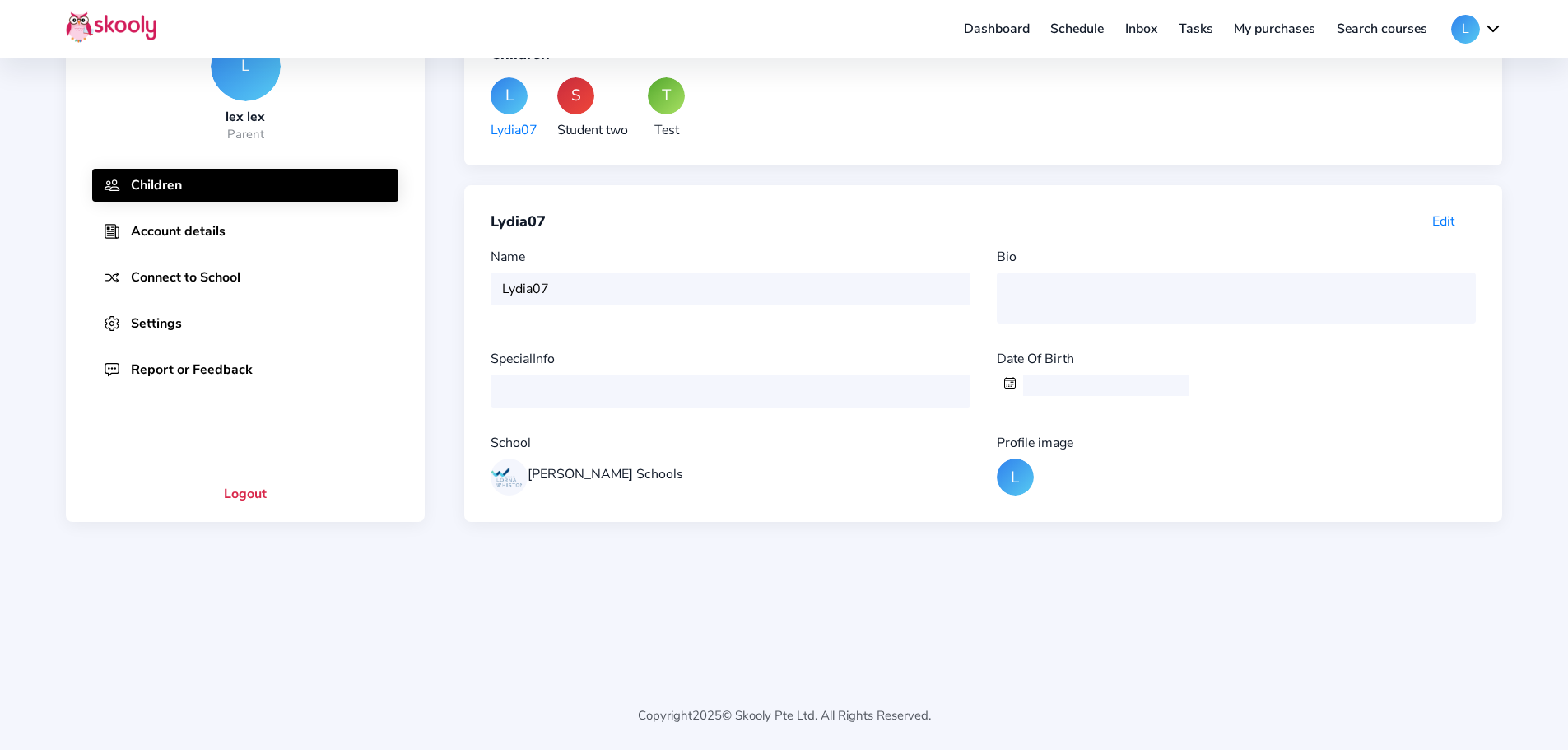click on "Settings" 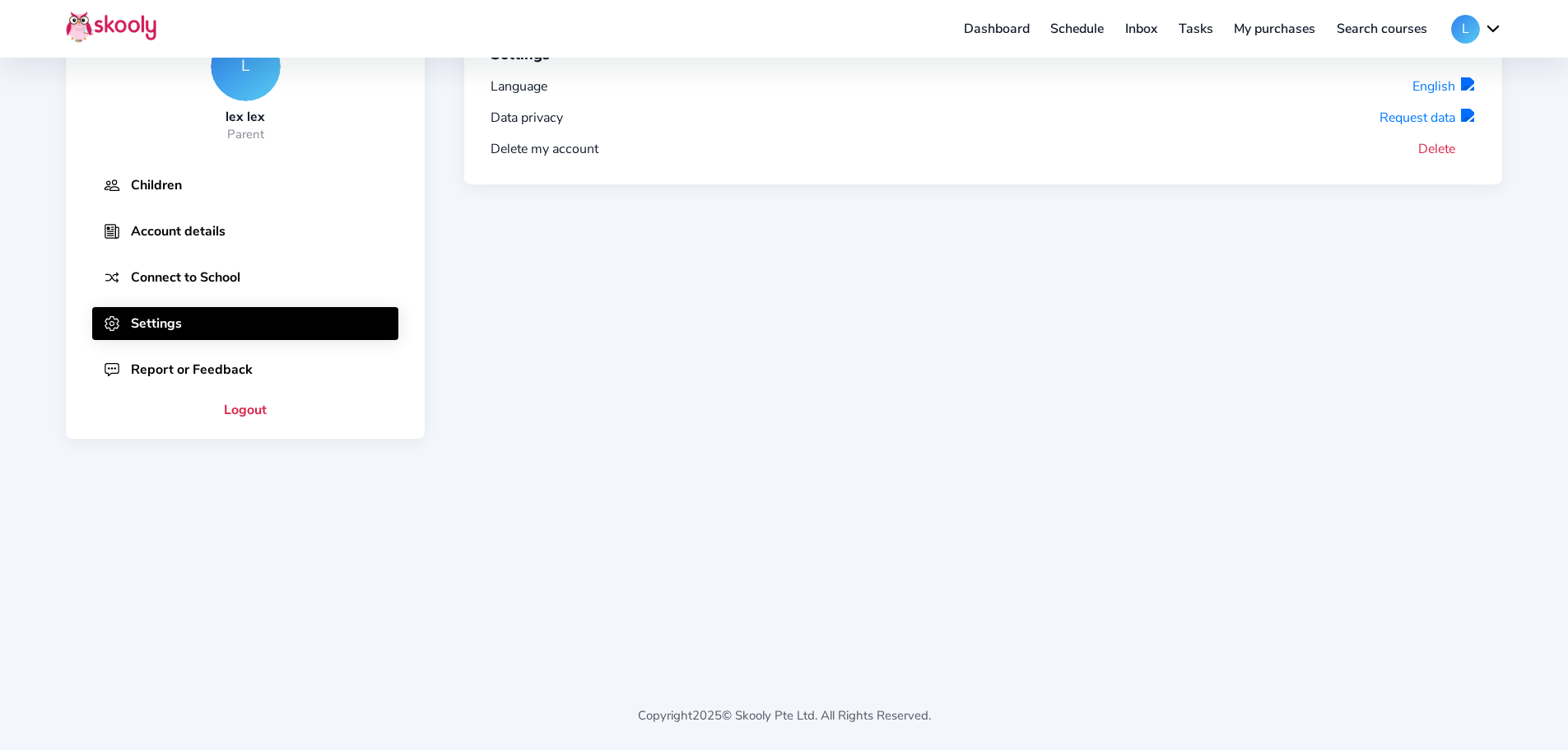 click on "Report or Feedback" 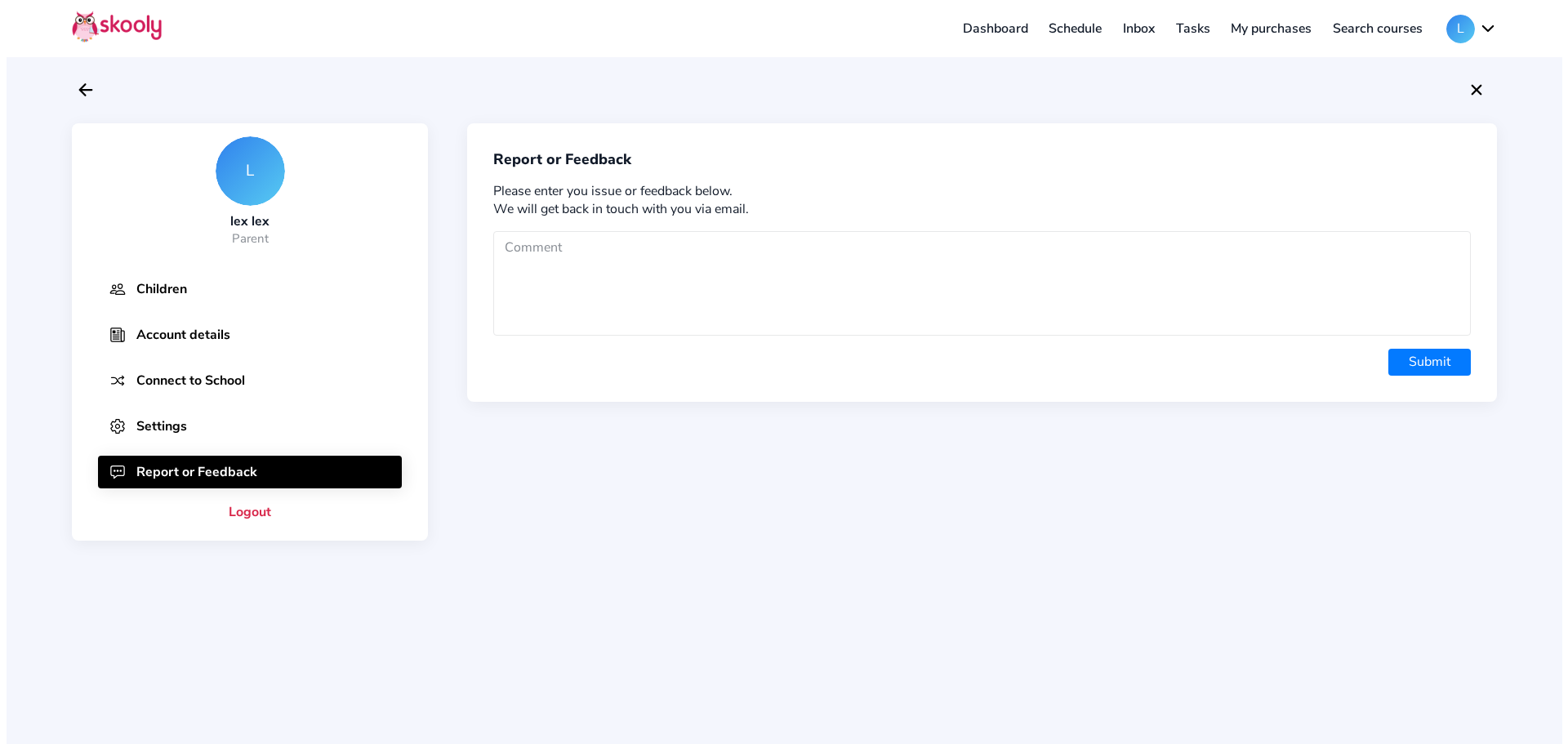 scroll, scrollTop: 0, scrollLeft: 0, axis: both 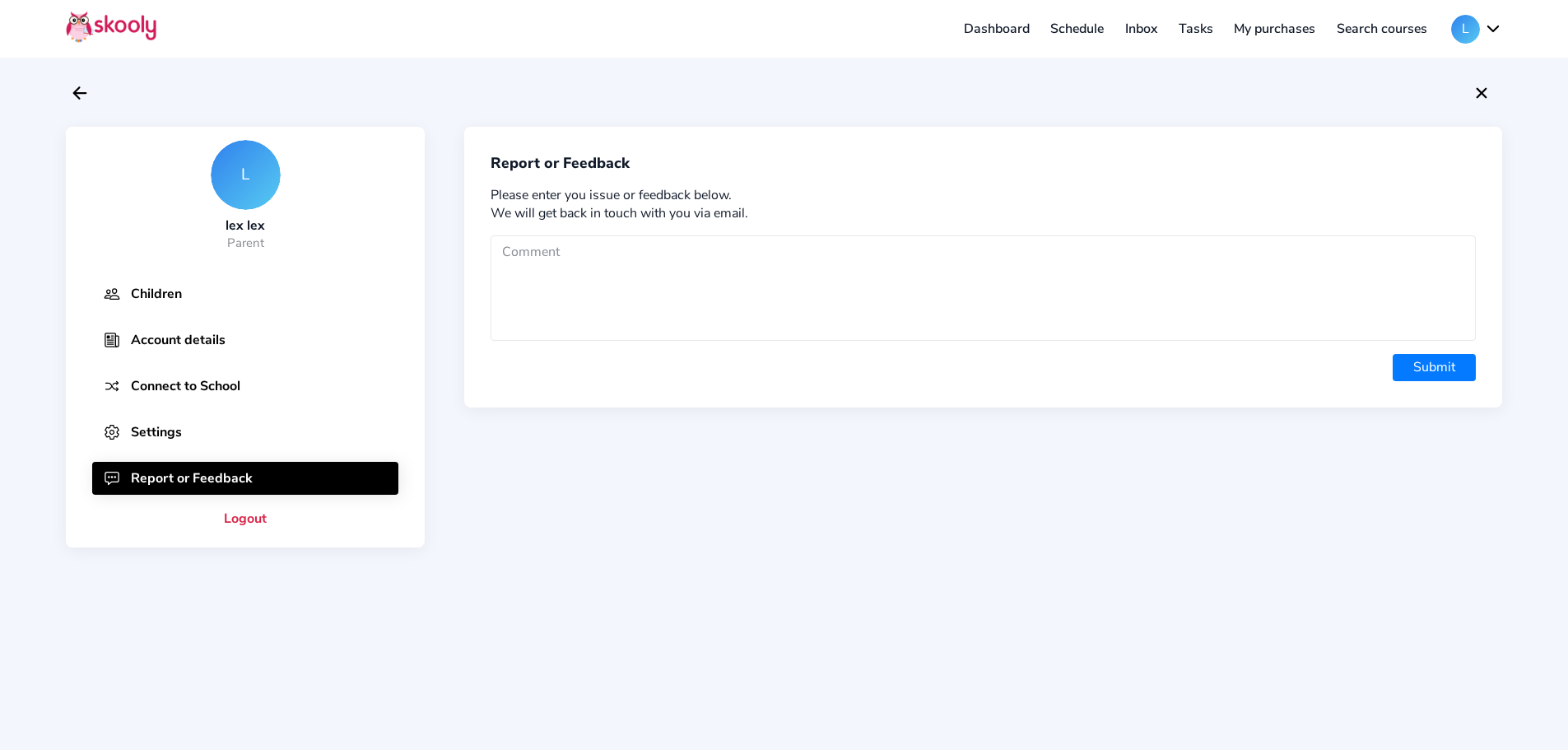 click on "Settings" 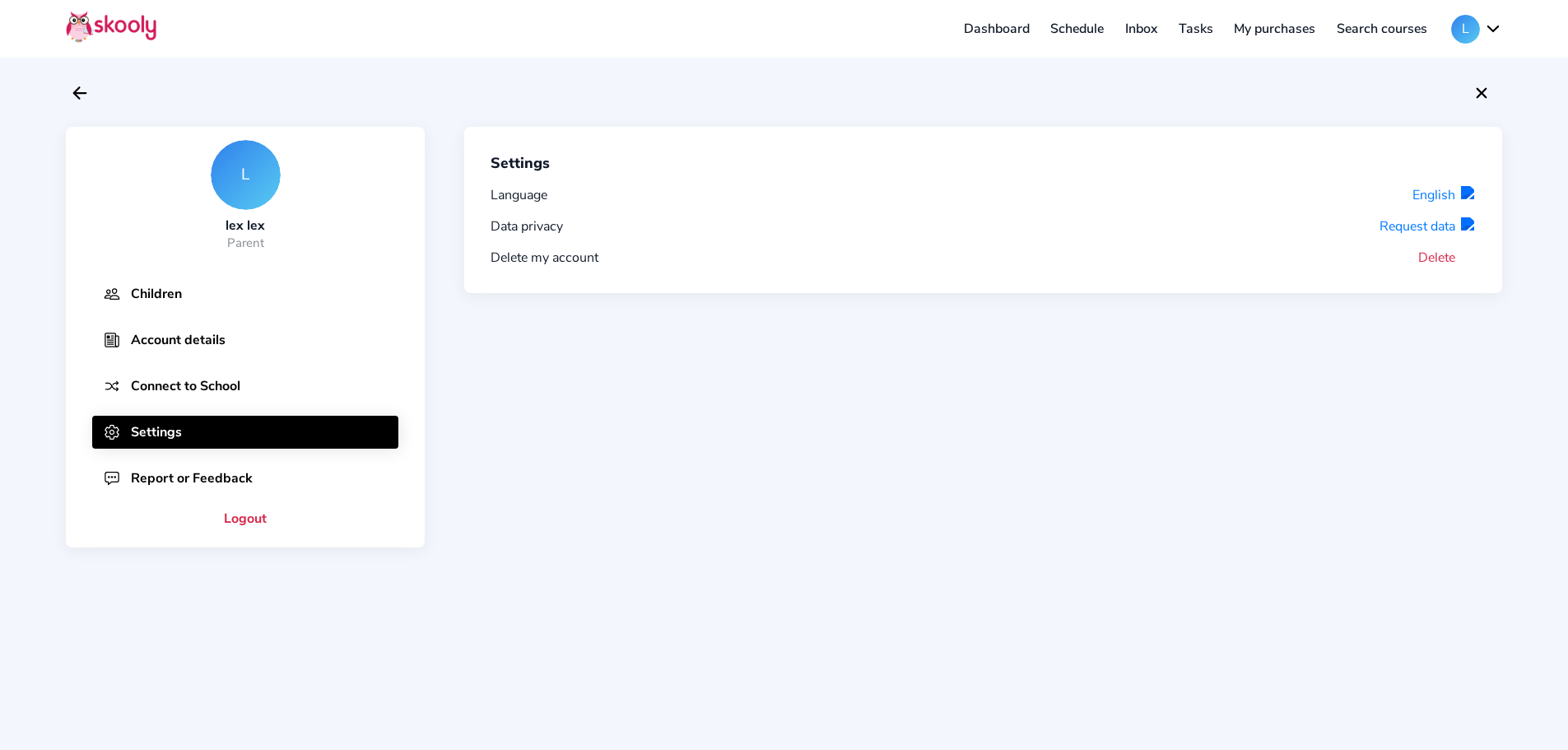 click on "Delete" 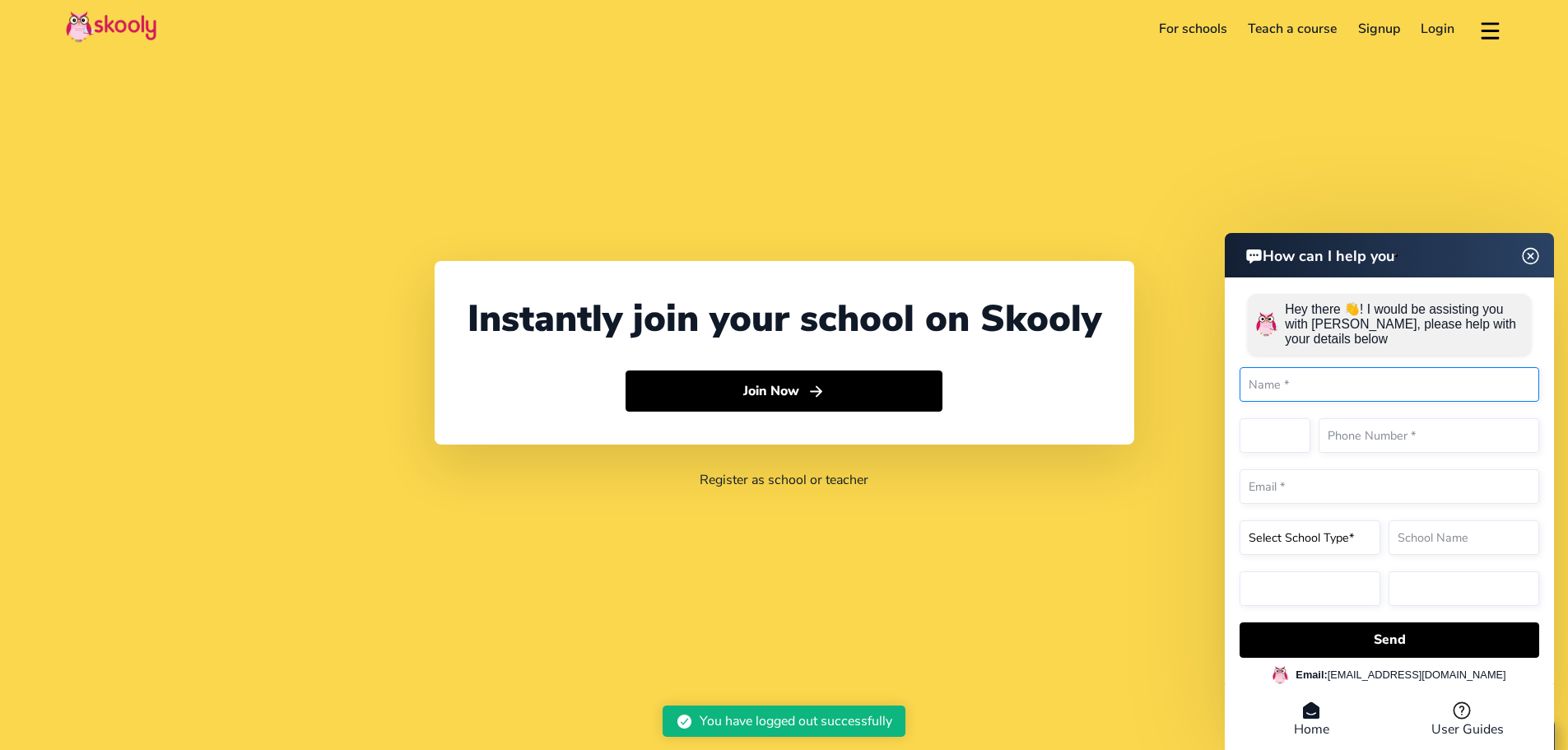 select on "60" 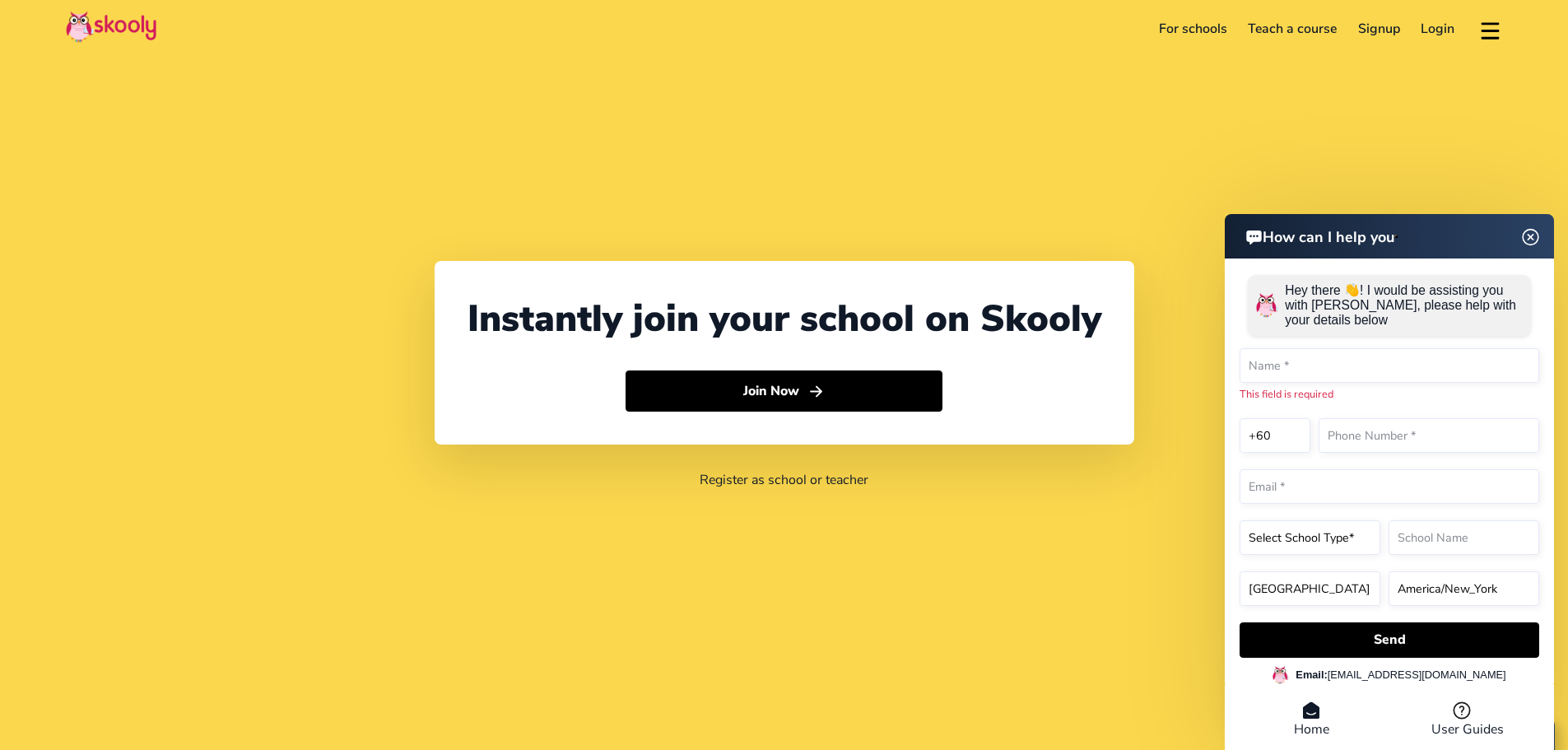 click on "Login" 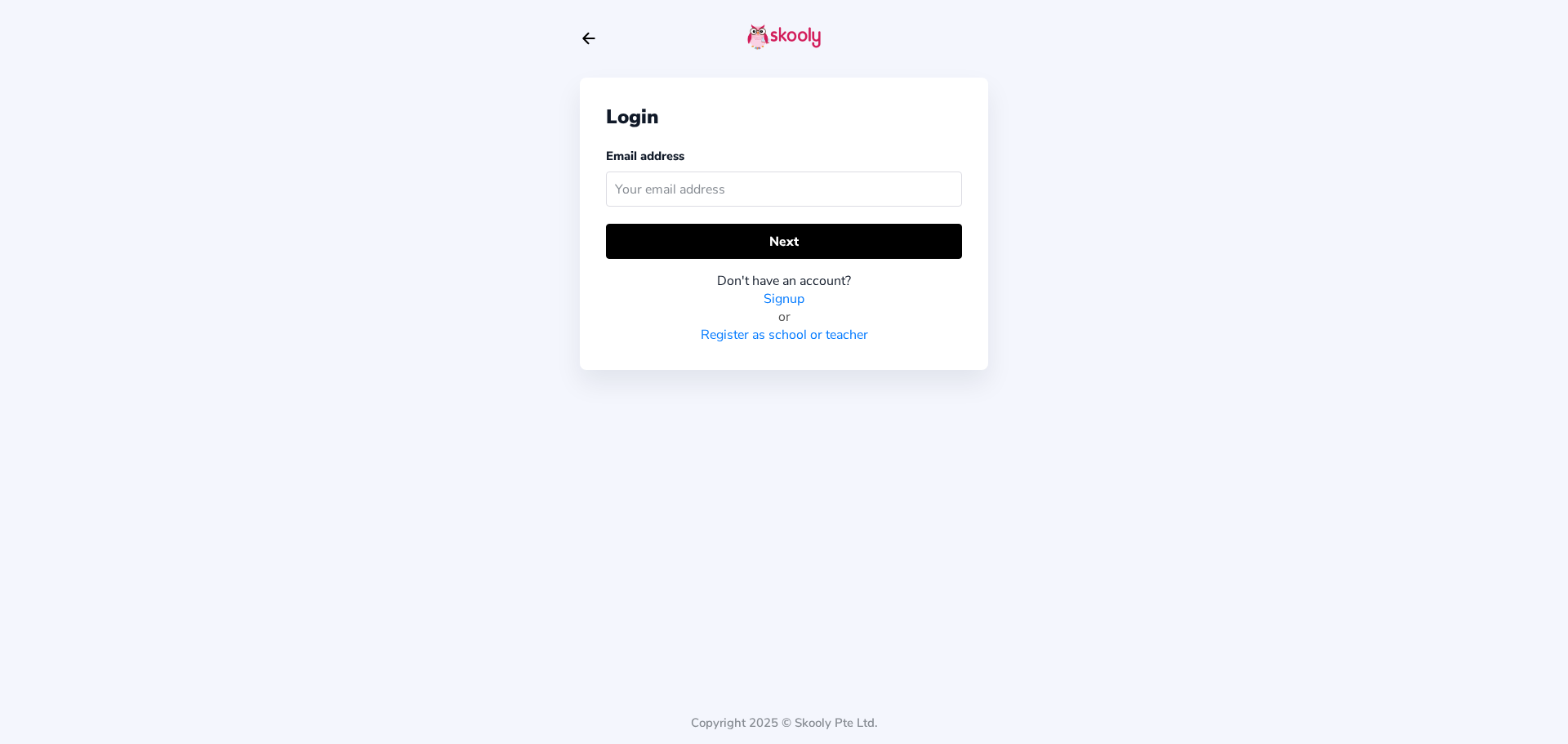 type on "l" 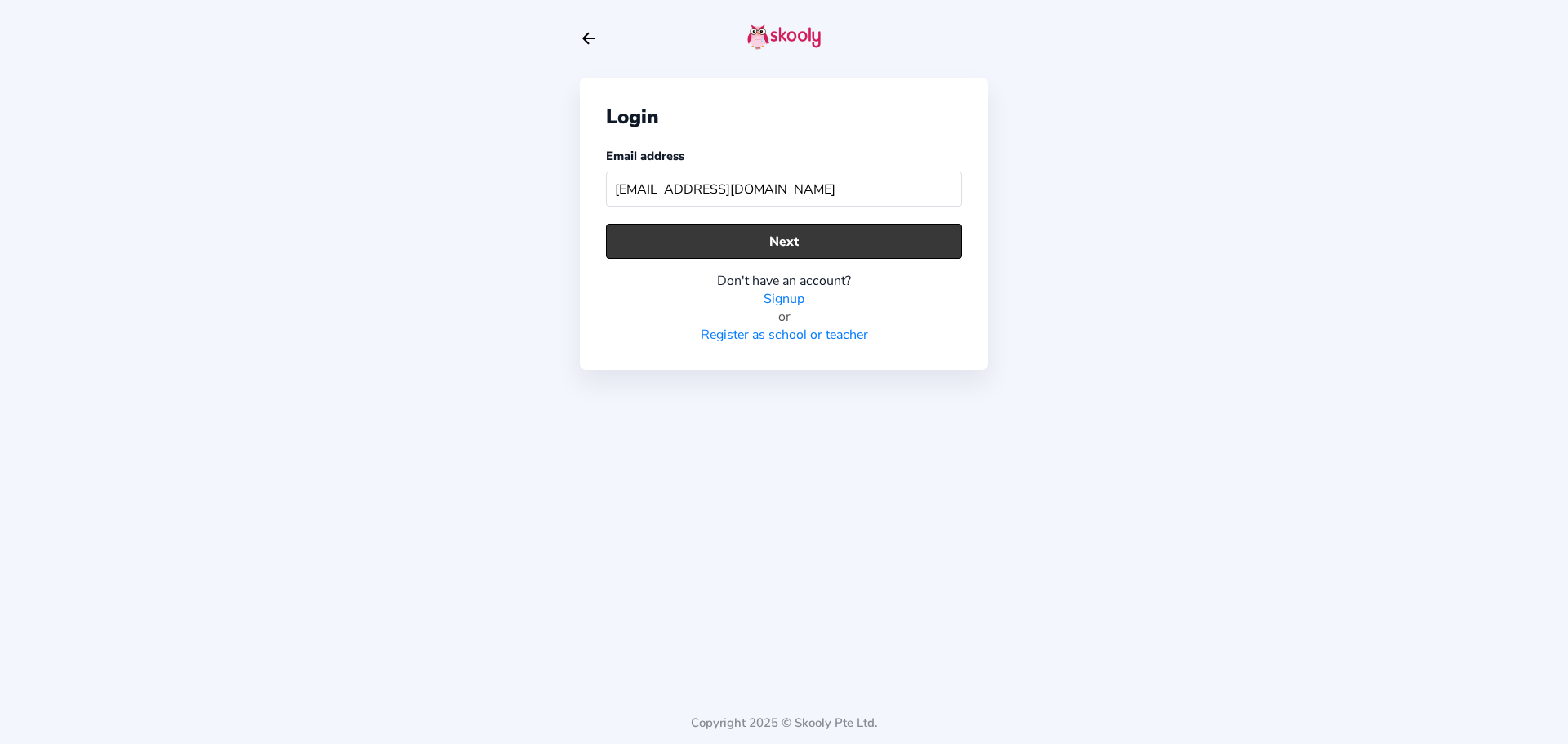 type on "[EMAIL_ADDRESS][DOMAIN_NAME]" 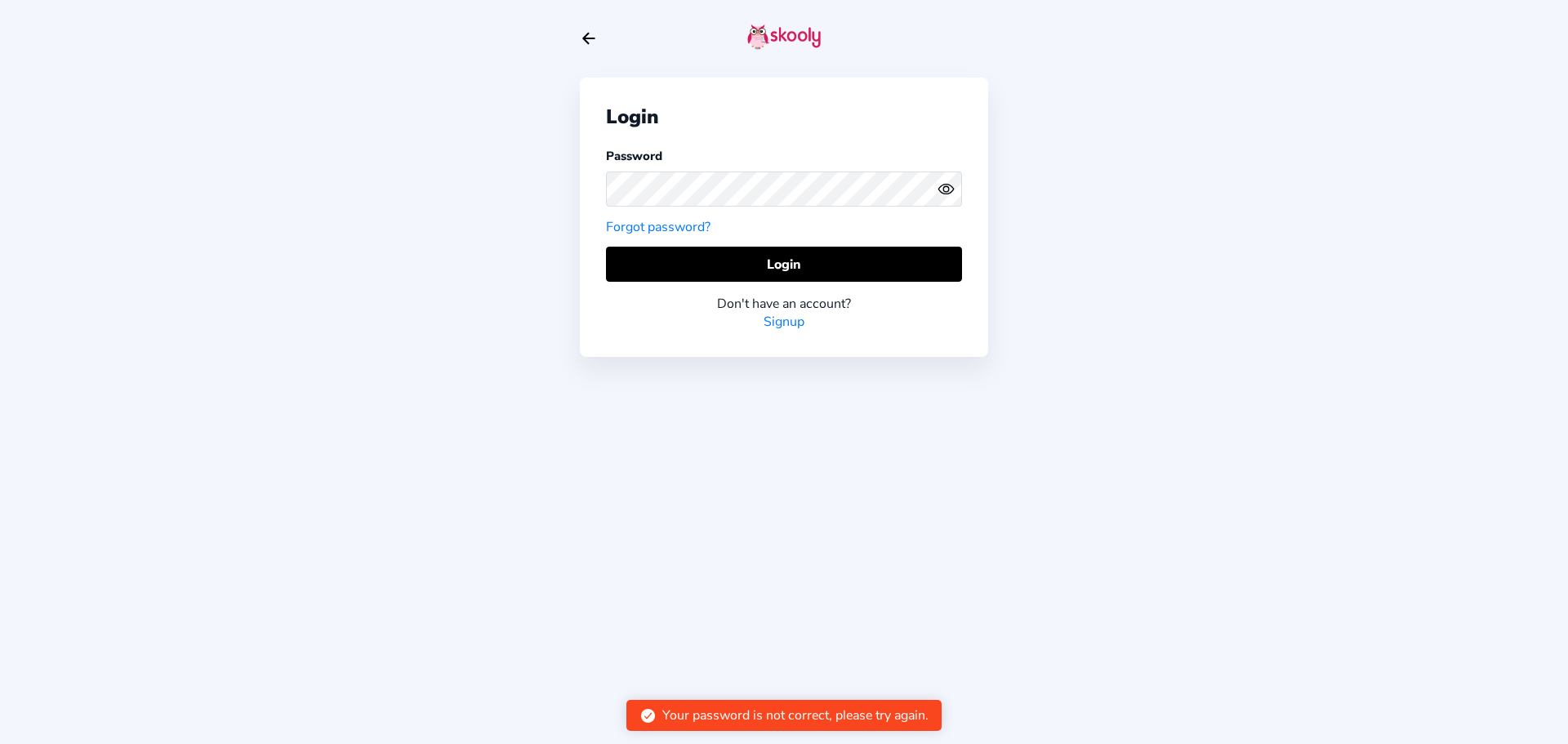 click on "Eye" 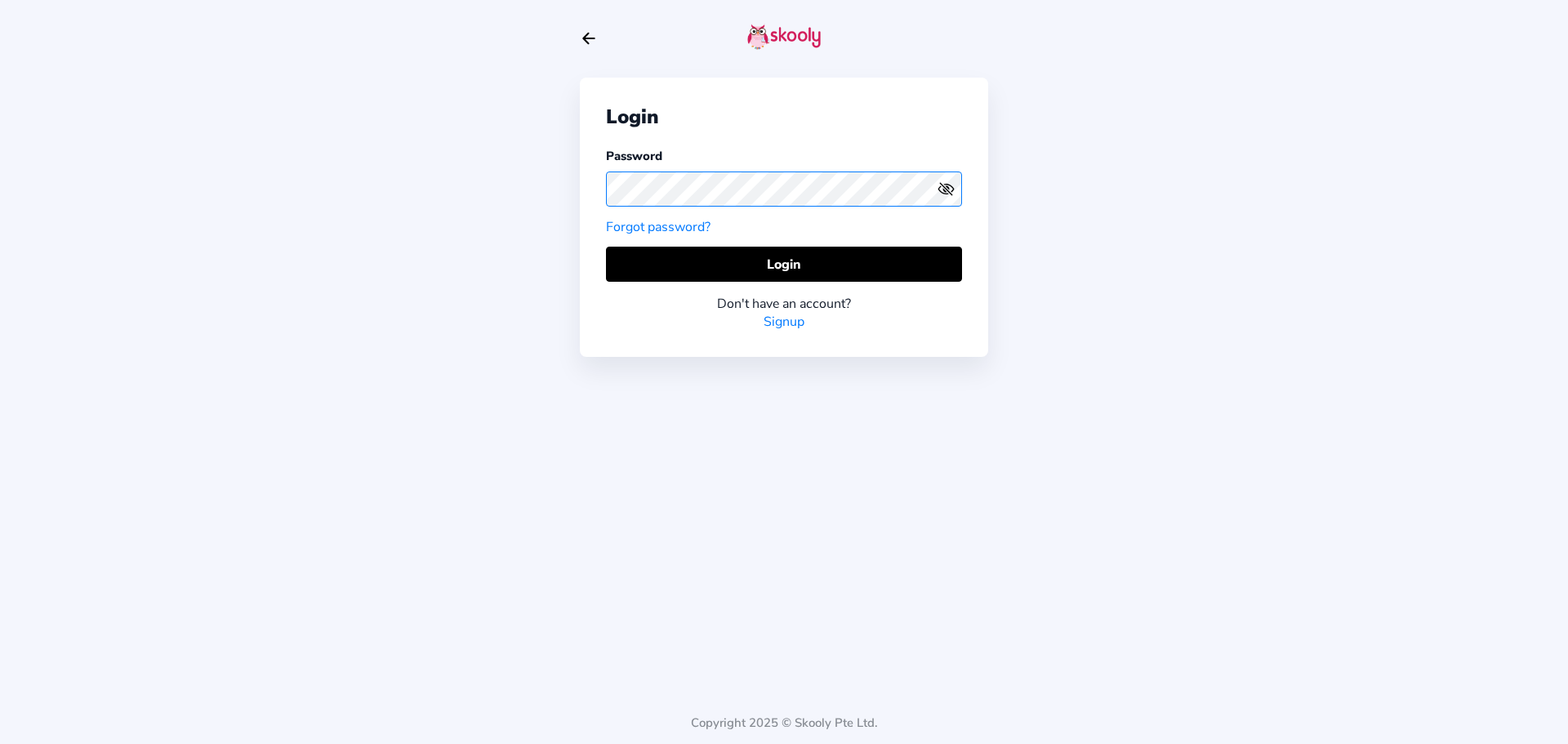 click on "Login Password Forgot password?  Login  Don't have an account? Signup Copyright 2025 © Skooly Pte Ltd." 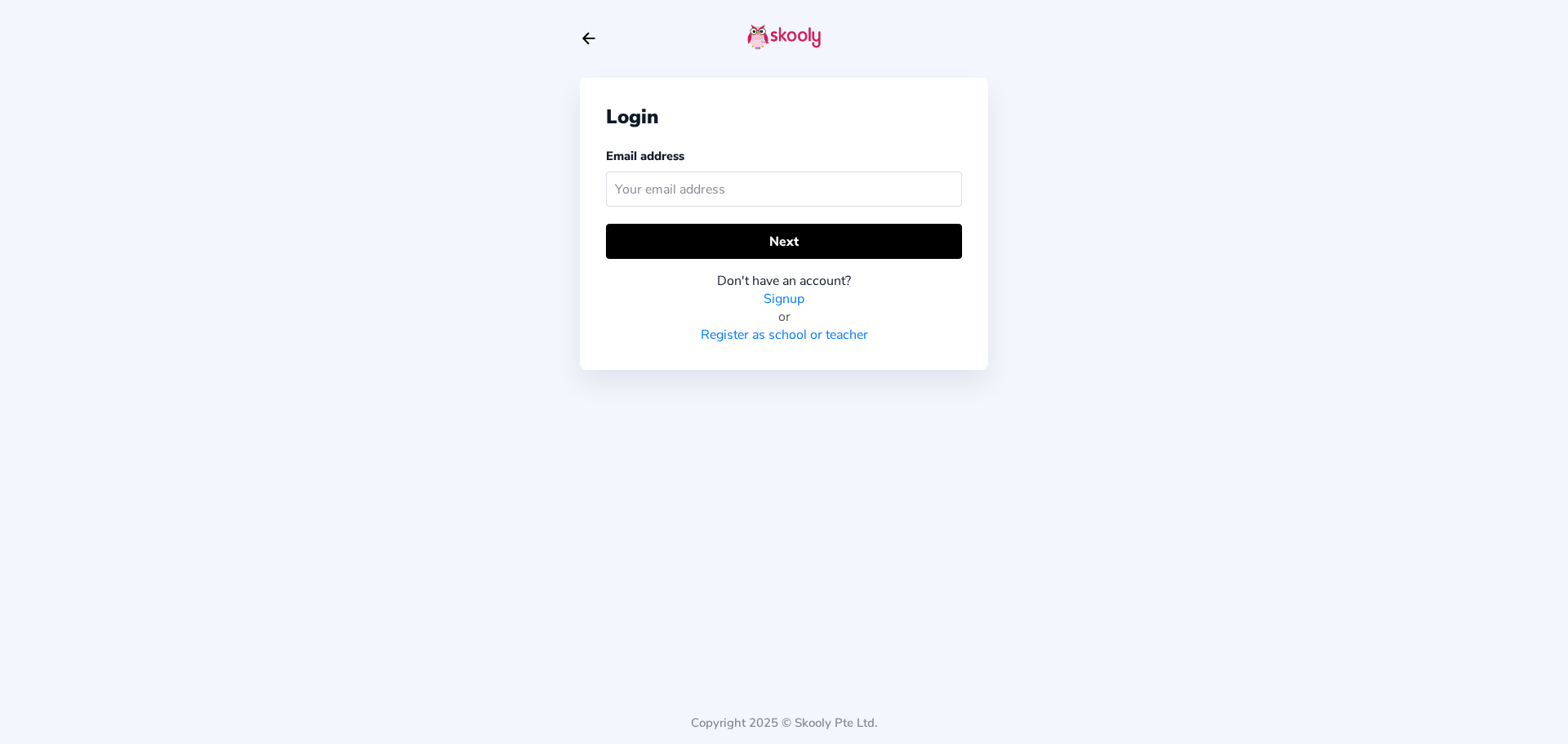 scroll, scrollTop: 0, scrollLeft: 0, axis: both 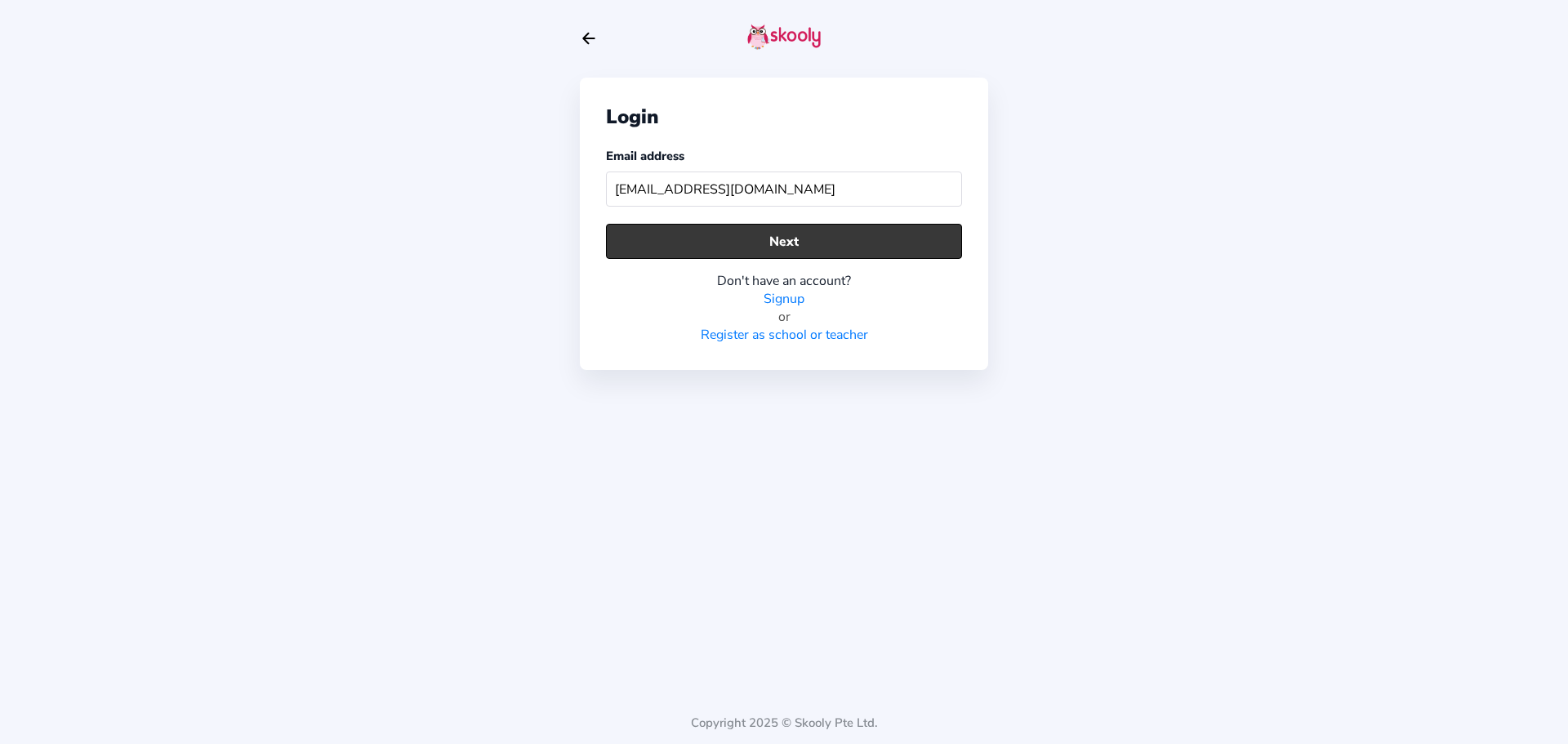 type on "[EMAIL_ADDRESS][DOMAIN_NAME]" 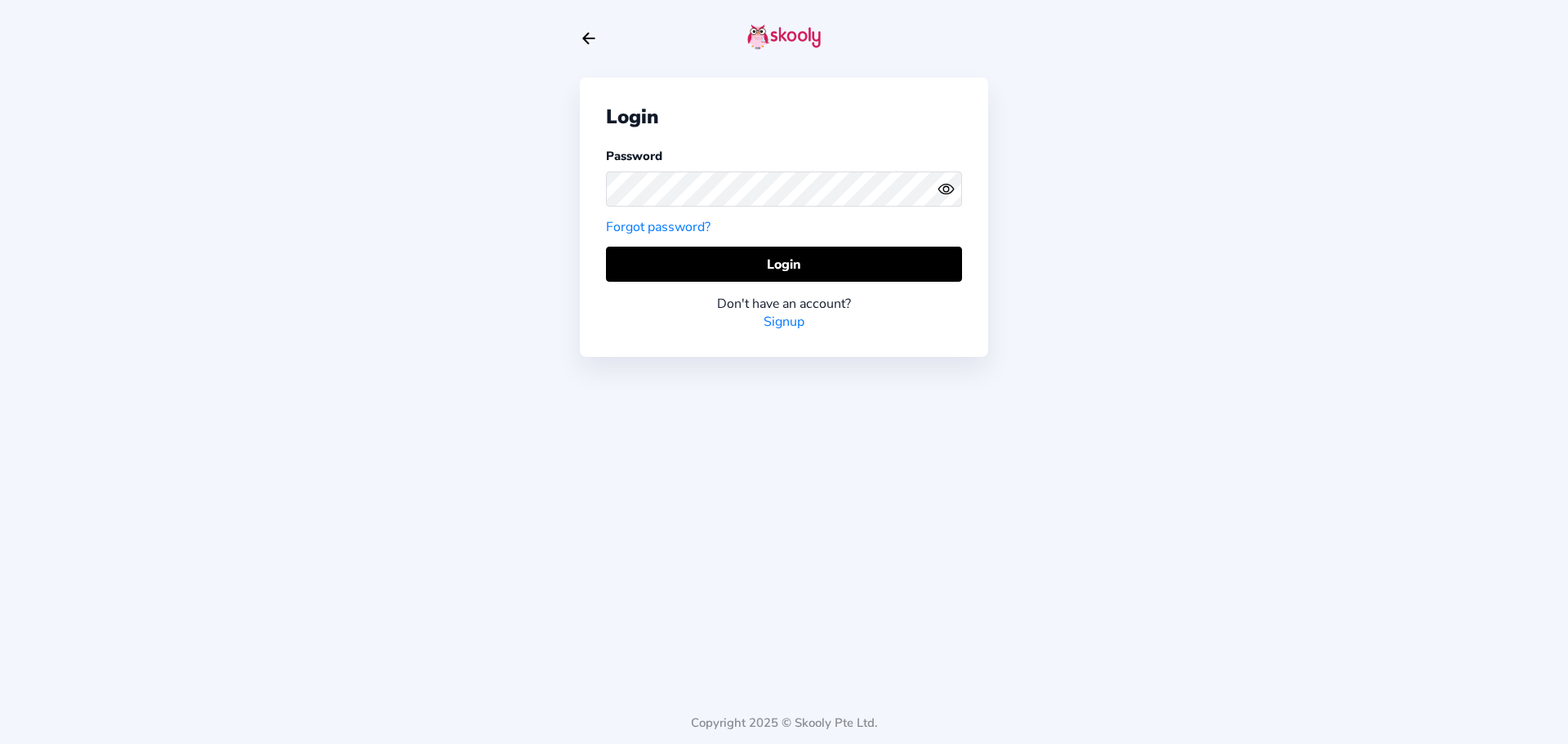 click on "Eye" 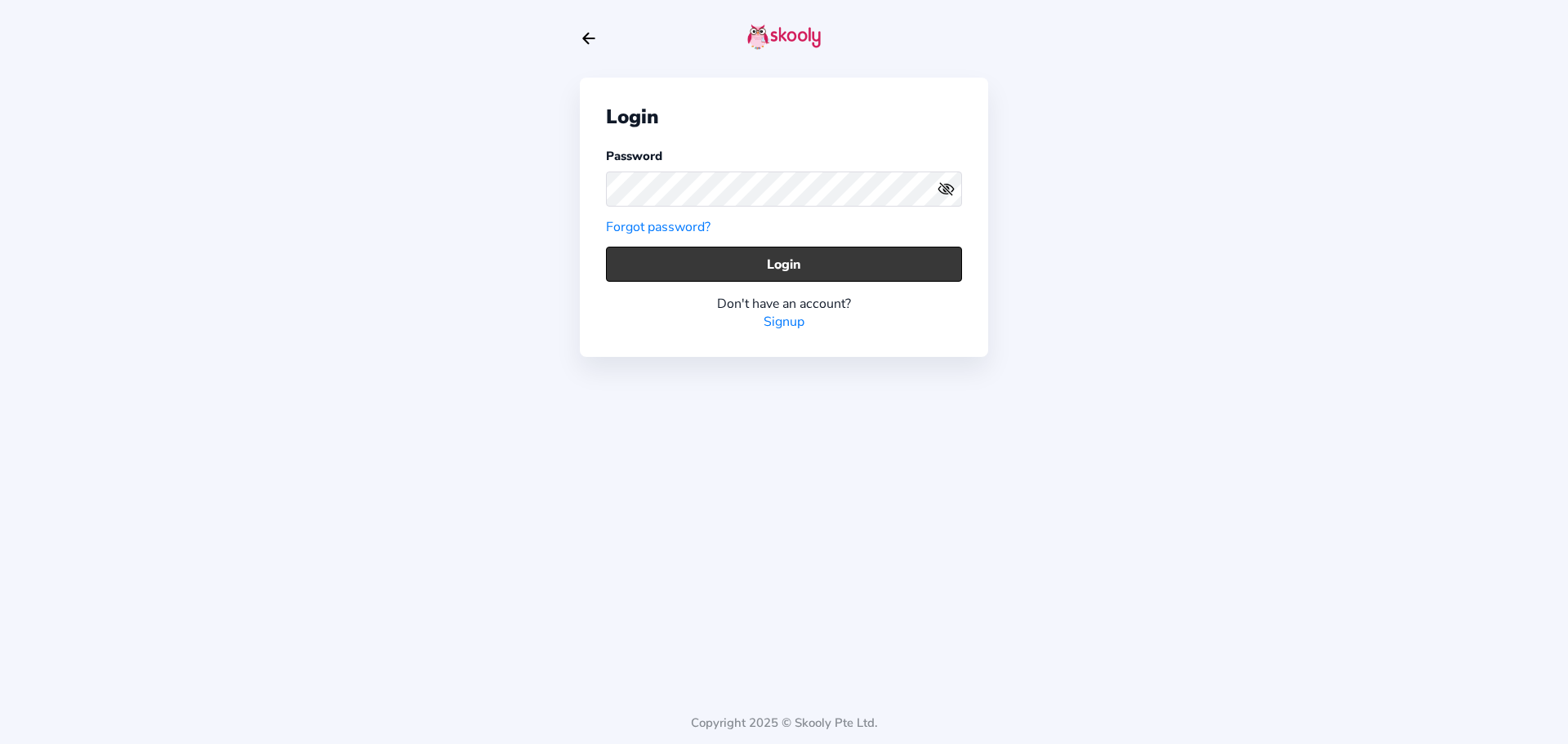 drag, startPoint x: 772, startPoint y: 261, endPoint x: 772, endPoint y: 247, distance: 14 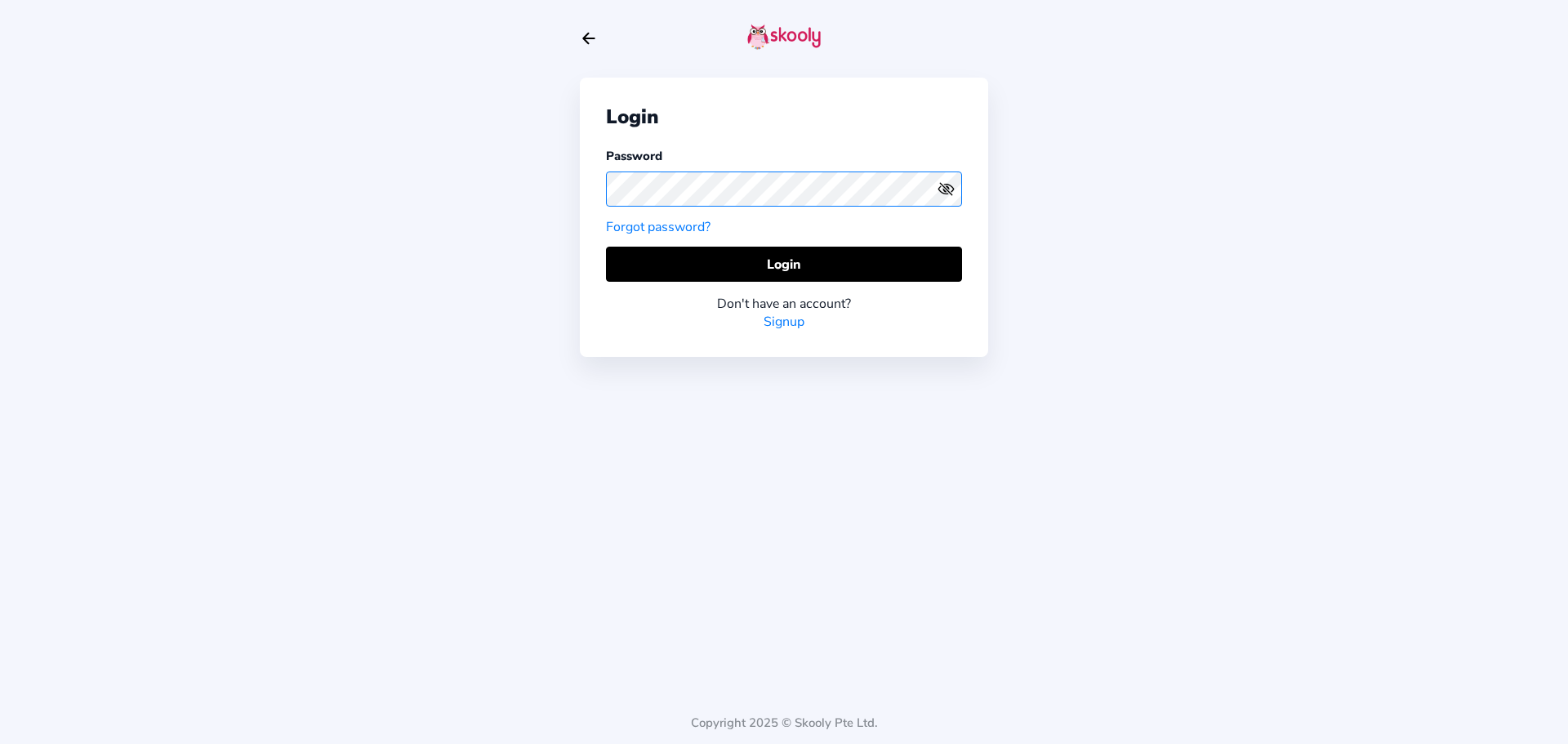 click on "Login Password Forgot password?  Login  Don't have an account? Signup Copyright 2025 © Skooly Pte Ltd." 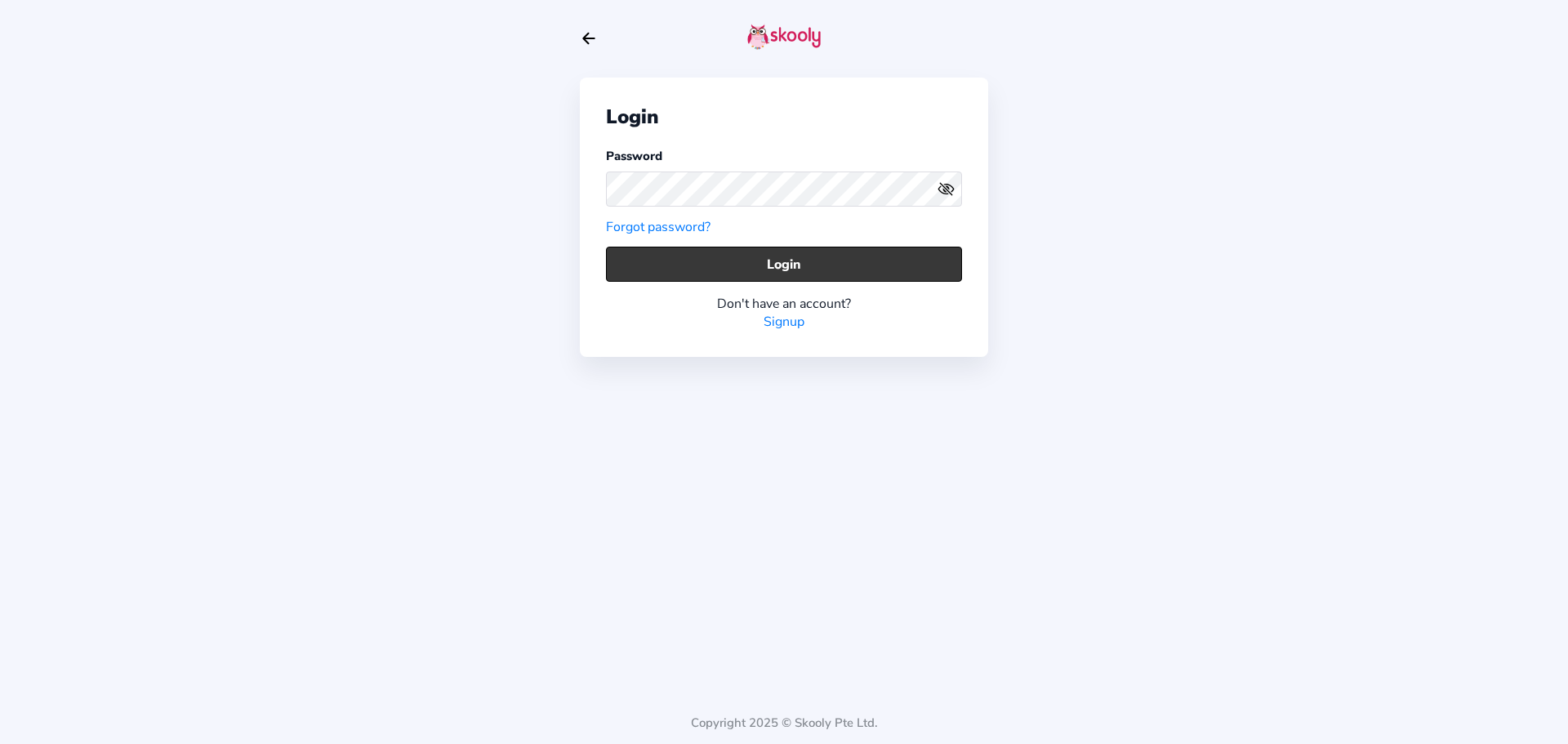 click on "Login" 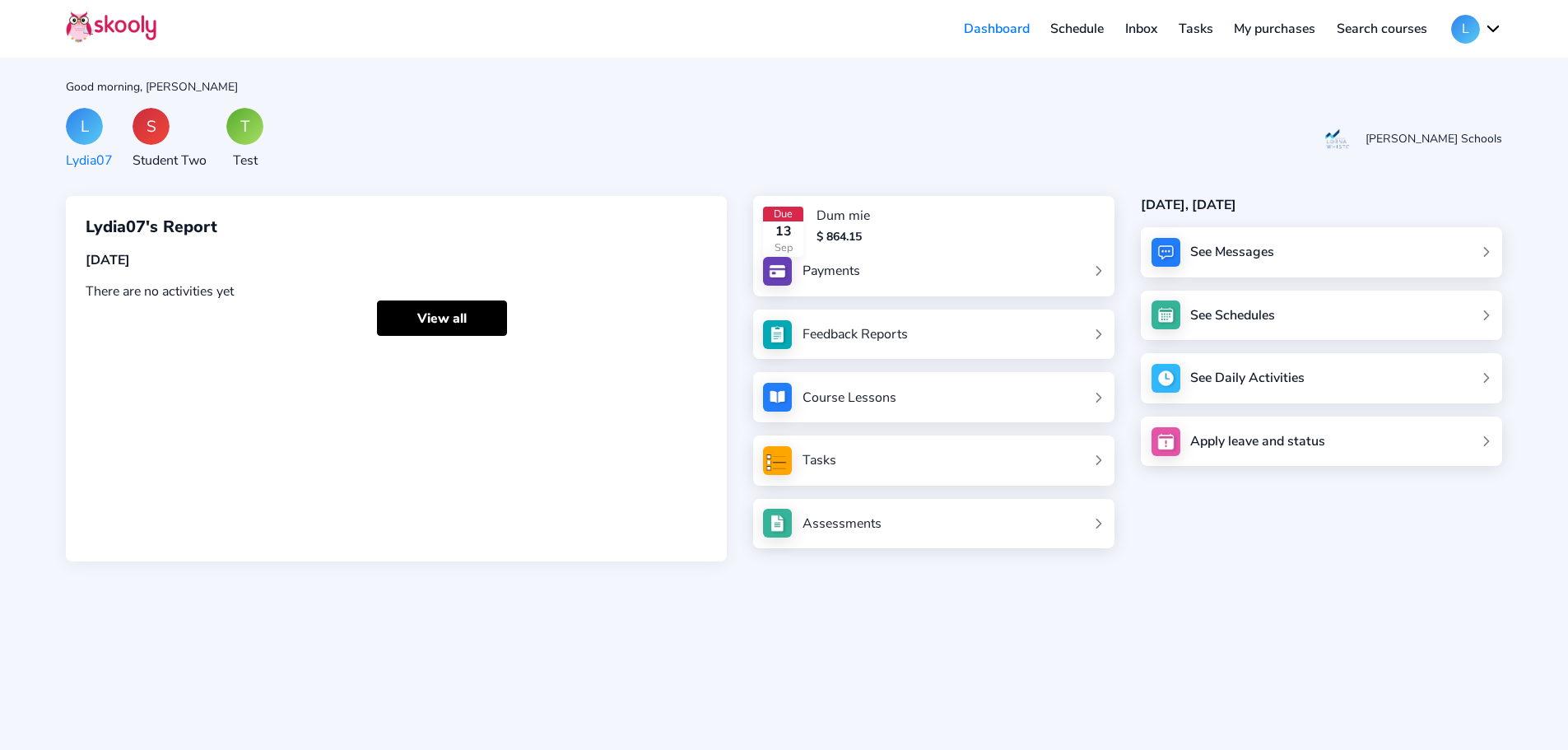 click on "L" 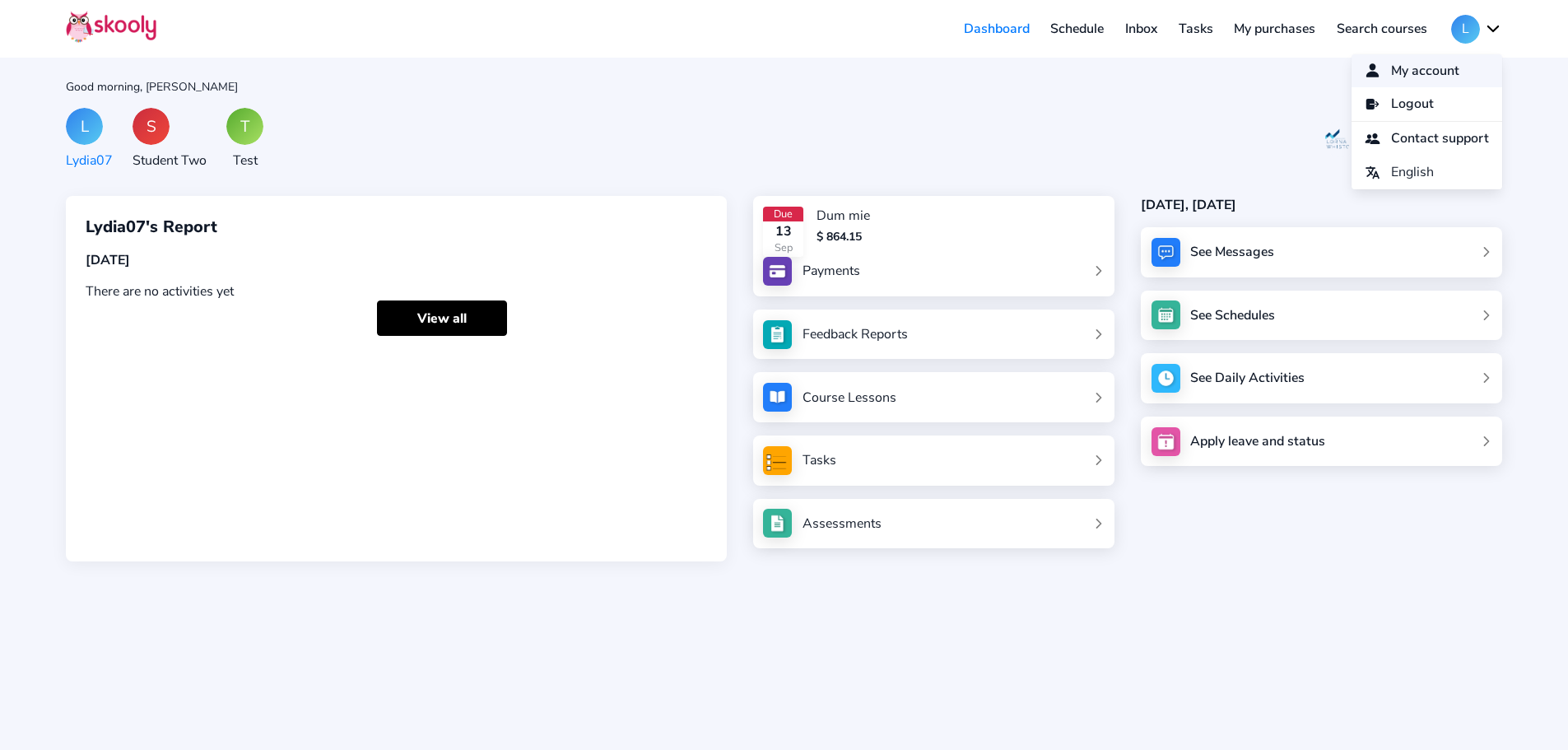 click on "My account" 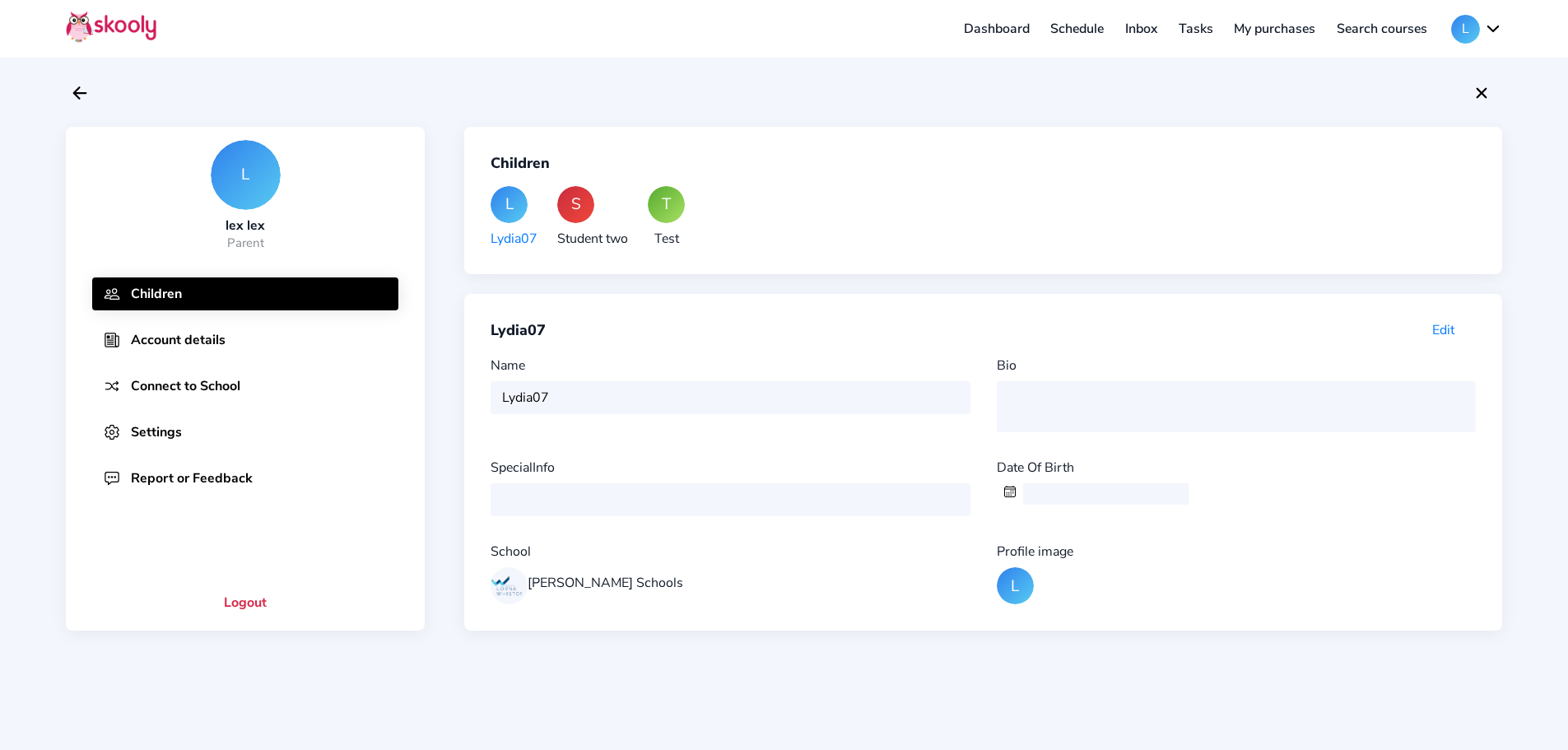 click on "Report or Feedback" 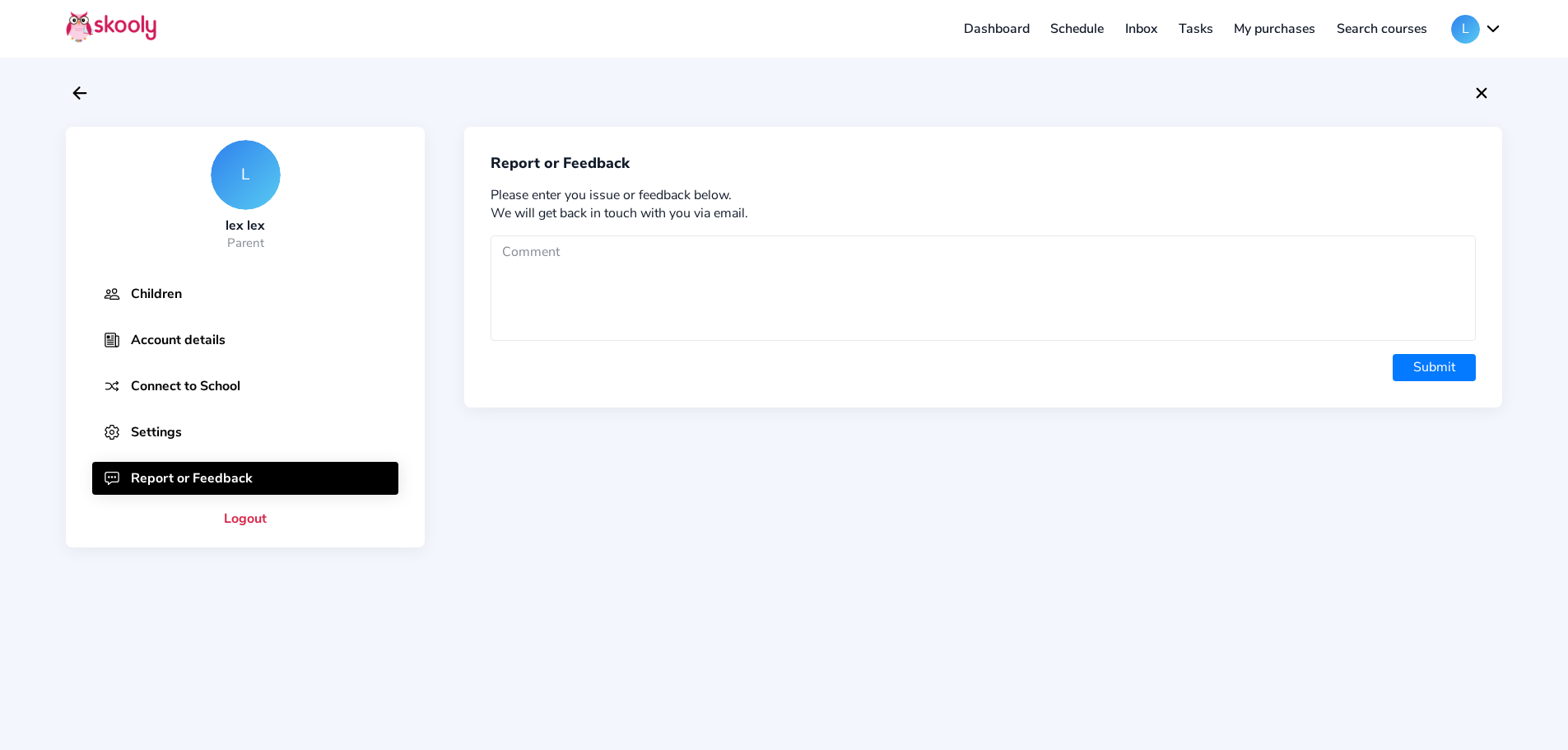 click on "Settings" 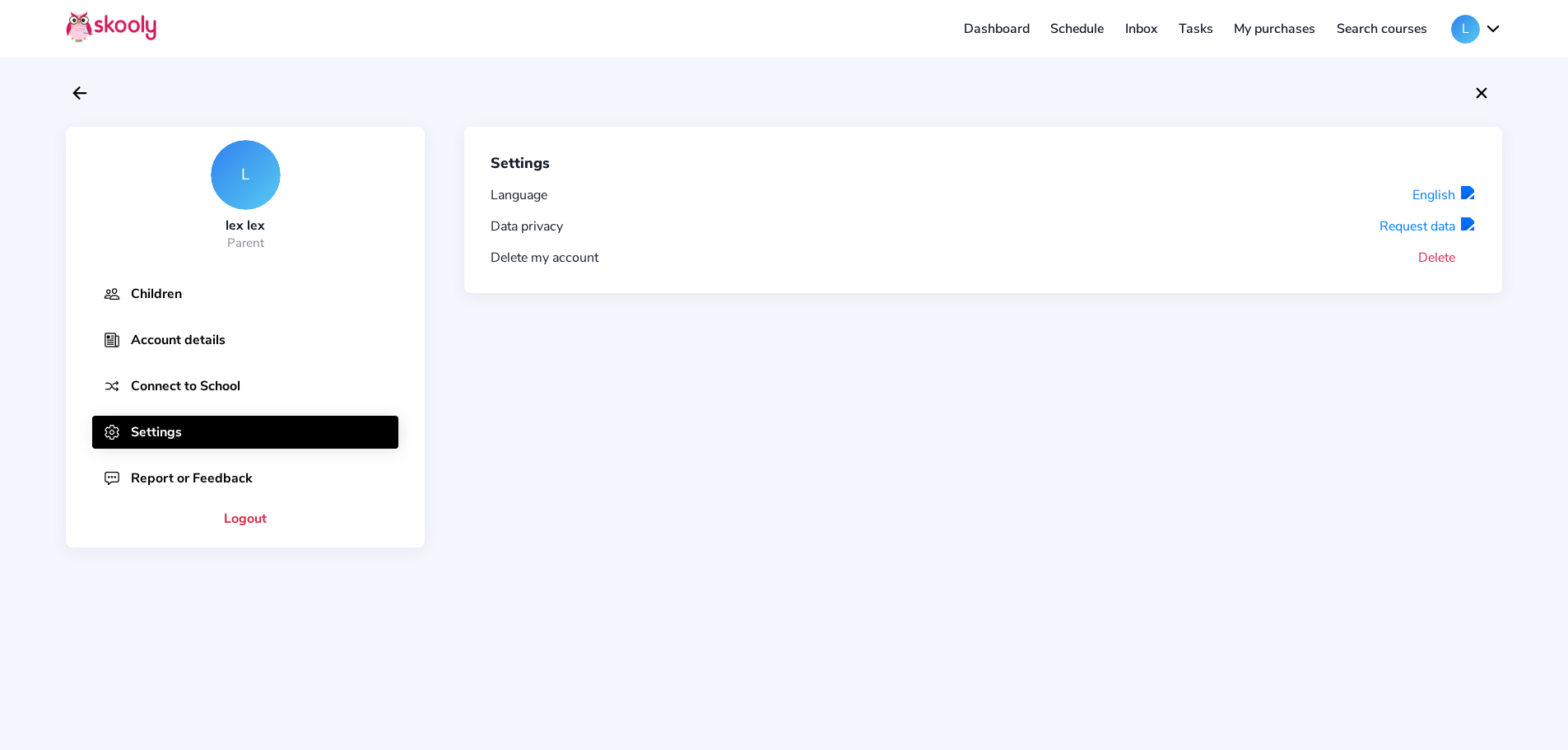 click on "Delete" 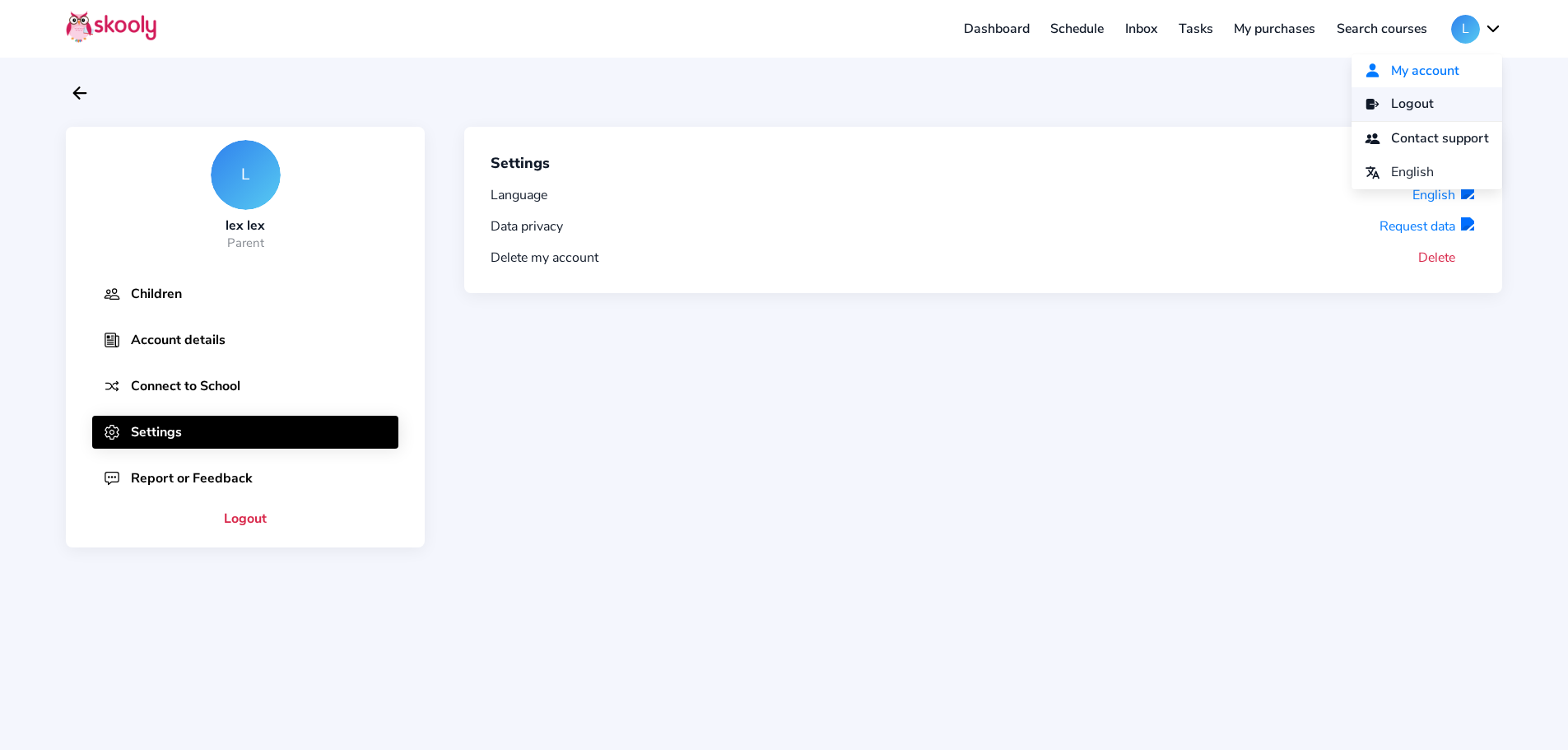 click on "Logout" 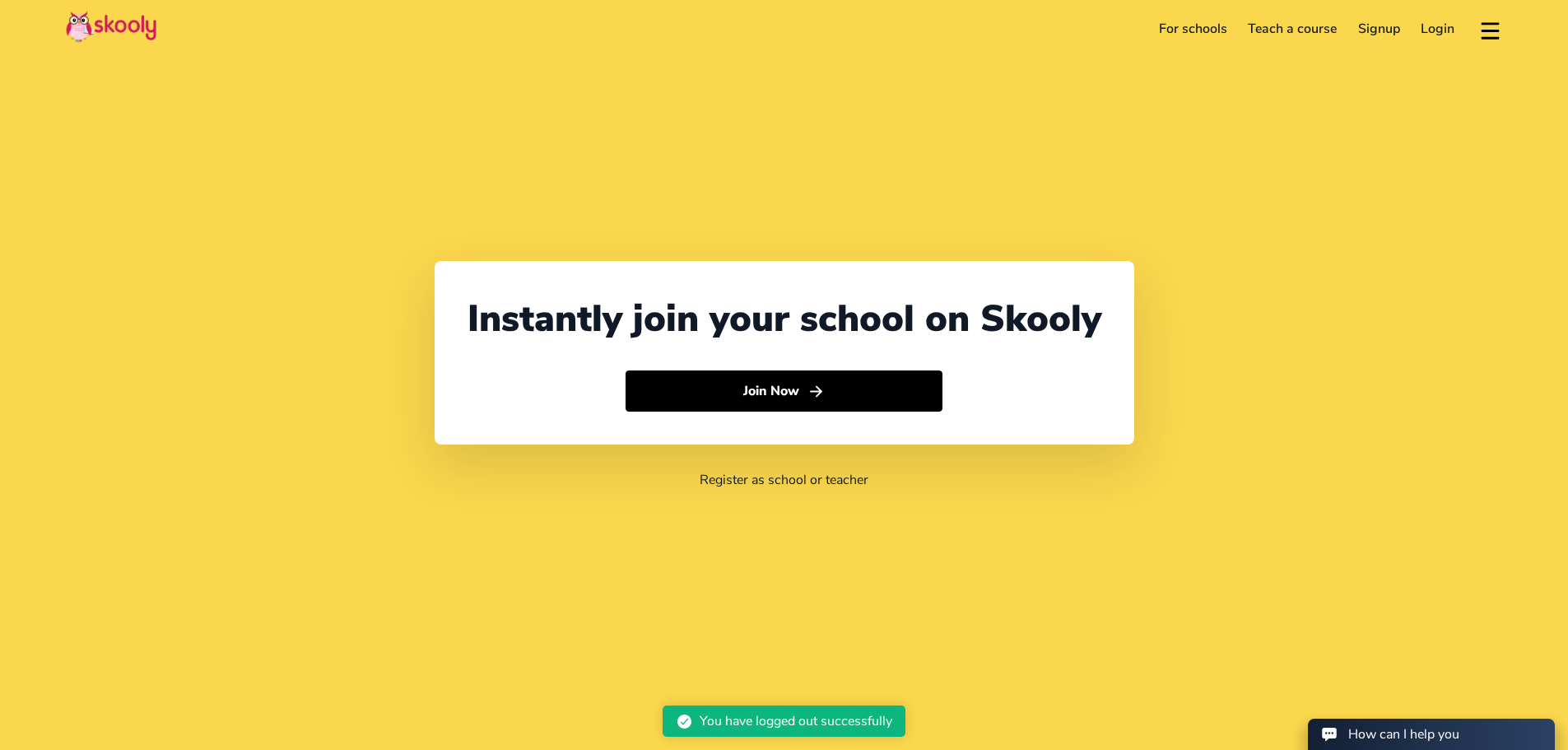 select on "60" 